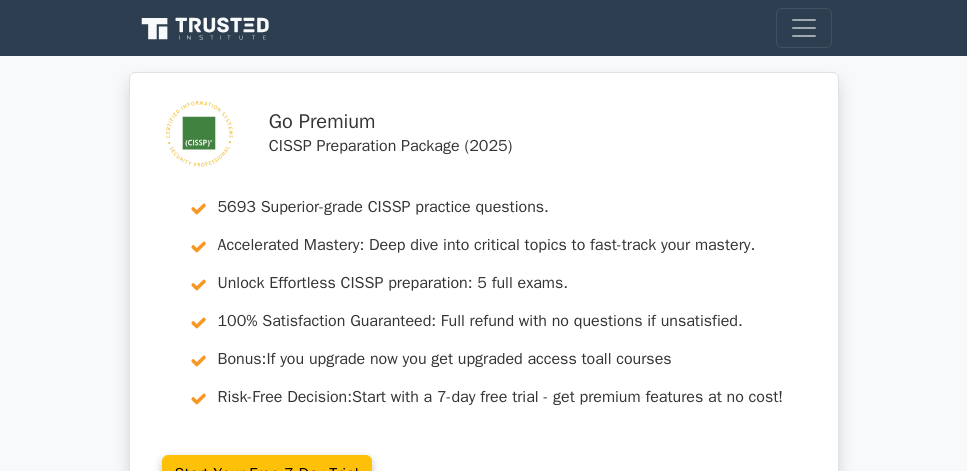 scroll, scrollTop: 2805, scrollLeft: 0, axis: vertical 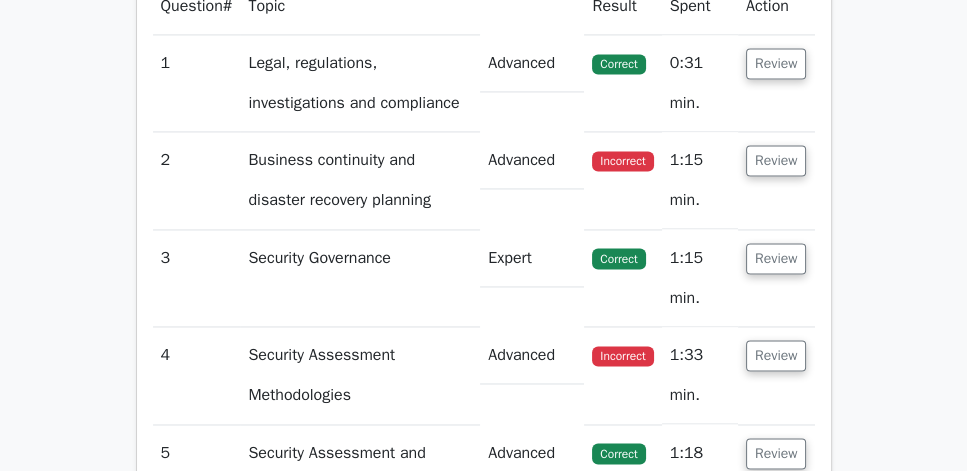 click on "Go Premium
CISSP Preparation Package (2025)
[NUMBER] Superior-grade  CISSP practice questions.
Accelerated Mastery: Deep dive into critical topics to fast-track your mastery.
Unlock Effortless CISSP preparation: 5 full exams.
100% Satisfaction Guaranteed: Full refund with no questions if unsatisfied.
Bonus:  If you upgrade now you get upgraded access to  all courses
Risk-Free Decision:" at bounding box center [483, 3412] 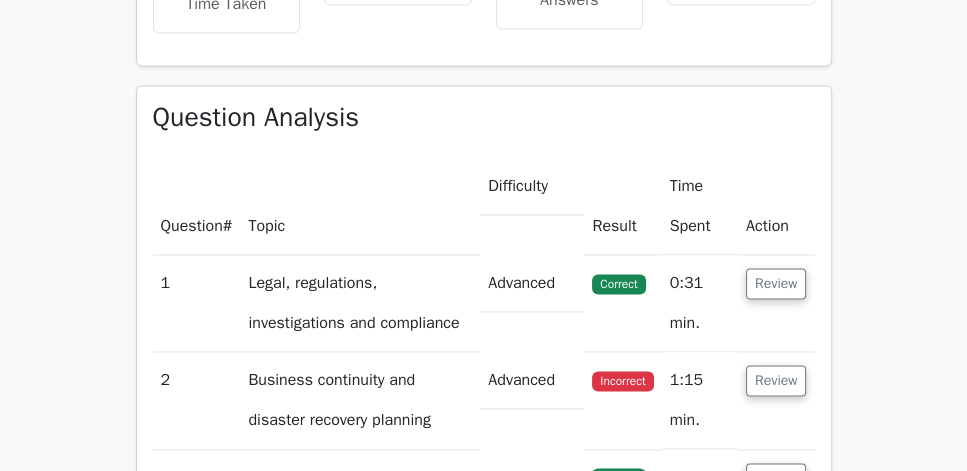scroll, scrollTop: 2576, scrollLeft: 0, axis: vertical 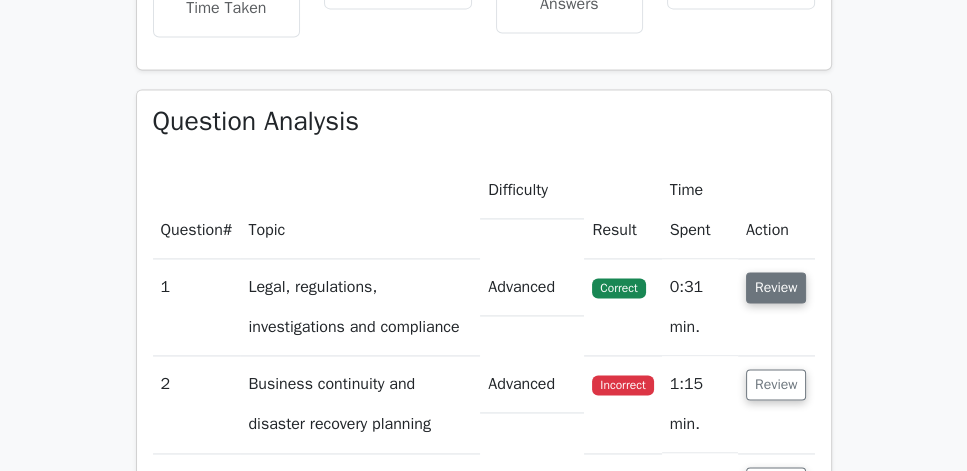 click on "Review" at bounding box center (776, 287) 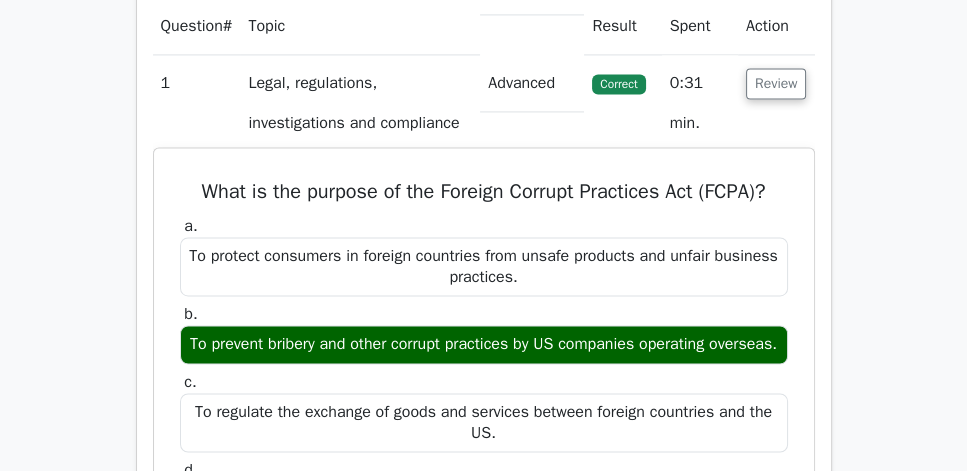 scroll, scrollTop: 2862, scrollLeft: 0, axis: vertical 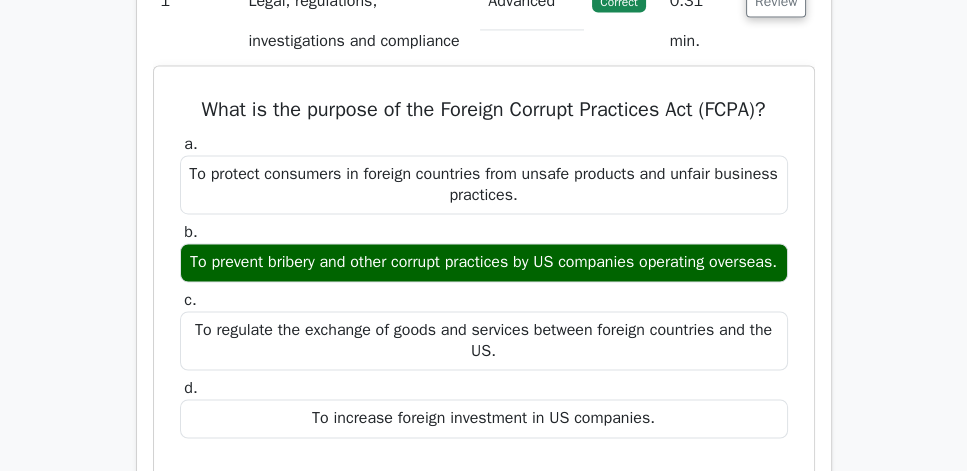 drag, startPoint x: 203, startPoint y: 167, endPoint x: 521, endPoint y: 290, distance: 340.95895 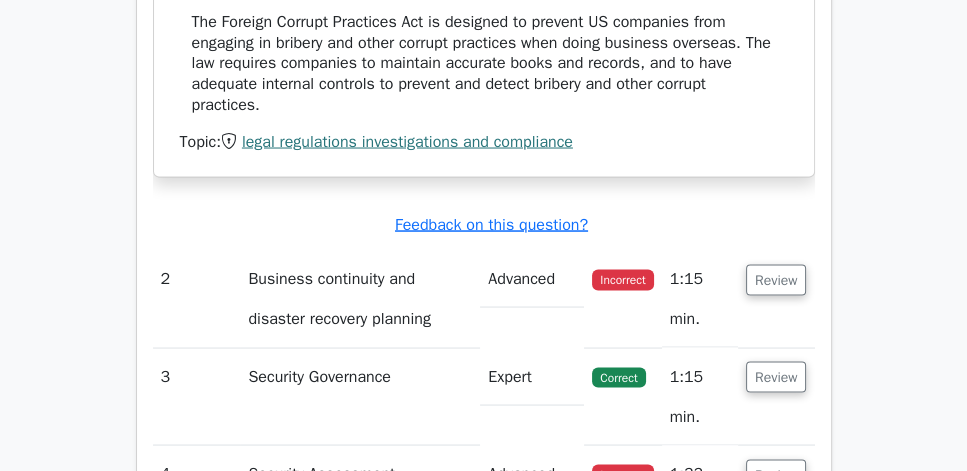 scroll, scrollTop: 3376, scrollLeft: 0, axis: vertical 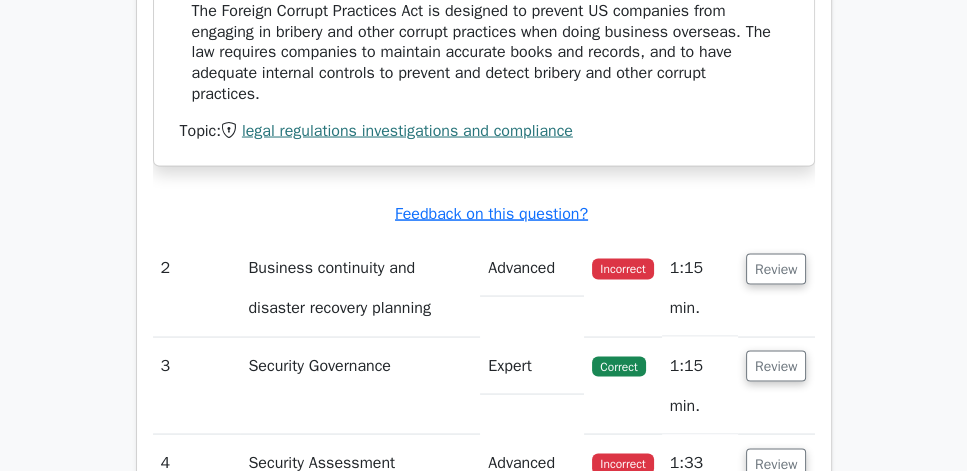 click on "The Foreign Corrupt Practices Act is designed to prevent US companies from engaging in bribery and other corrupt practices when doing business overseas. The law requires companies to maintain accurate books and records, and to have adequate internal controls to prevent and detect bribery and other corrupt practices." at bounding box center [484, 52] 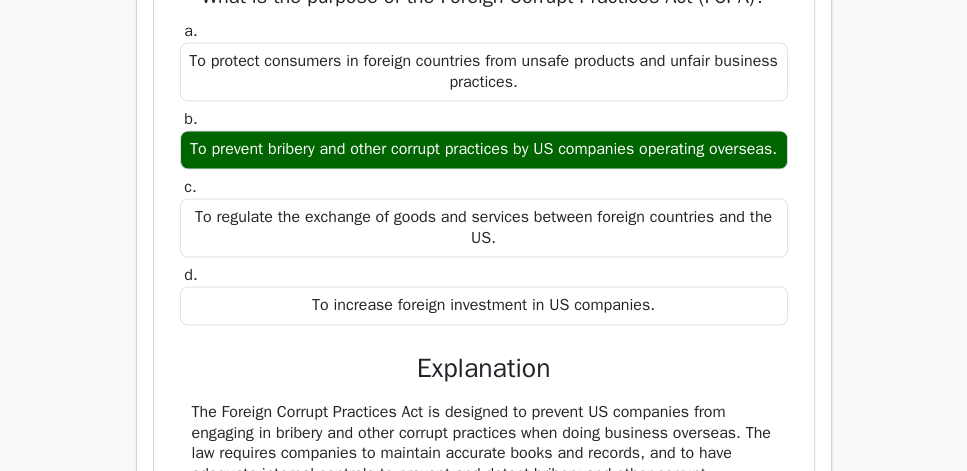 scroll, scrollTop: 2976, scrollLeft: 0, axis: vertical 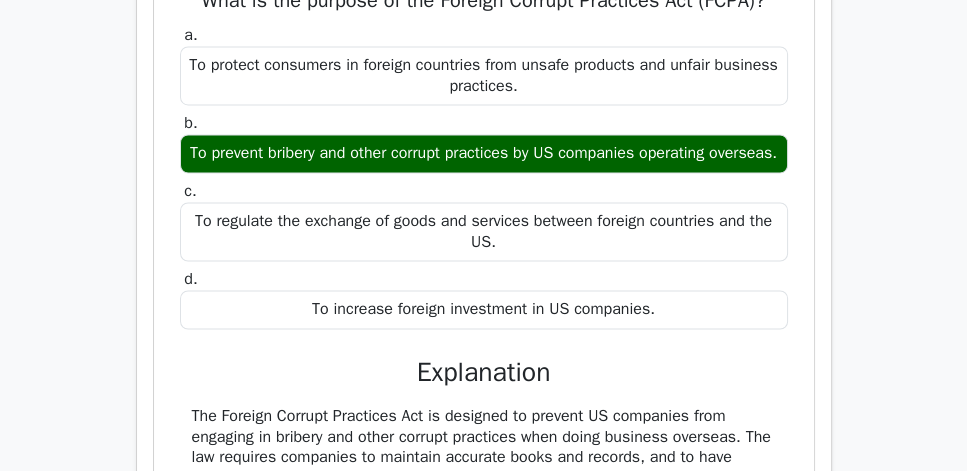 click on "Question Analysis
Question  #
Topic
Difficulty
Result
Time Spent
Action
[NUMBER]
Legal, regulations, investigations and compliance
Advanced
Correct" at bounding box center (484, 4519) 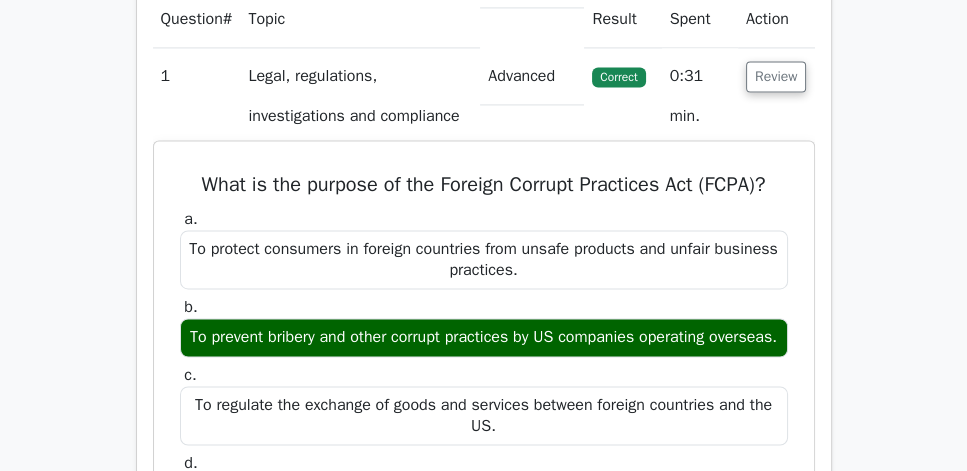 scroll, scrollTop: 2748, scrollLeft: 0, axis: vertical 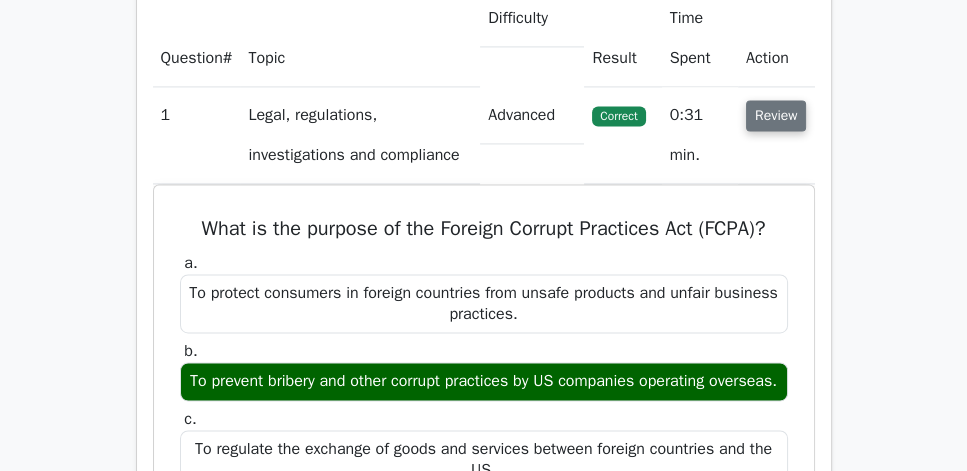 click on "Review" at bounding box center (776, 115) 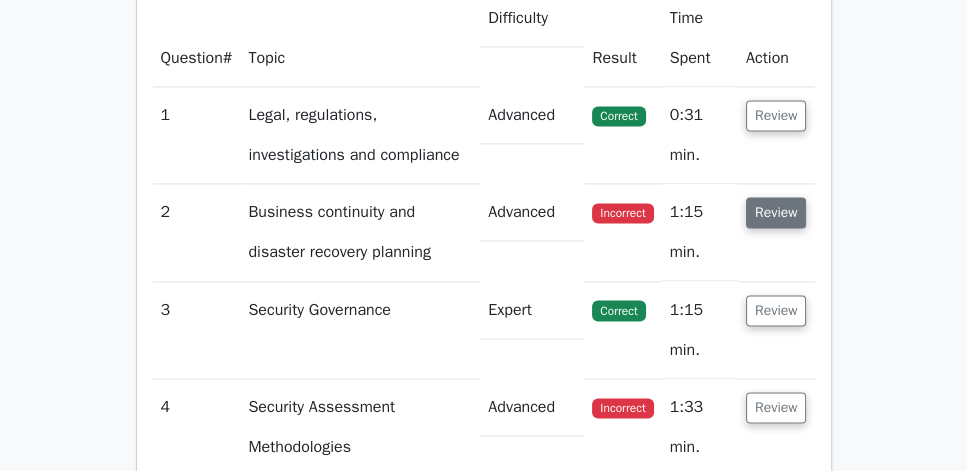 click on "Review" at bounding box center [776, 212] 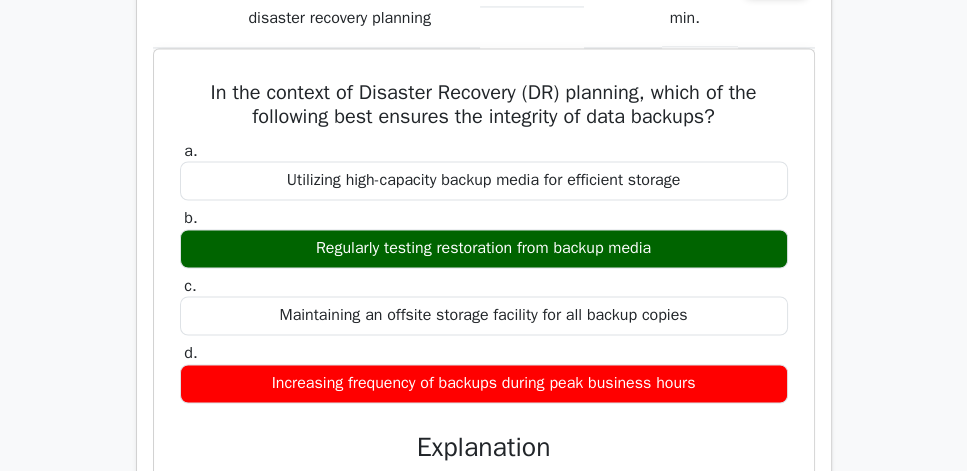 scroll, scrollTop: 2976, scrollLeft: 0, axis: vertical 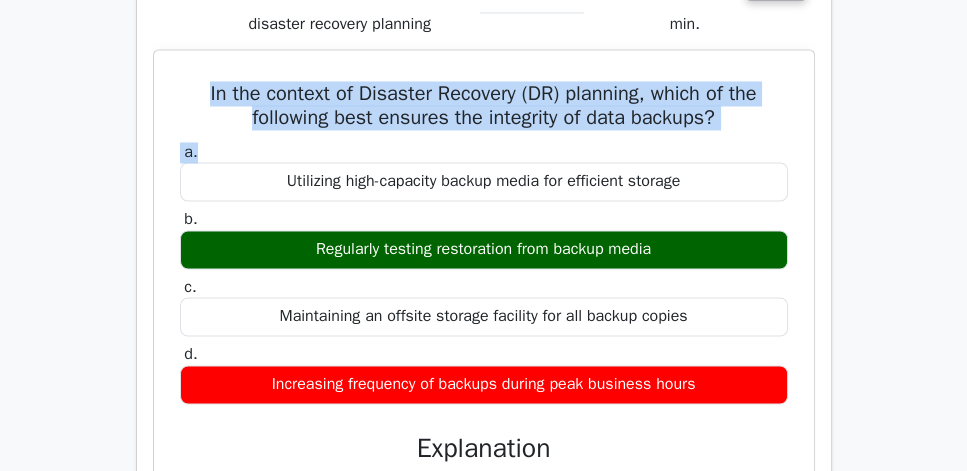 drag, startPoint x: 161, startPoint y: 186, endPoint x: 556, endPoint y: 256, distance: 401.15457 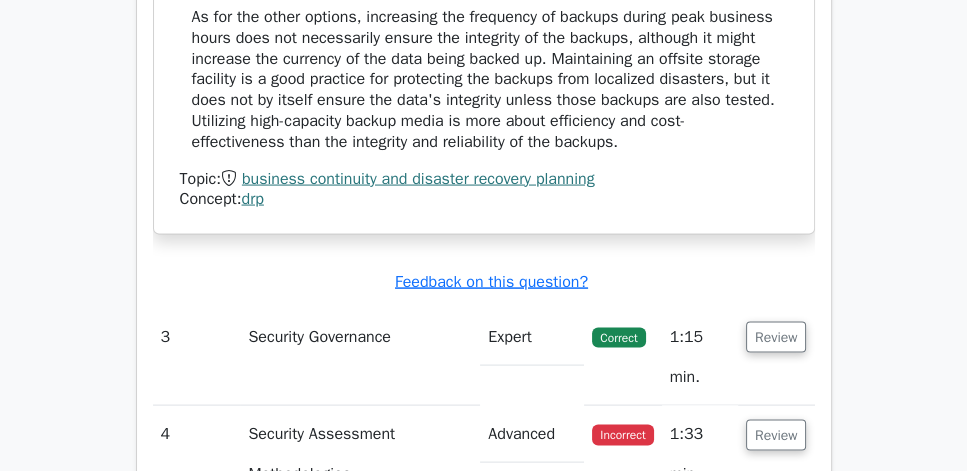 scroll, scrollTop: 3662, scrollLeft: 0, axis: vertical 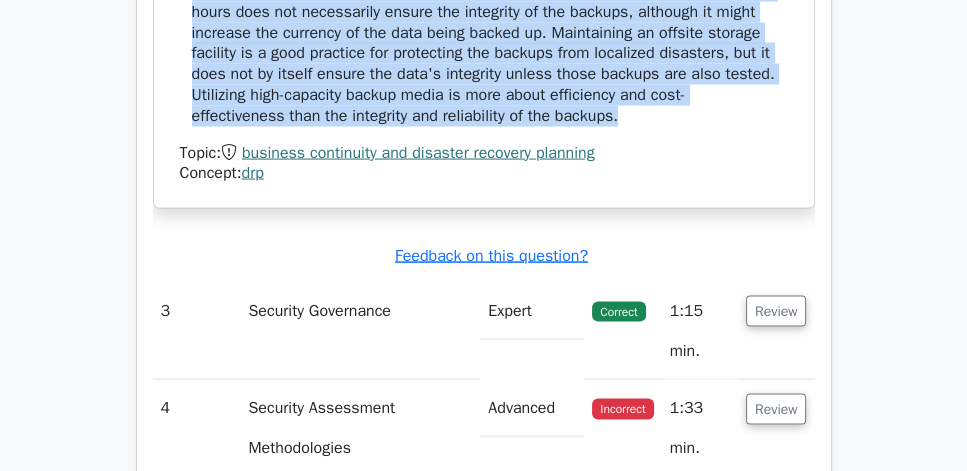 click on "Ensuring the integrity of data backups in a Disaster Recovery plan involves making sure that the backups are not only being performed but also that the data can be reliably restored when needed. The best practice for guaranteeing this is to regularly test restoration from backup media. This process confirms that backups are being performed correctly, that the data is intact and has not been corrupted, and that the restore process works as expected. Regular testing also helps to identify any issues with the backup process or media that might prevent a successful restore when it's critically needed." at bounding box center [484, -40] 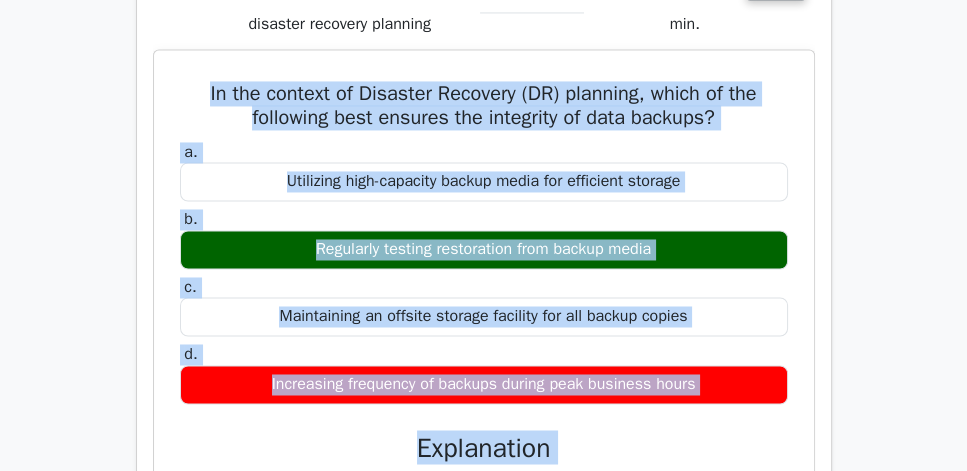scroll, scrollTop: 3148, scrollLeft: 0, axis: vertical 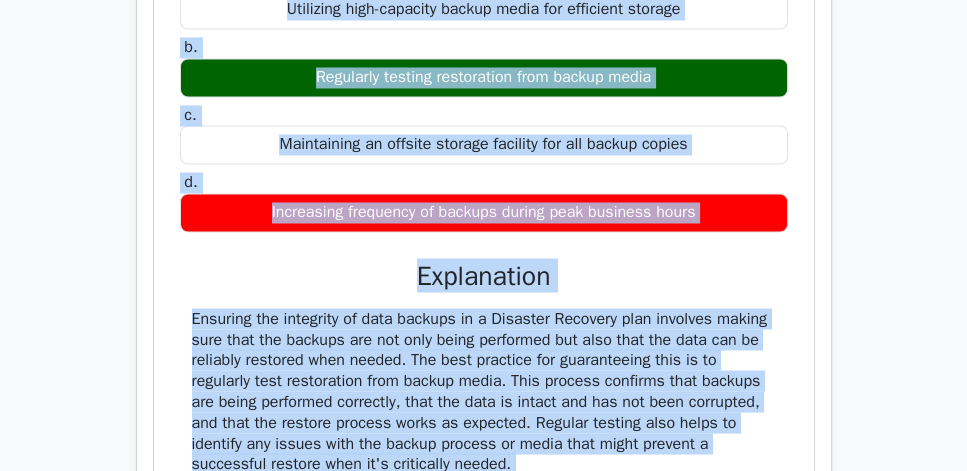 click on "b.
Regularly testing restoration from backup media" at bounding box center [484, 67] 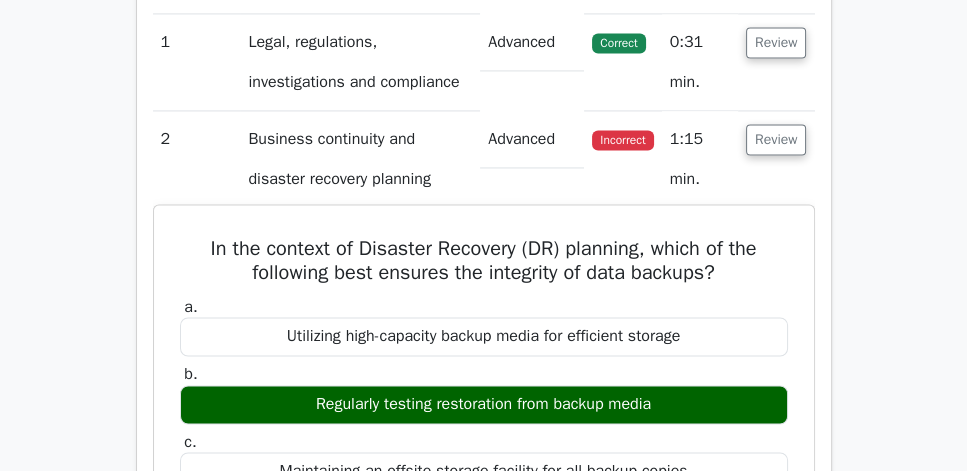 scroll, scrollTop: 2805, scrollLeft: 0, axis: vertical 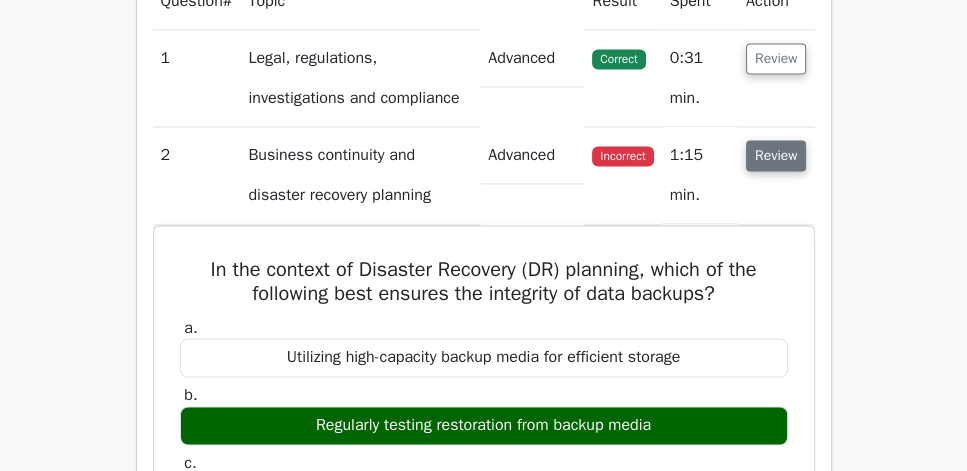 click on "Review" at bounding box center (776, 155) 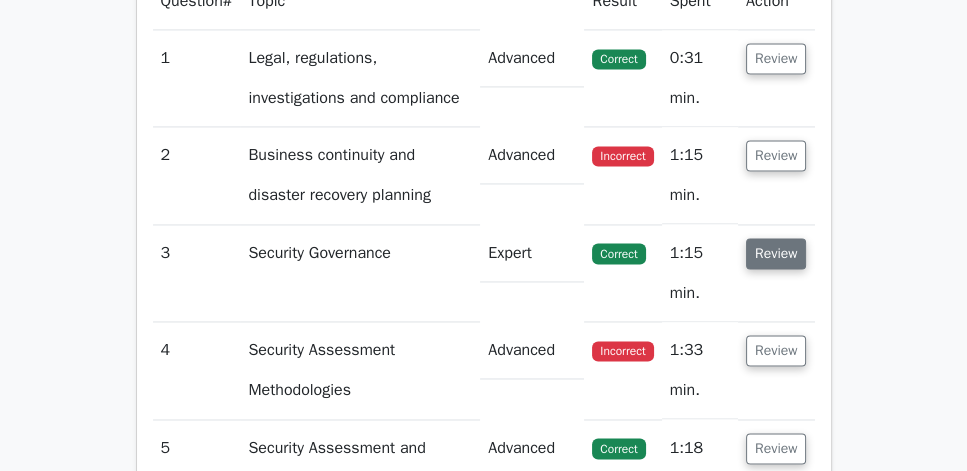 click on "Review" at bounding box center [776, 253] 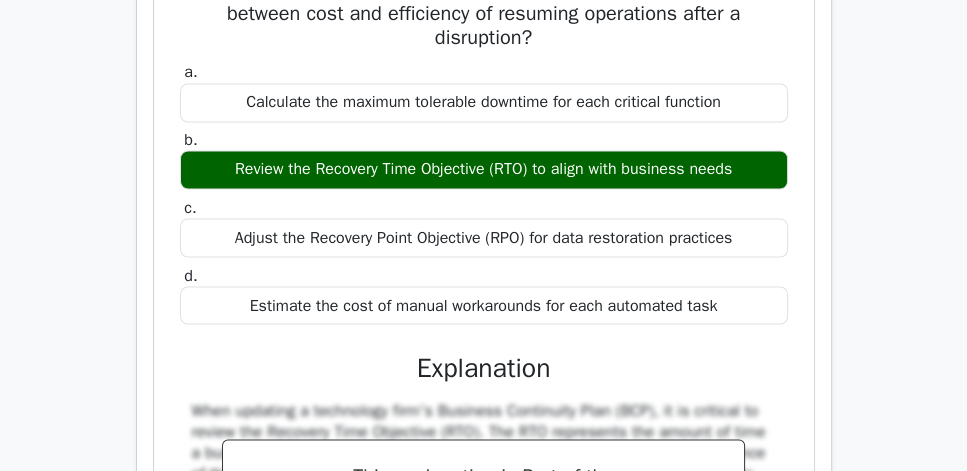 scroll, scrollTop: 3205, scrollLeft: 0, axis: vertical 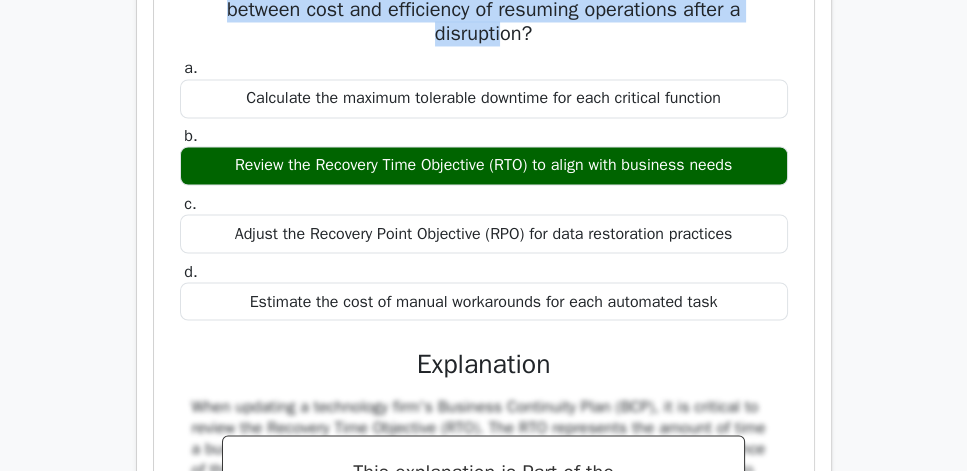 drag, startPoint x: 162, startPoint y: 55, endPoint x: 535, endPoint y: 138, distance: 382.12302 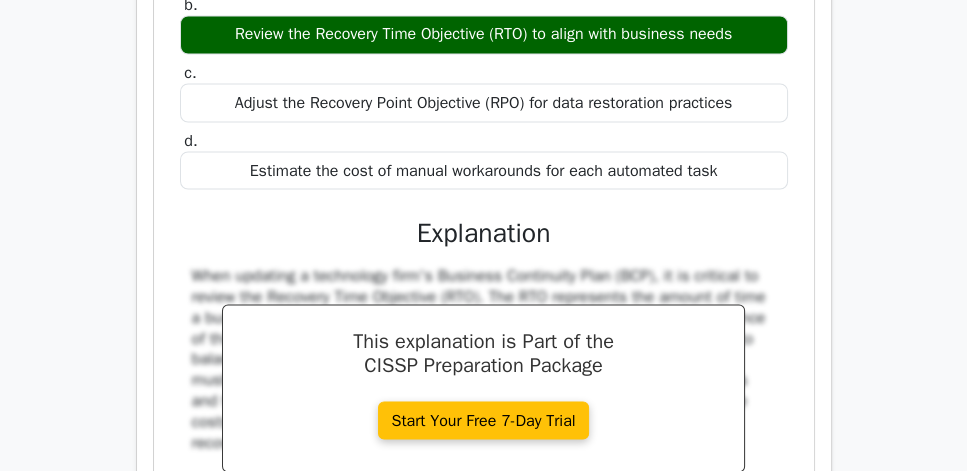 scroll, scrollTop: 3433, scrollLeft: 0, axis: vertical 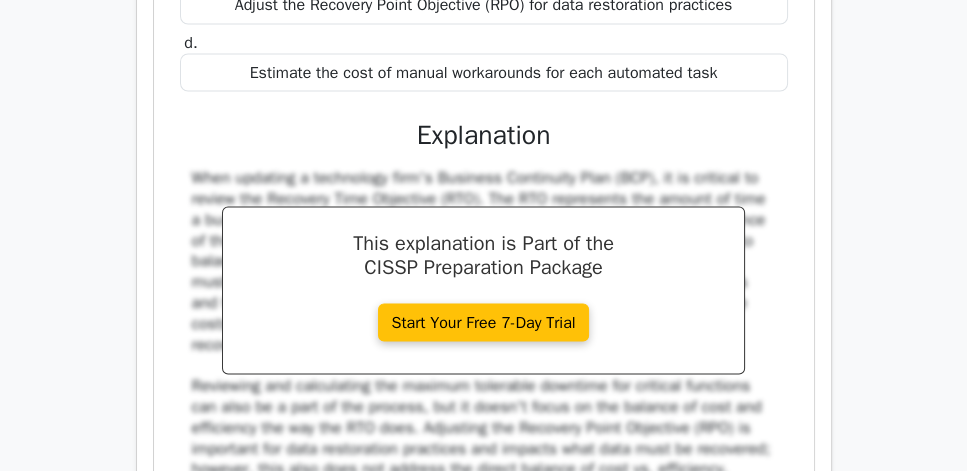click on "Estimate the cost of manual workarounds for each automated task" at bounding box center [484, 73] 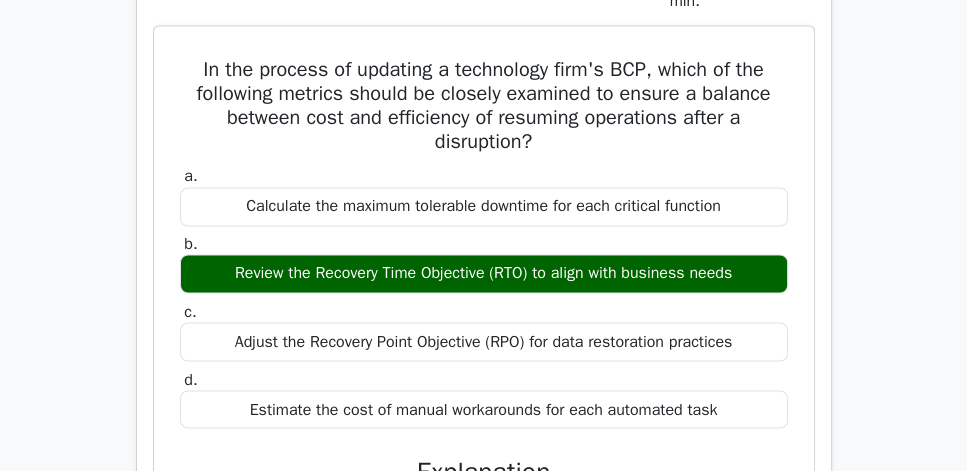 scroll, scrollTop: 3091, scrollLeft: 0, axis: vertical 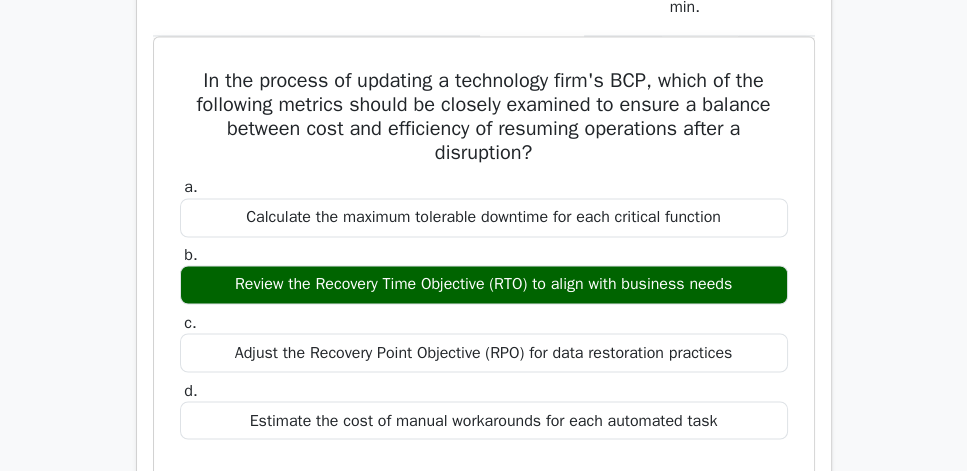 click on "Review" at bounding box center [776, -33] 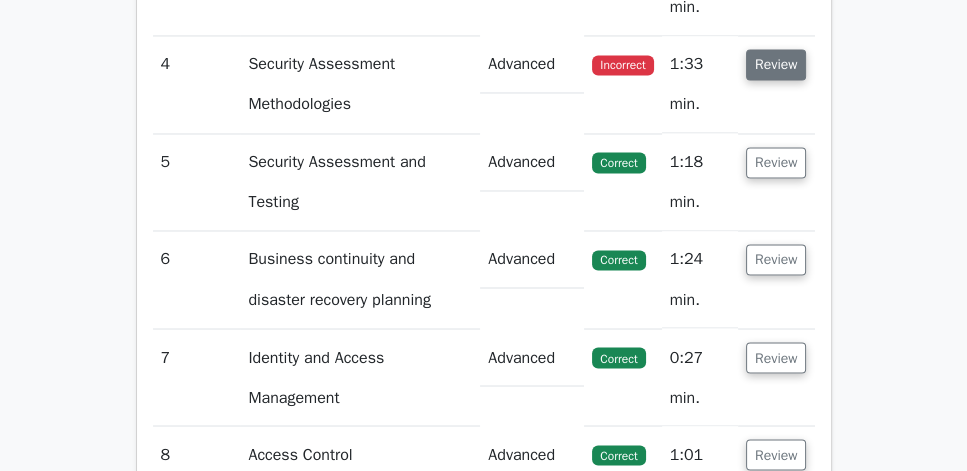 click on "Review" at bounding box center [776, 64] 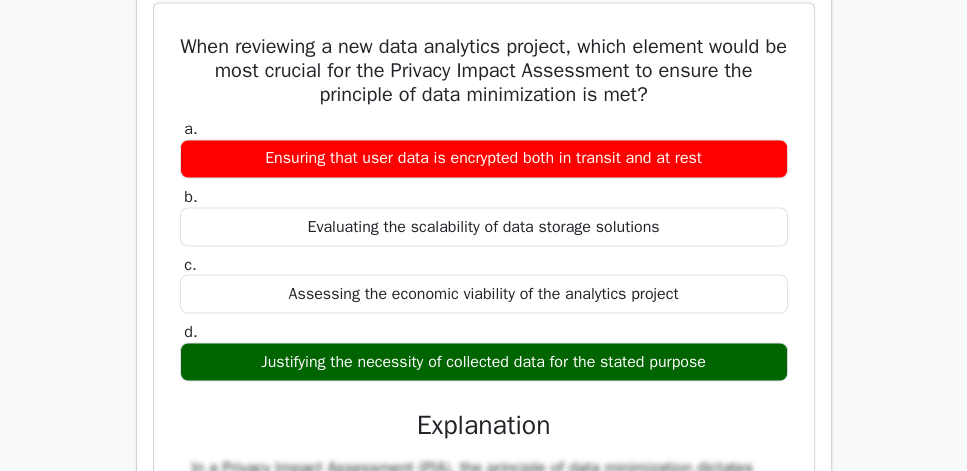 scroll, scrollTop: 3262, scrollLeft: 0, axis: vertical 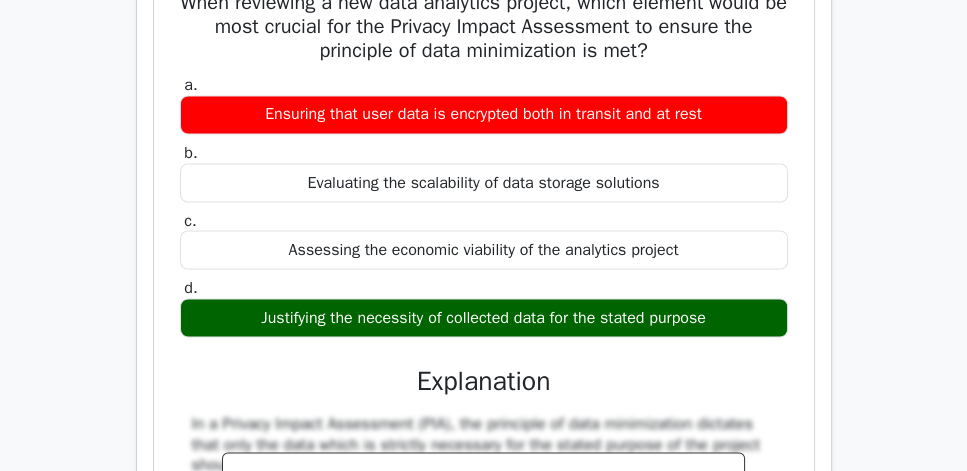 drag, startPoint x: 168, startPoint y: 95, endPoint x: 737, endPoint y: 417, distance: 653.7928 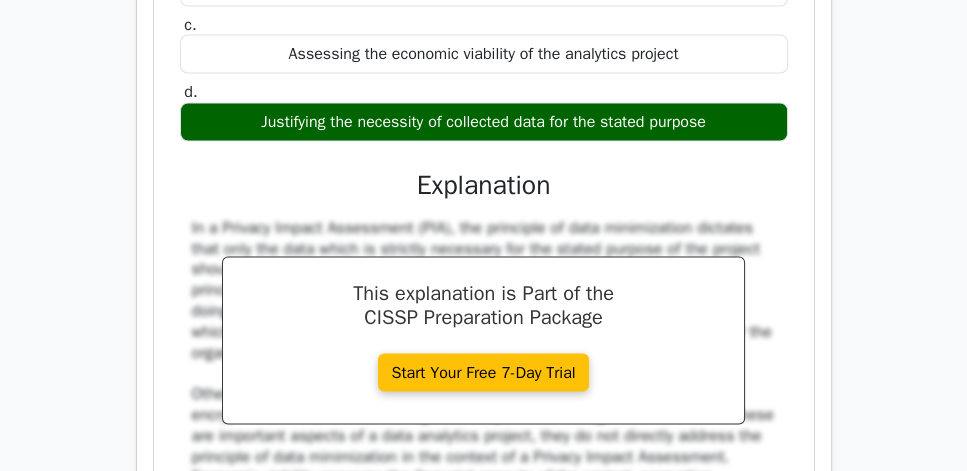 scroll, scrollTop: 3491, scrollLeft: 0, axis: vertical 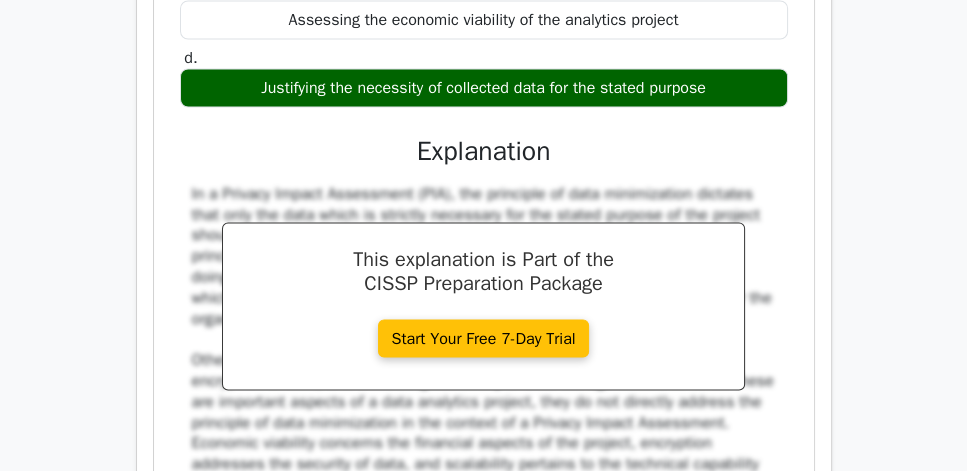 copy on "When reviewing a new data analytics project, which element would be most crucial for the Privacy Impact Assessment to ensure the principle of data minimization is met?
a.
Ensuring that user data is encrypted both in transit and at rest
b.
Evaluating the scalability of data storage solutions
c.
Assessing the economic viability of the analytics project
d.
Justifying the necessity of collected data for the stated purpose" 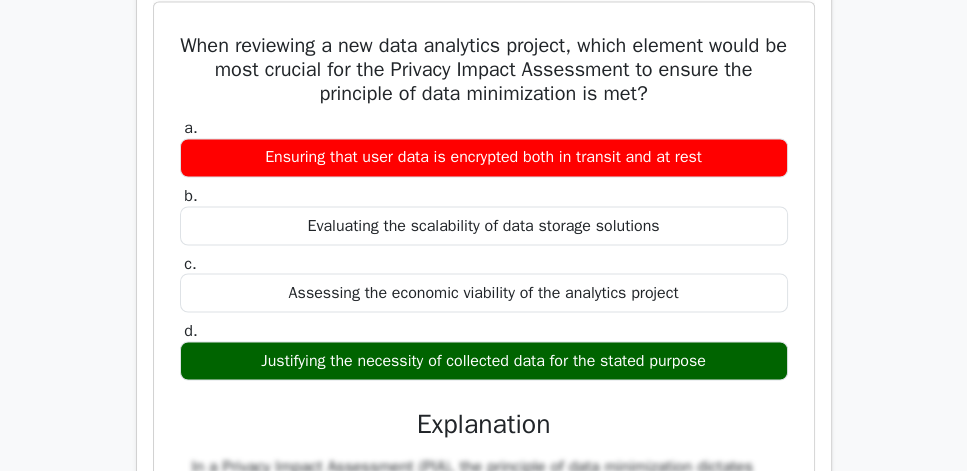 scroll, scrollTop: 3205, scrollLeft: 0, axis: vertical 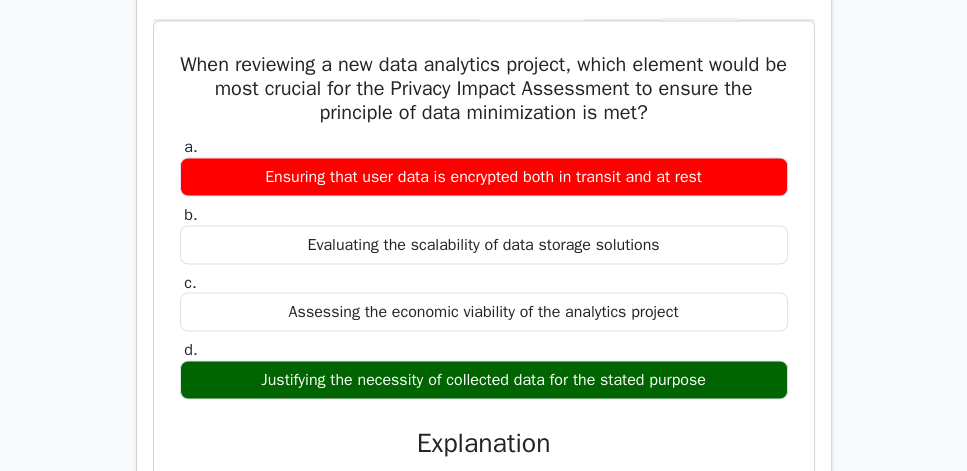 click on "Review" at bounding box center [776, -50] 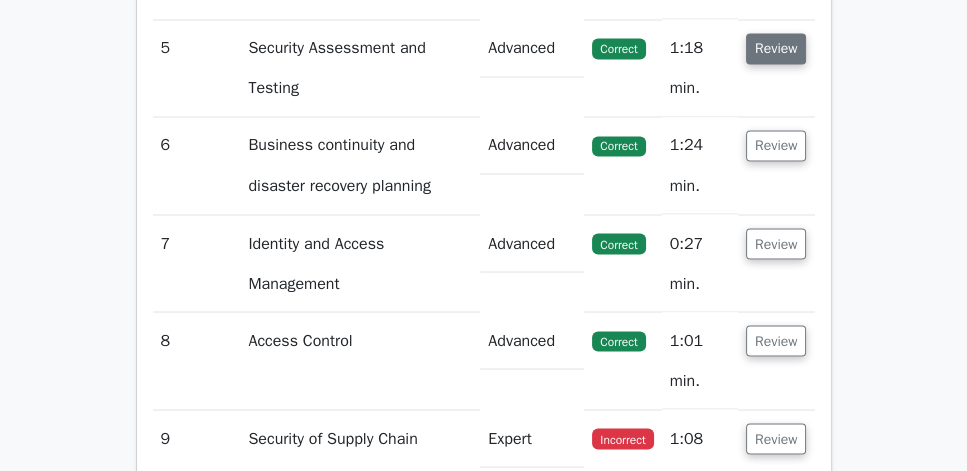 click on "Review" at bounding box center [776, 48] 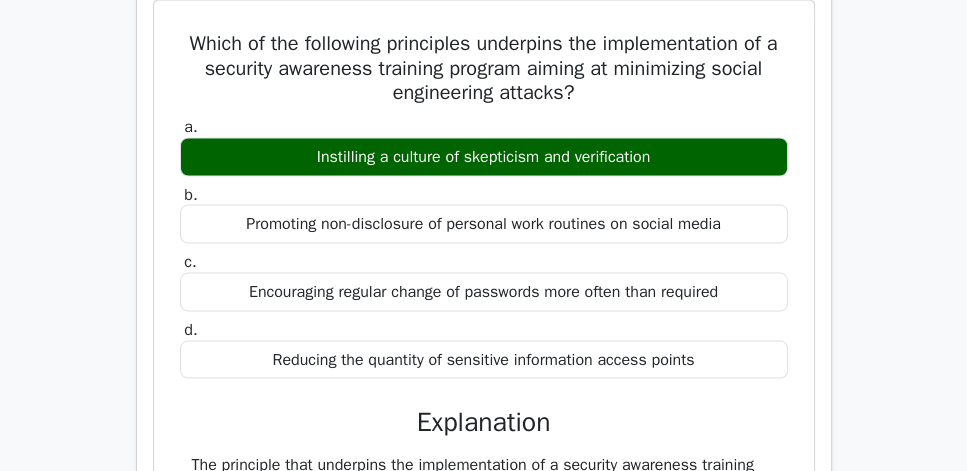 scroll, scrollTop: 3376, scrollLeft: 0, axis: vertical 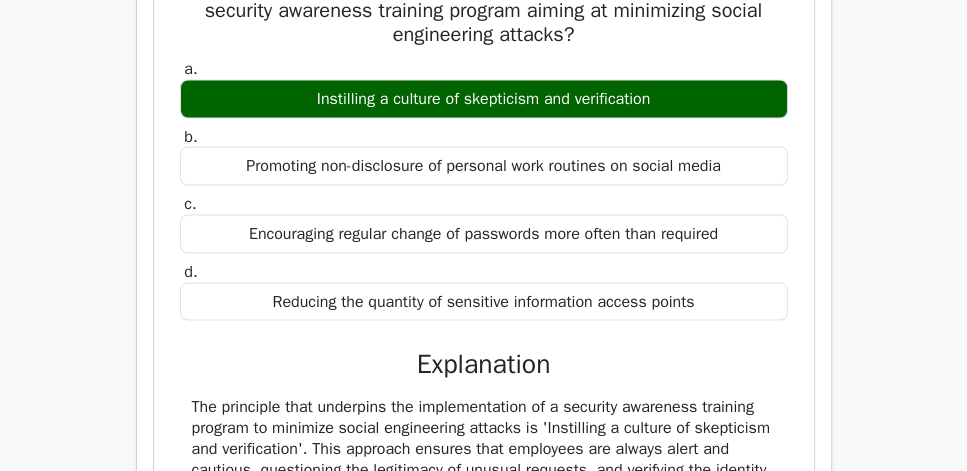 drag, startPoint x: 166, startPoint y: 80, endPoint x: 726, endPoint y: 403, distance: 646.4743 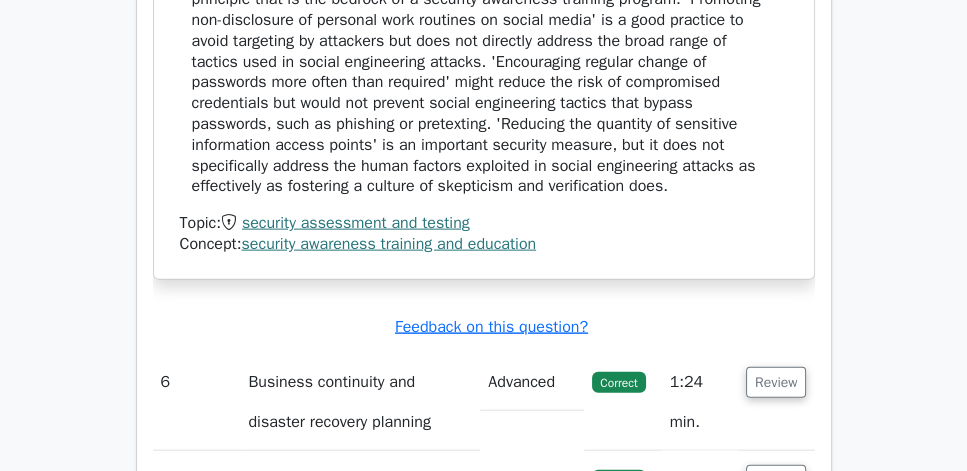 scroll, scrollTop: 4005, scrollLeft: 0, axis: vertical 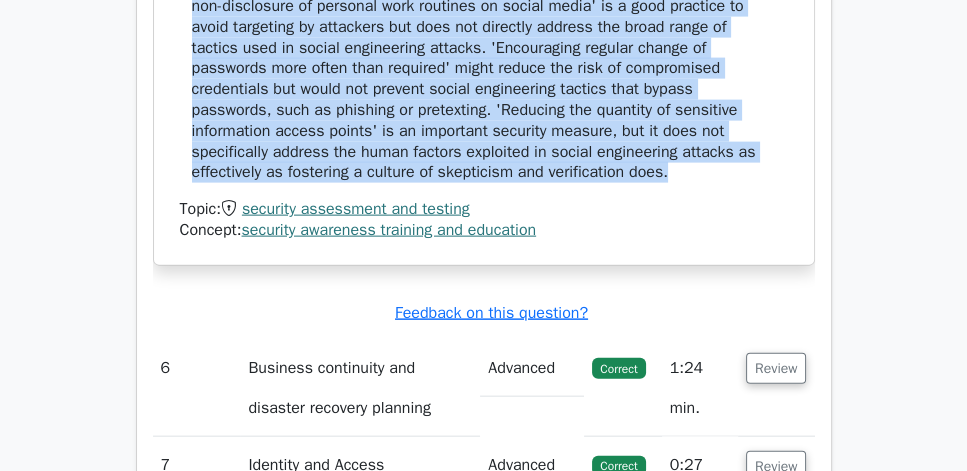 click on "The principle that underpins the implementation of a security awareness training program to minimize social engineering attacks is 'Instilling a culture of skepticism and verification'. This approach ensures that employees are always alert and cautious, questioning the legitimacy of unusual requests, and verifying the identity of individuals before providing sensitive information or access to company resources. This proactive attitude towards security helps to prevent various forms of social engineering, where attackers often manipulate individuals into breaking normal security procedures." at bounding box center [484, -25] 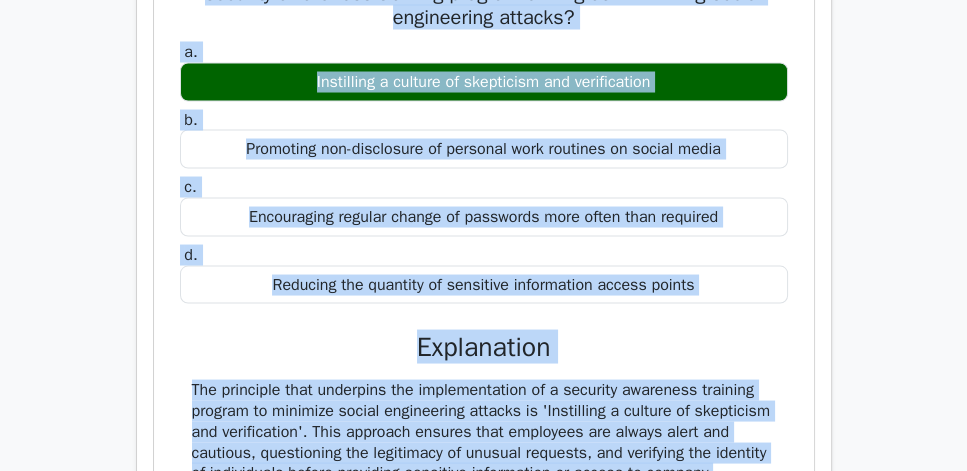 scroll, scrollTop: 3376, scrollLeft: 0, axis: vertical 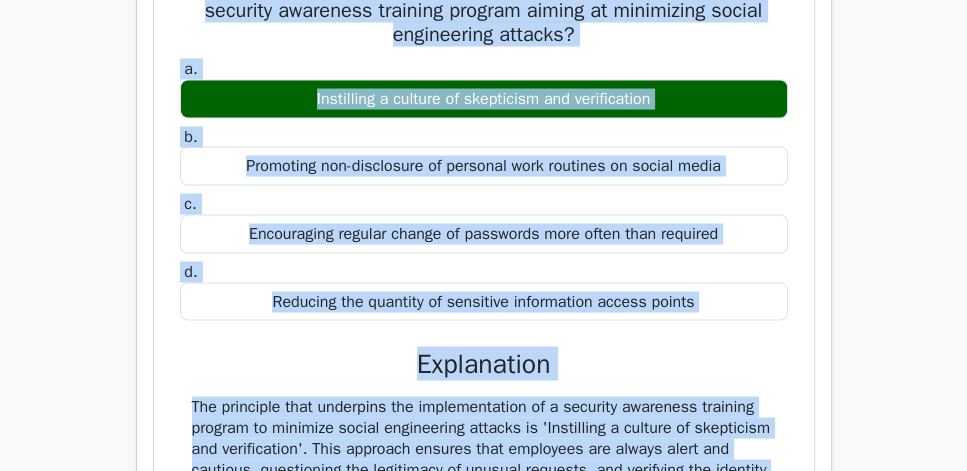 click on "Which of the following principles underpins the implementation of a security awareness training program aiming at minimizing social engineering attacks?
a.
Instilling a culture of skepticism and verification
b.
c. d." at bounding box center [484, 418] 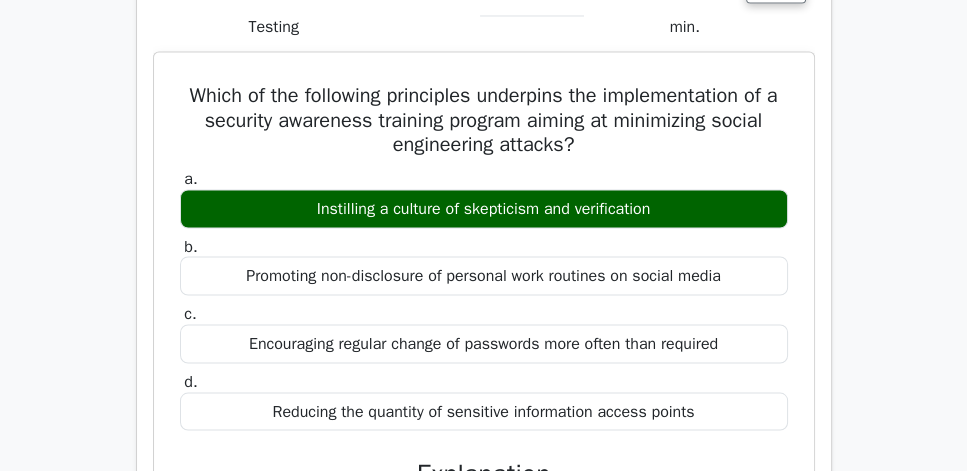 scroll, scrollTop: 3262, scrollLeft: 0, axis: vertical 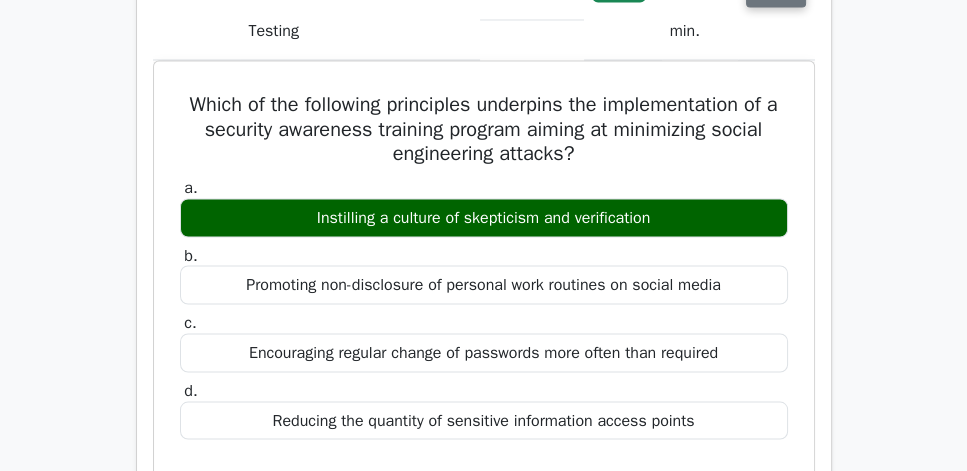 click on "Review" at bounding box center (776, -9) 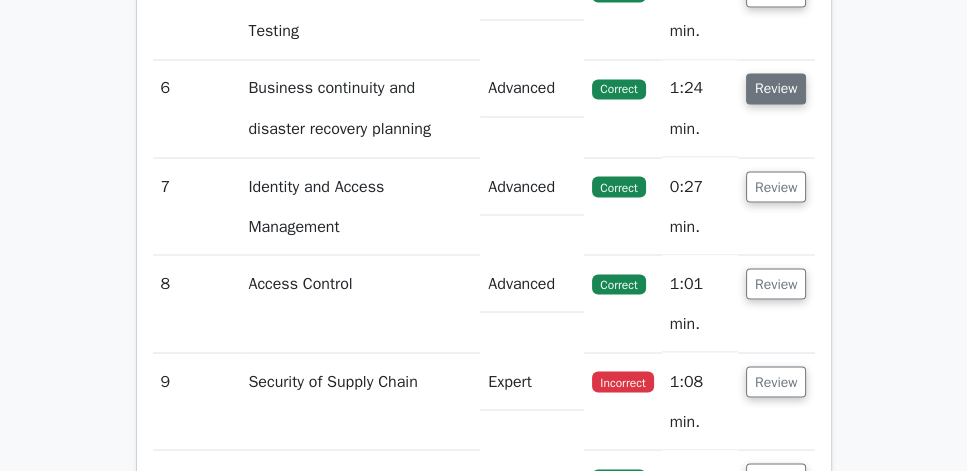 click on "Review" at bounding box center (776, 88) 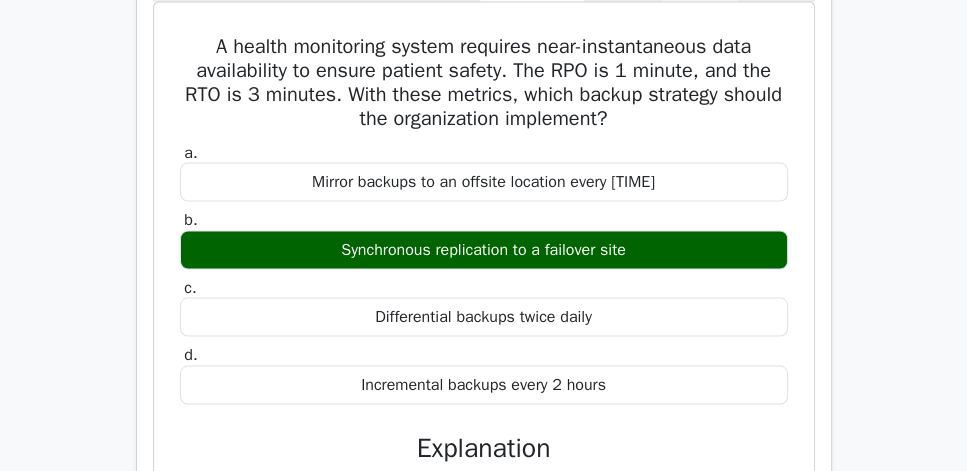 scroll, scrollTop: 3433, scrollLeft: 0, axis: vertical 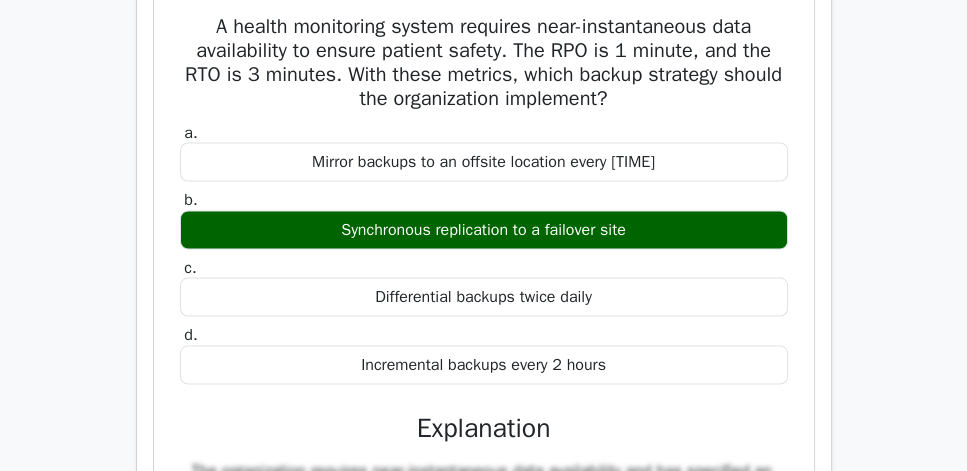 drag, startPoint x: 171, startPoint y: 157, endPoint x: 530, endPoint y: 290, distance: 382.8446 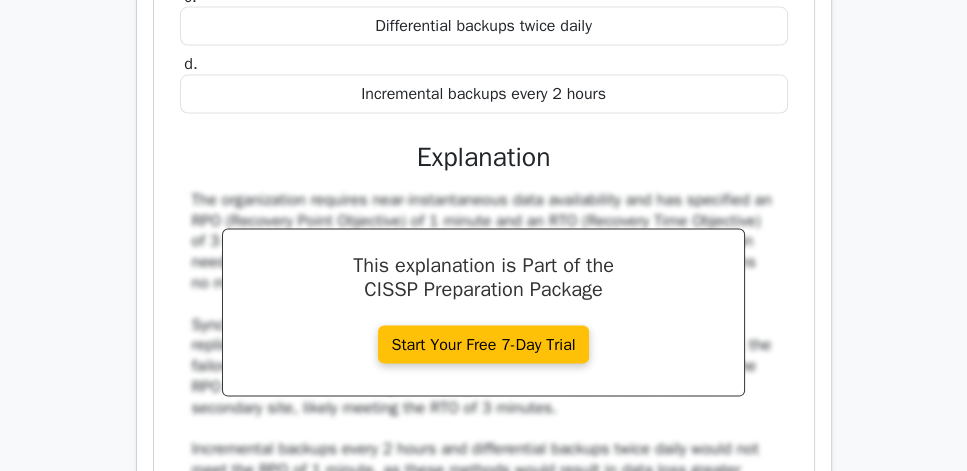 scroll, scrollTop: 3719, scrollLeft: 0, axis: vertical 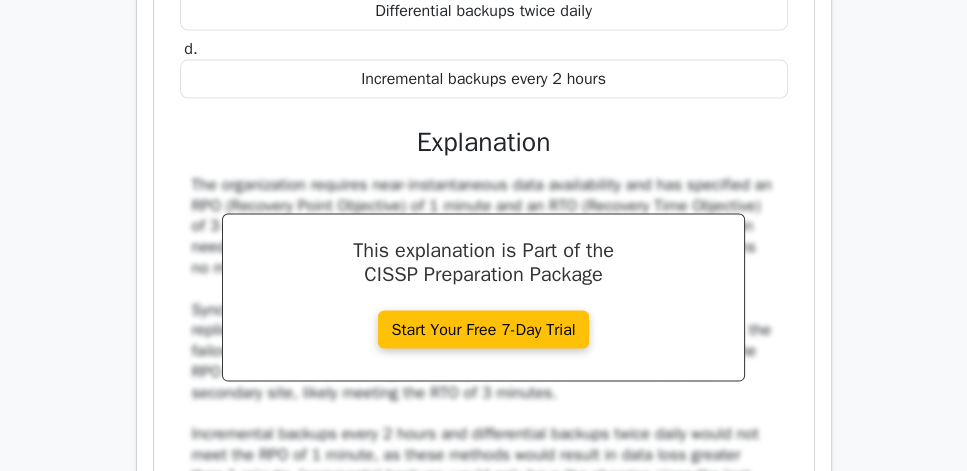 click on "Incremental backups every 2 hours" at bounding box center (484, 79) 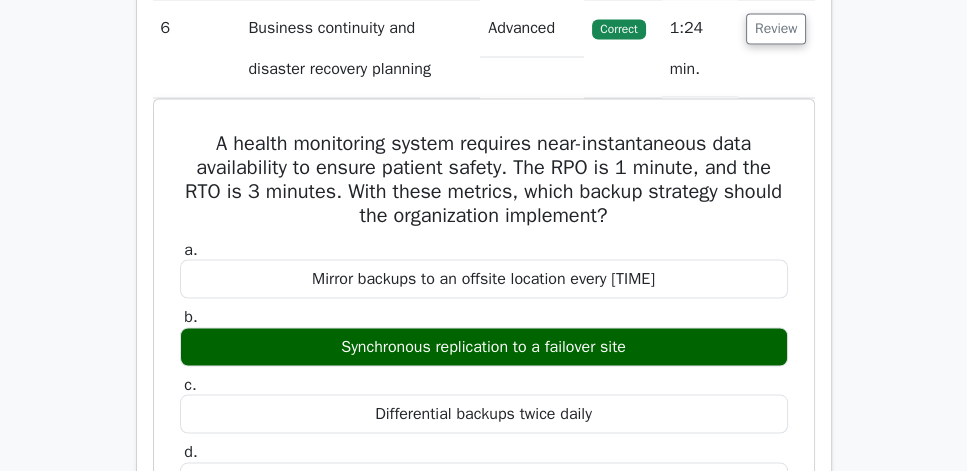 scroll, scrollTop: 3319, scrollLeft: 0, axis: vertical 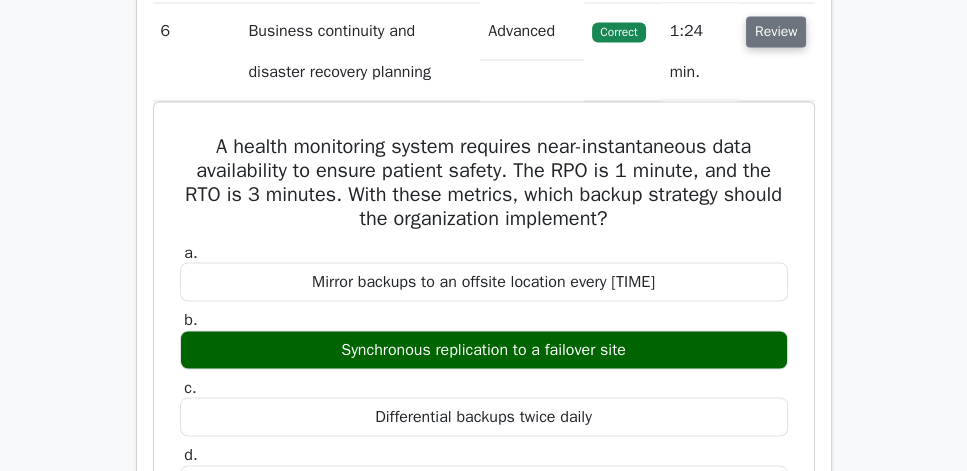click on "Review" at bounding box center (776, 31) 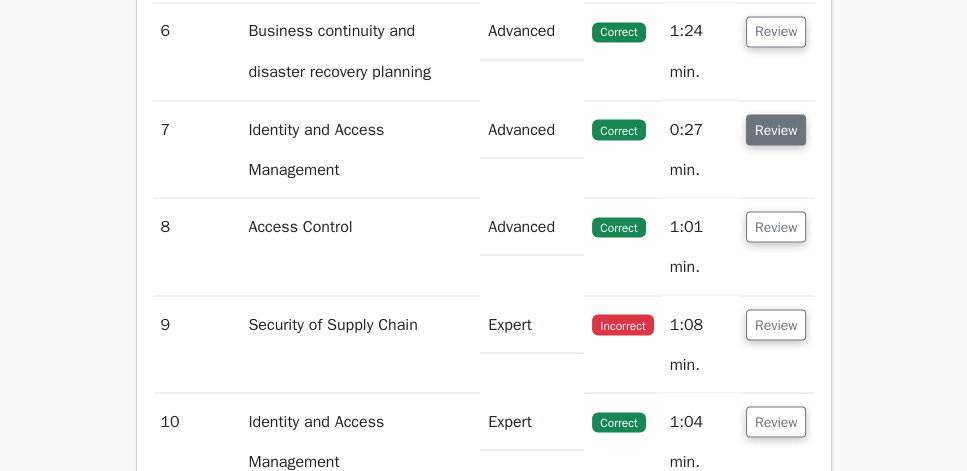 click on "Review" at bounding box center (776, 129) 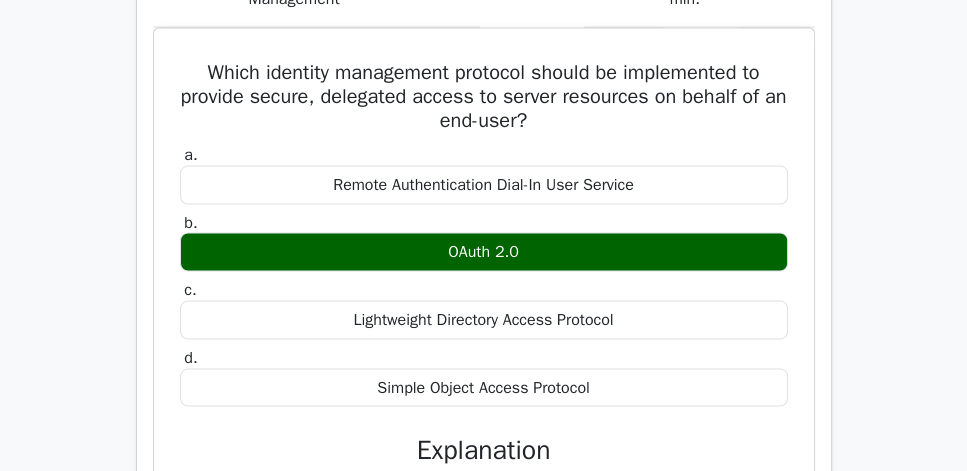scroll, scrollTop: 3548, scrollLeft: 0, axis: vertical 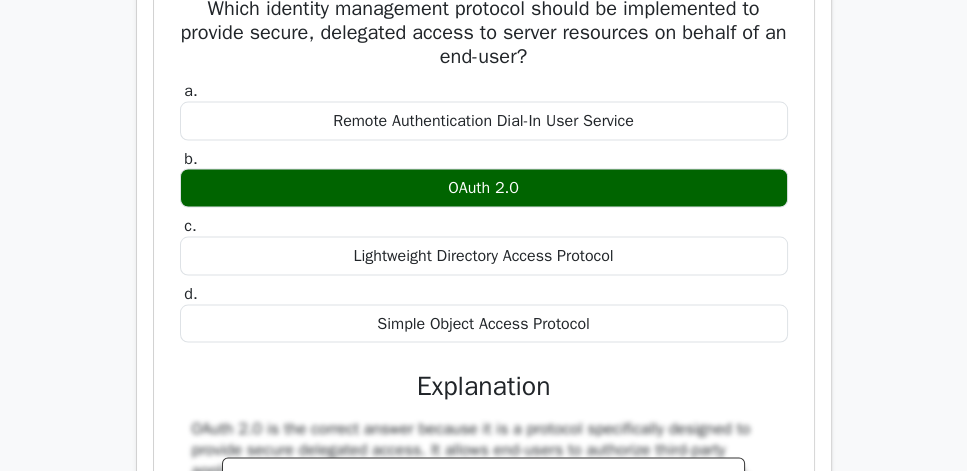 drag, startPoint x: 170, startPoint y: 139, endPoint x: 558, endPoint y: 261, distance: 406.72842 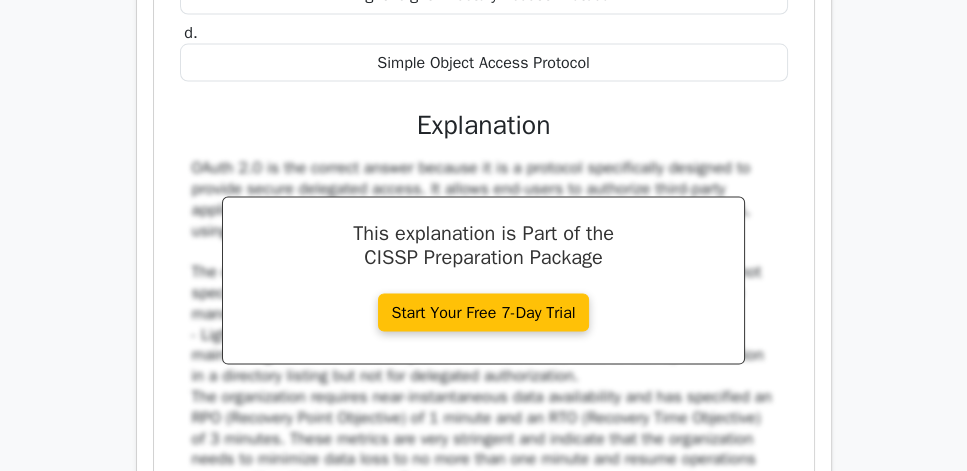 scroll, scrollTop: 3833, scrollLeft: 0, axis: vertical 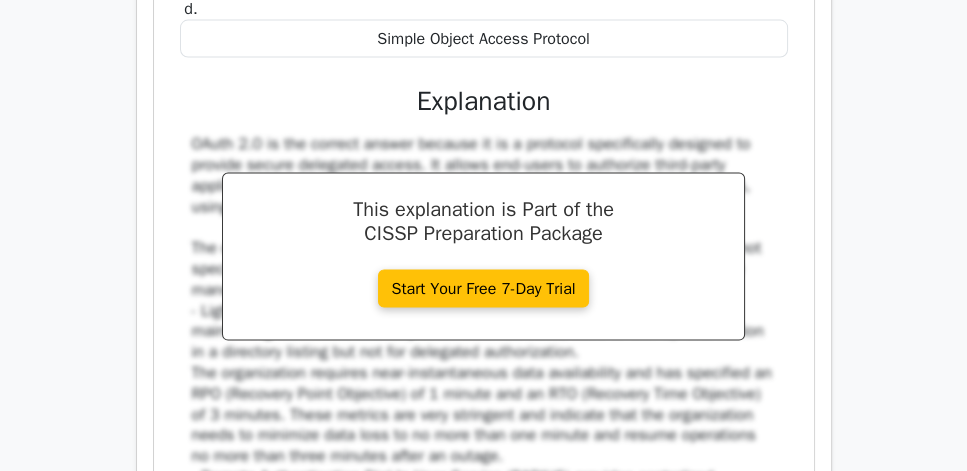 click on "Simple Object Access Protocol" at bounding box center (484, 39) 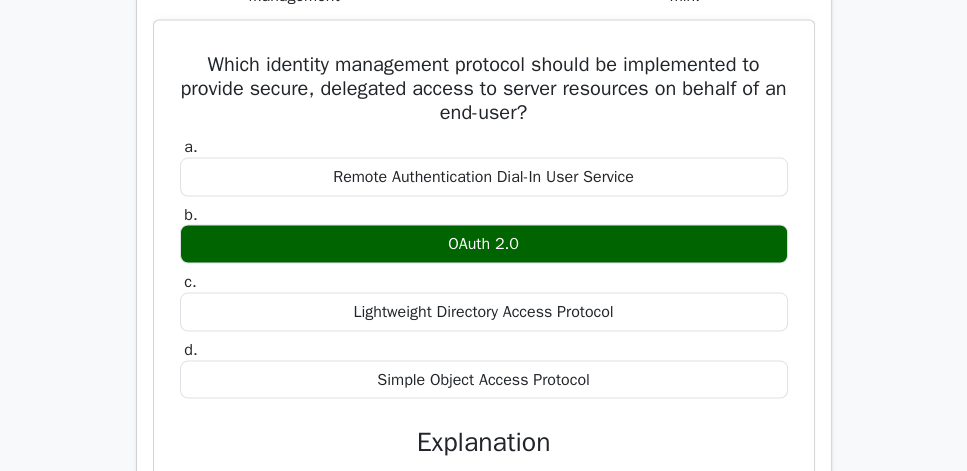 scroll, scrollTop: 3491, scrollLeft: 0, axis: vertical 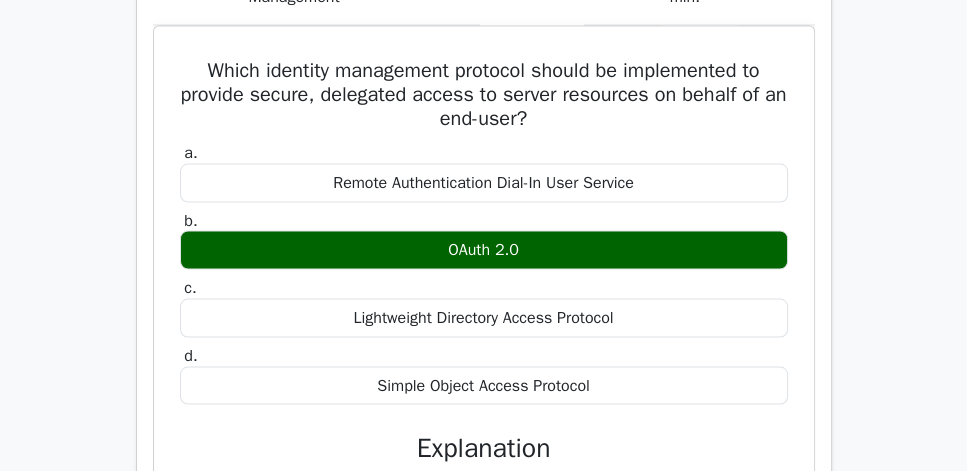 click on "Review" at bounding box center (776, -43) 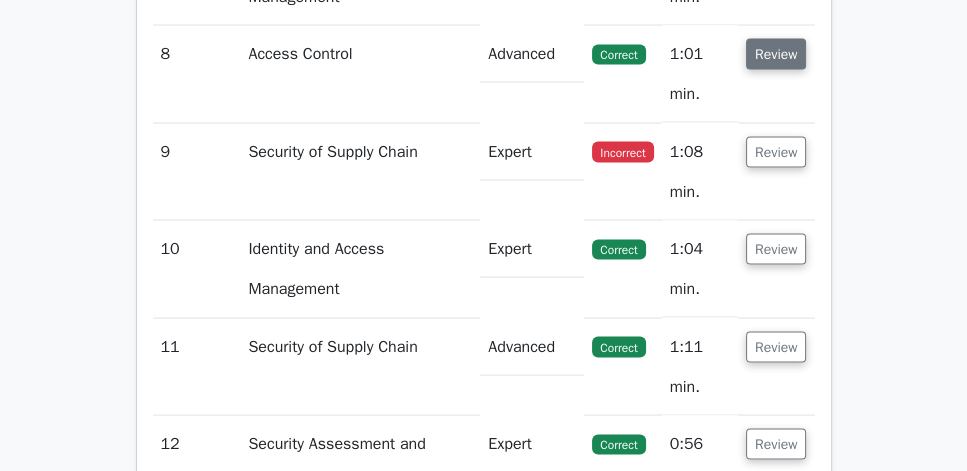 click on "Review" at bounding box center [776, 54] 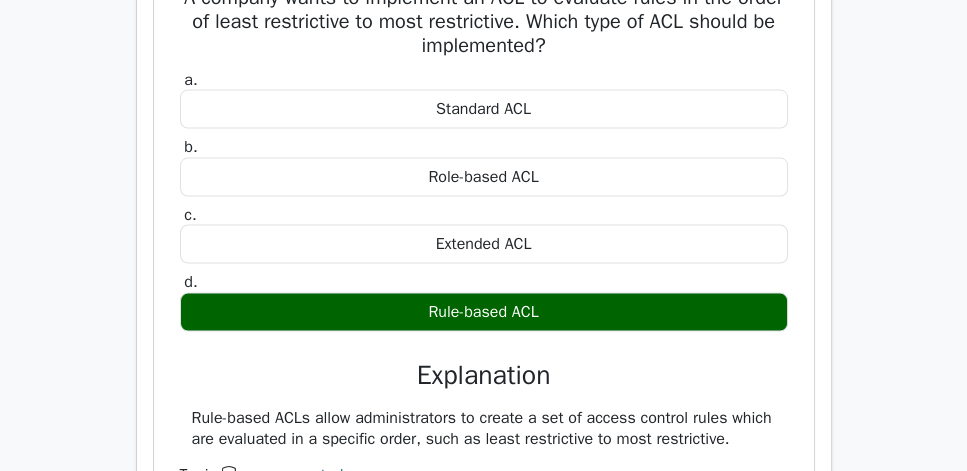 scroll, scrollTop: 3719, scrollLeft: 0, axis: vertical 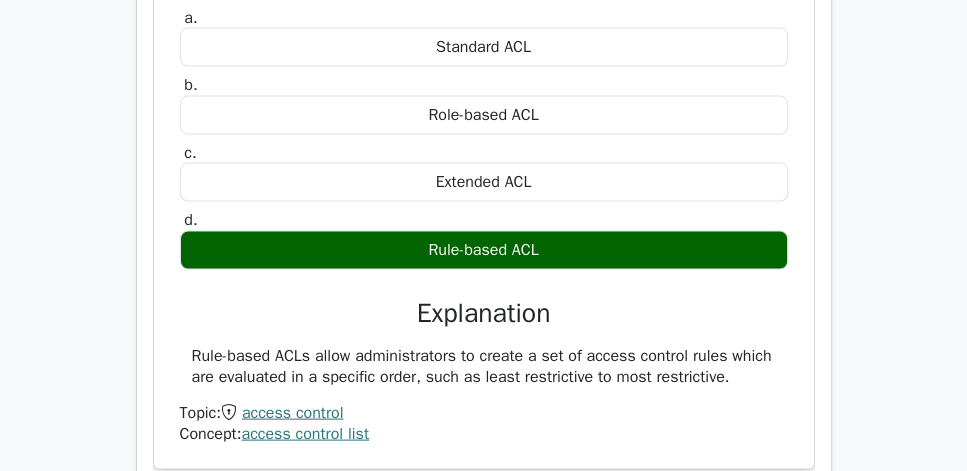 drag, startPoint x: 170, startPoint y: 64, endPoint x: 666, endPoint y: 387, distance: 591.8995 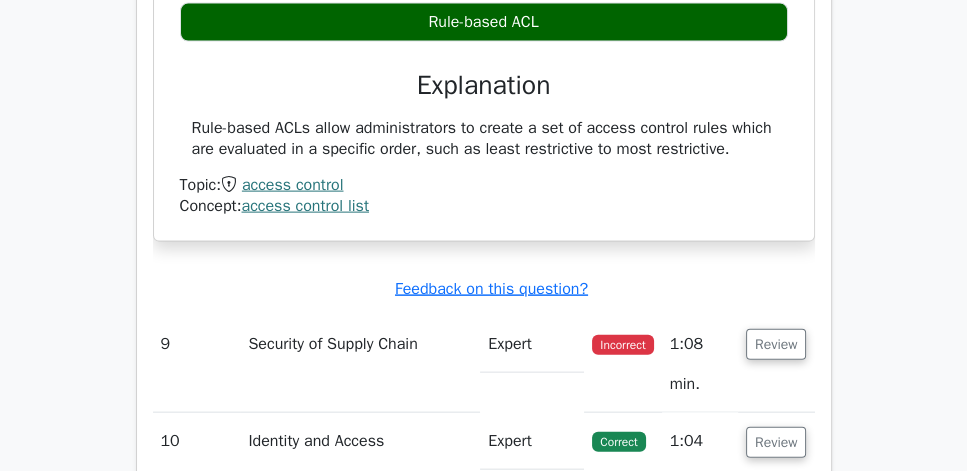 scroll, scrollTop: 3948, scrollLeft: 0, axis: vertical 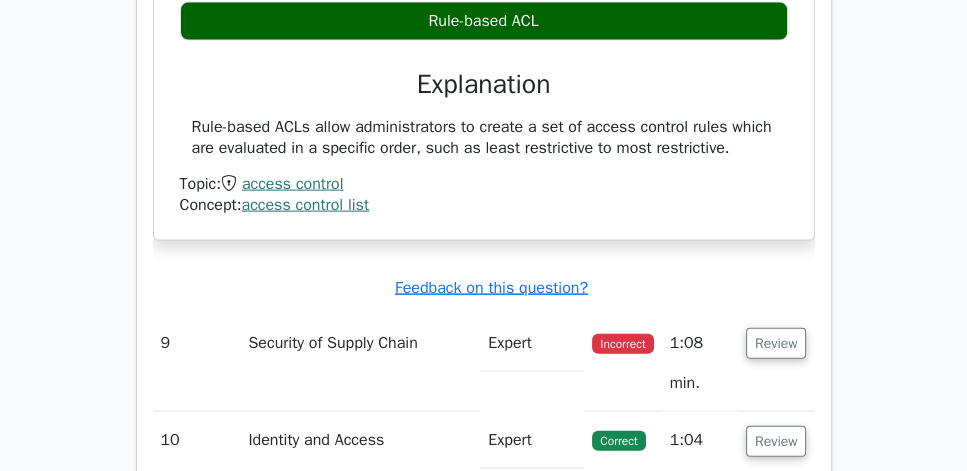 click on "Rule-based ACLs allow administrators to create a set of access control rules which are evaluated in a specific order, such as least restrictive to most restrictive." at bounding box center (484, 138) 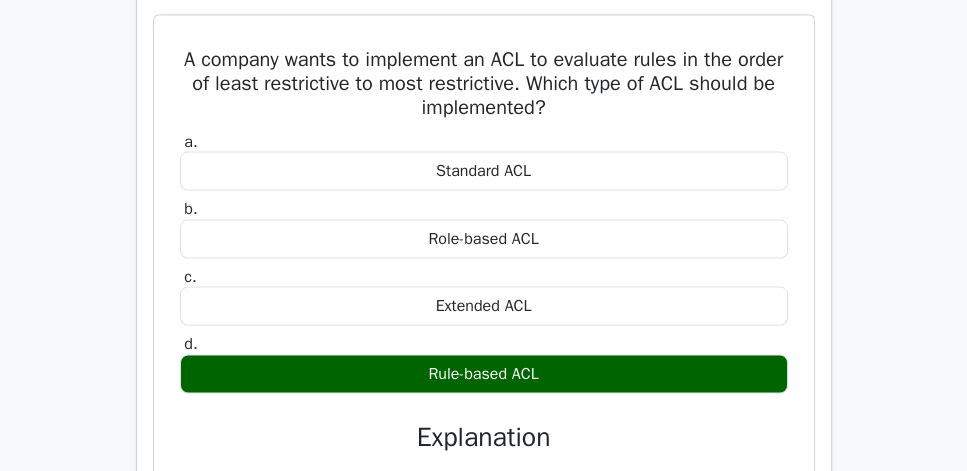 scroll, scrollTop: 3548, scrollLeft: 0, axis: vertical 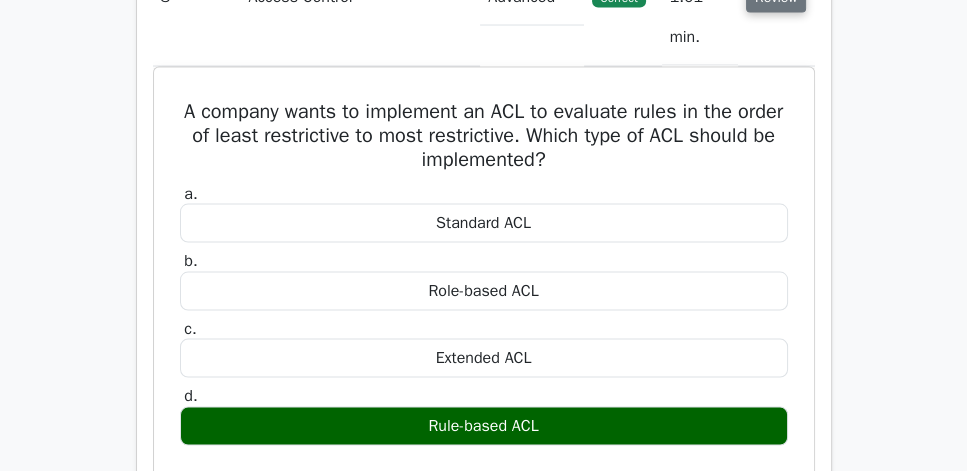 click on "Review" at bounding box center [776, -3] 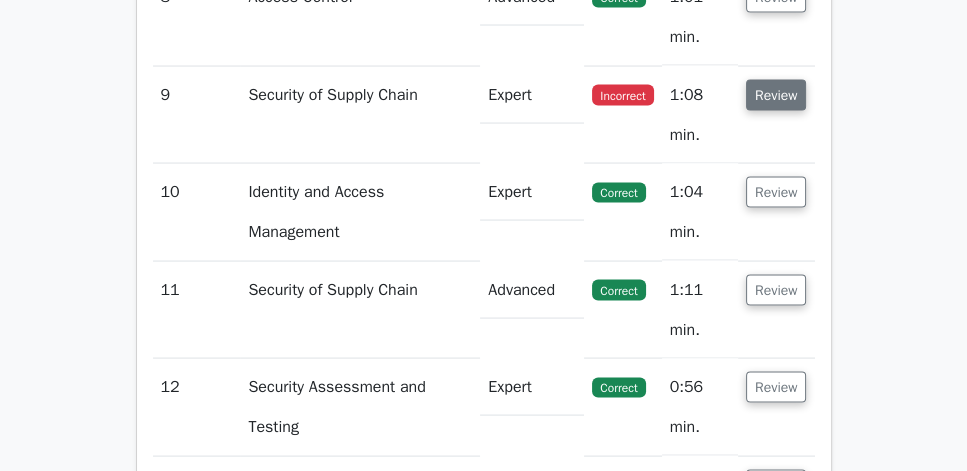 click on "Review" at bounding box center [776, 95] 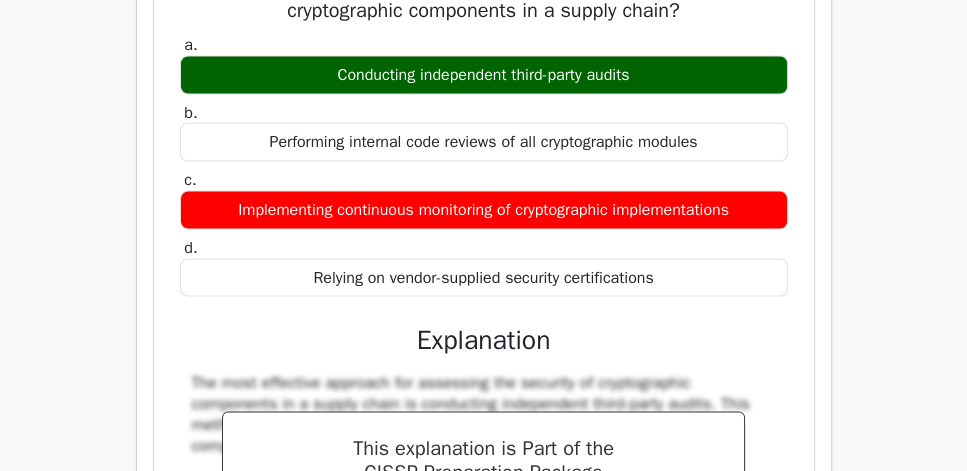 scroll, scrollTop: 3776, scrollLeft: 0, axis: vertical 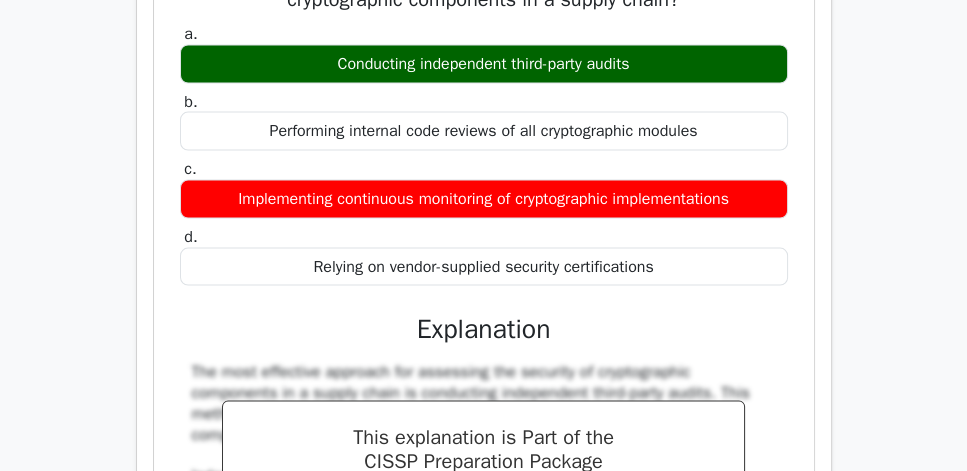 drag, startPoint x: 160, startPoint y: 106, endPoint x: 705, endPoint y: 397, distance: 617.8236 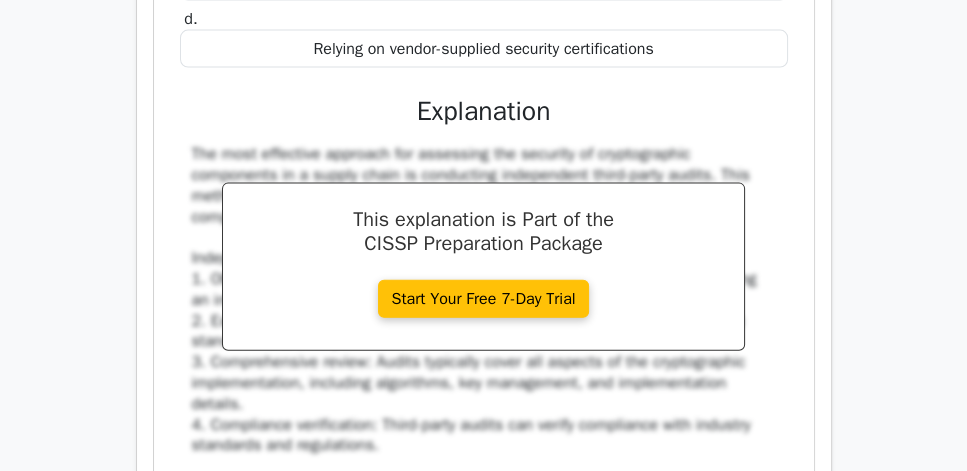scroll, scrollTop: 4005, scrollLeft: 0, axis: vertical 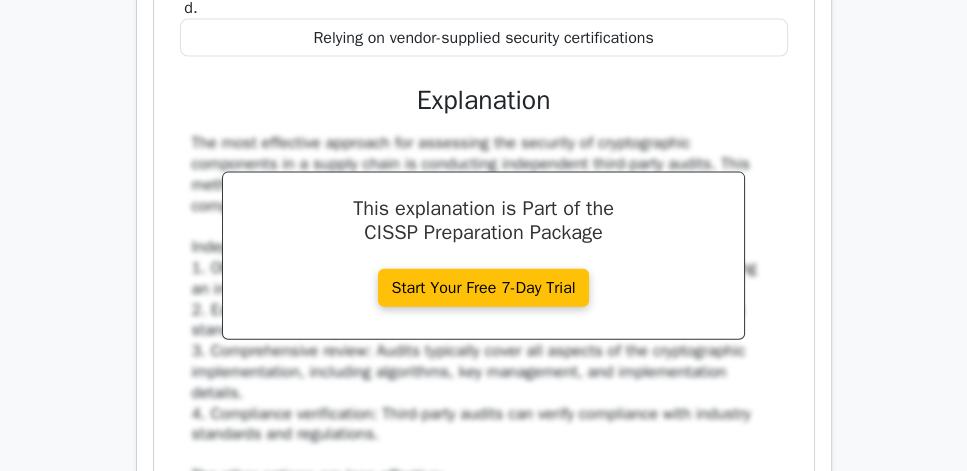 copy on "Which approach is most effective for assessing the security of cryptographic components in a supply chain?
a.
Conducting independent third-party audits
b.
Performing internal code reviews of all cryptographic modules
c.
Implementing continuous monitoring of cryptographic implementations
d.
Relying on vendor-supplied security certifications" 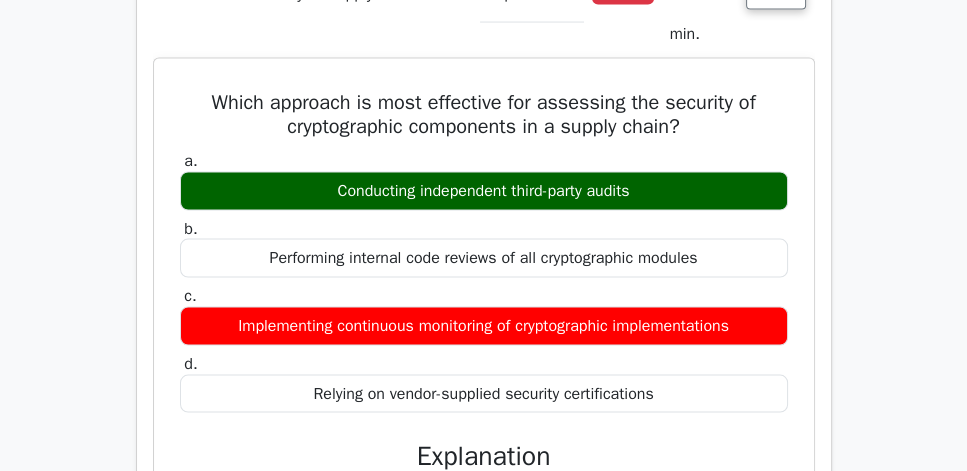 scroll, scrollTop: 3605, scrollLeft: 0, axis: vertical 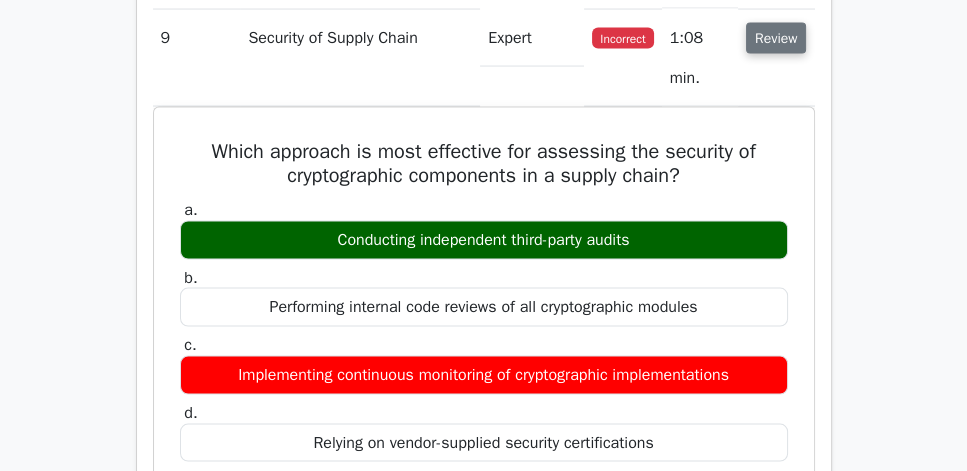 click on "Review" at bounding box center [776, 38] 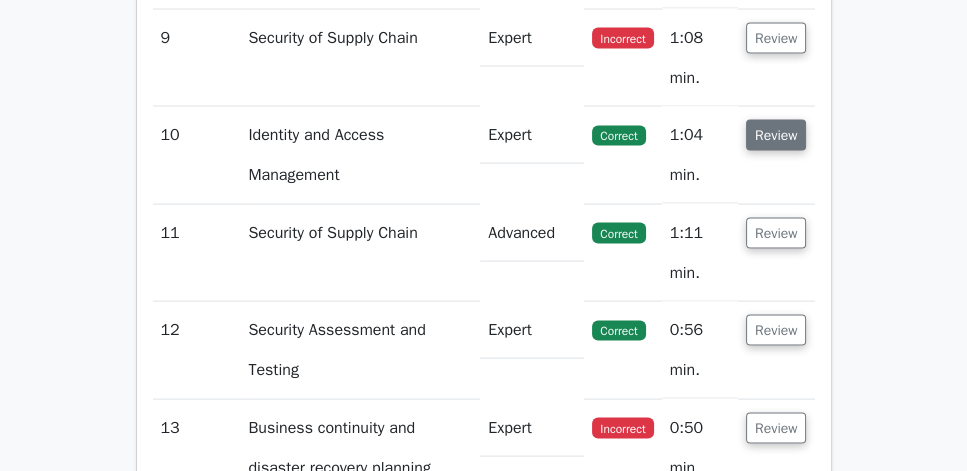 click on "Review" at bounding box center (776, 135) 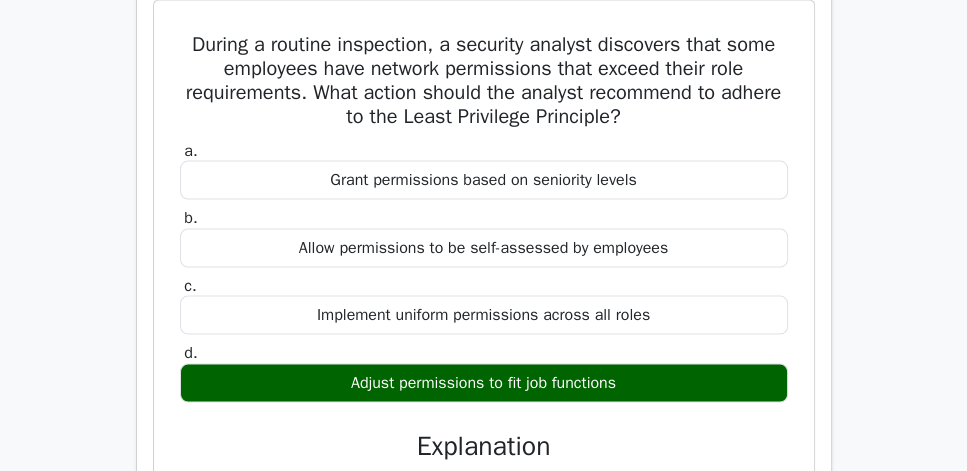 scroll, scrollTop: 3833, scrollLeft: 0, axis: vertical 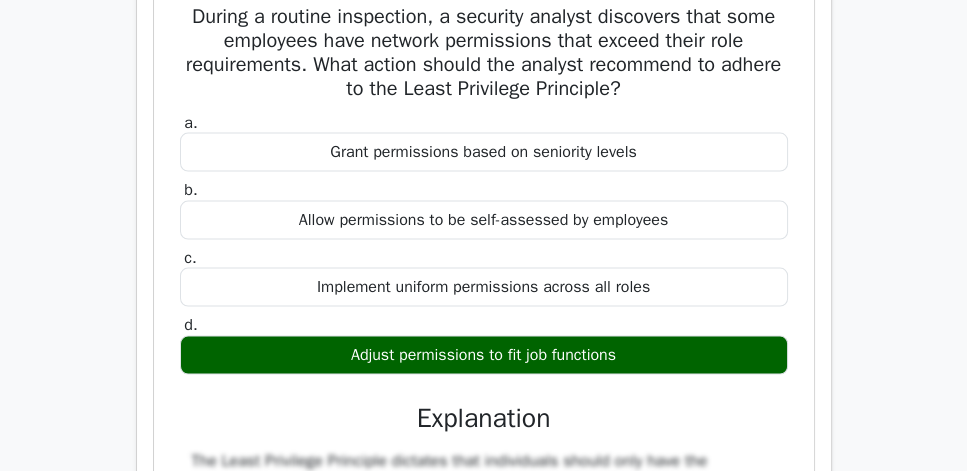 drag, startPoint x: 167, startPoint y: 151, endPoint x: 630, endPoint y: 353, distance: 505.1465 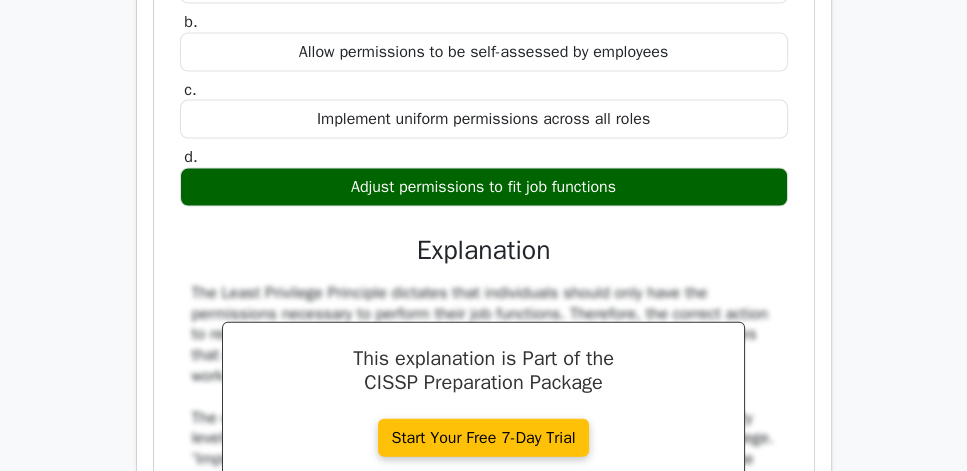 scroll, scrollTop: 4062, scrollLeft: 0, axis: vertical 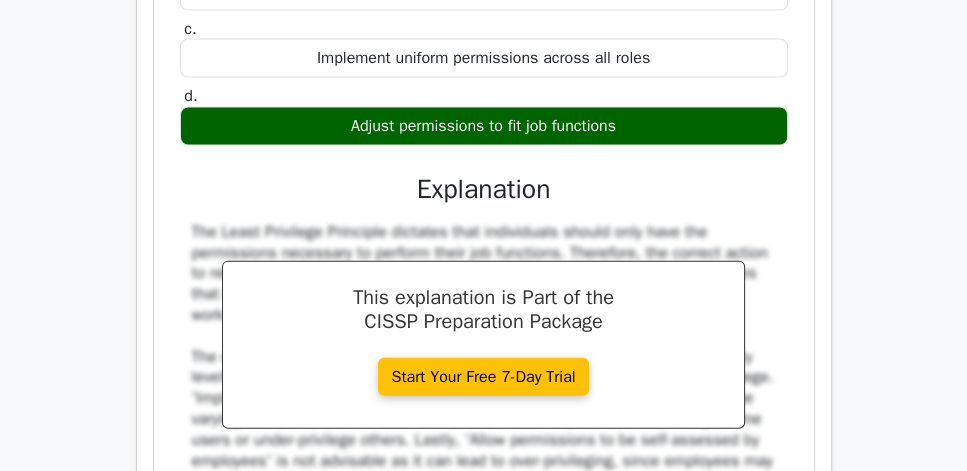 click on "Adjust permissions to fit job functions" at bounding box center (484, 126) 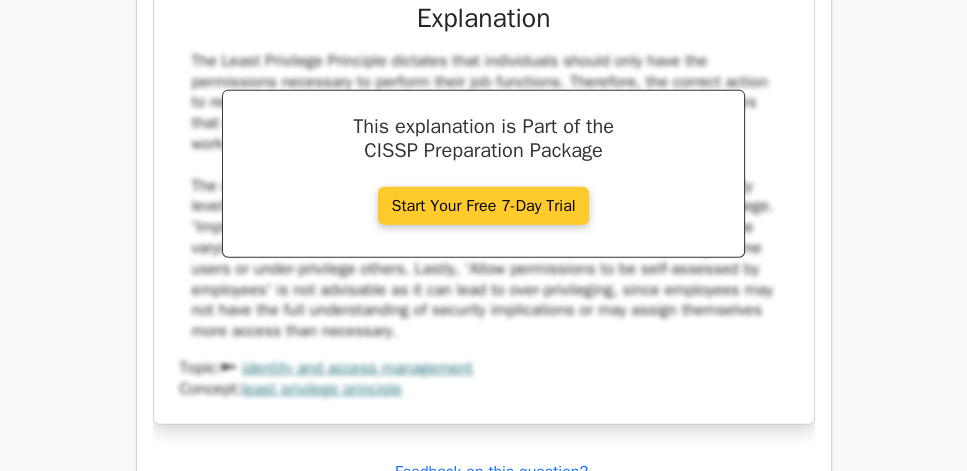 scroll, scrollTop: 4233, scrollLeft: 0, axis: vertical 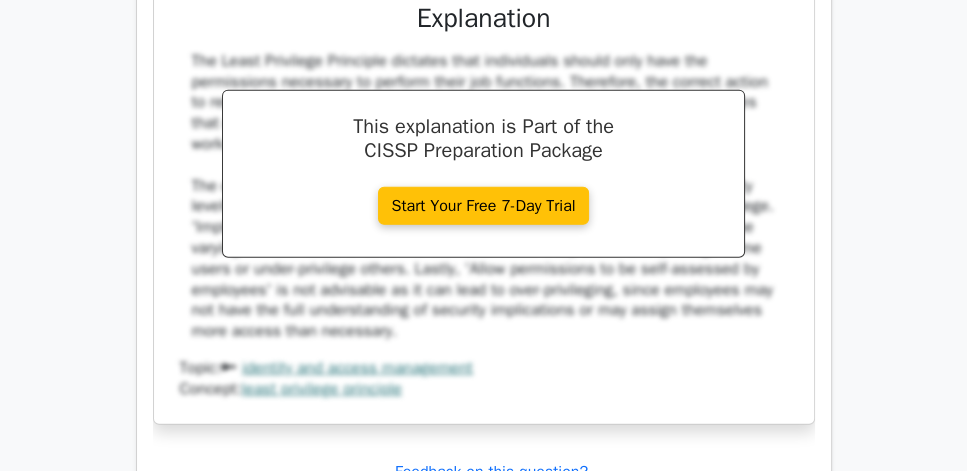 click on "During a routine inspection, a security analyst discovers that some employees have network permissions that exceed their role requirements. What action should the analyst recommend to adhere to the Least Privilege Principle?
a.
Grant permissions based on seniority levels
b.
c." at bounding box center [484, -2] 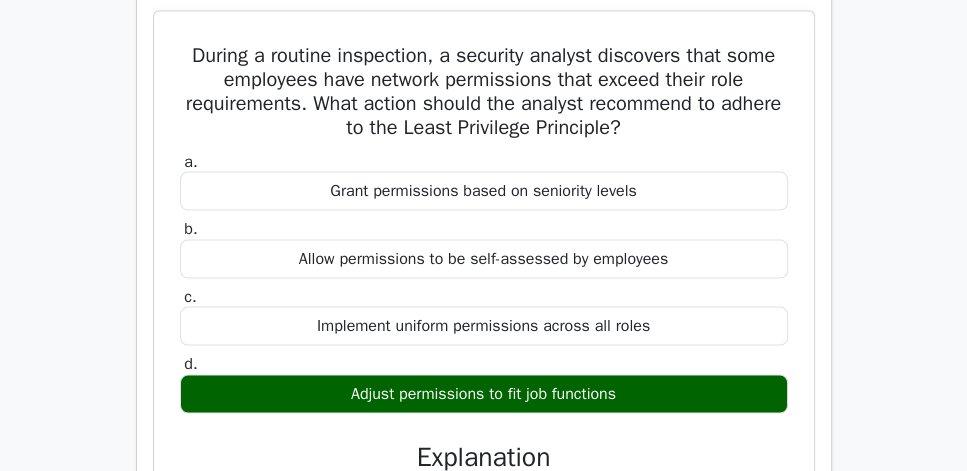 scroll, scrollTop: 3776, scrollLeft: 0, axis: vertical 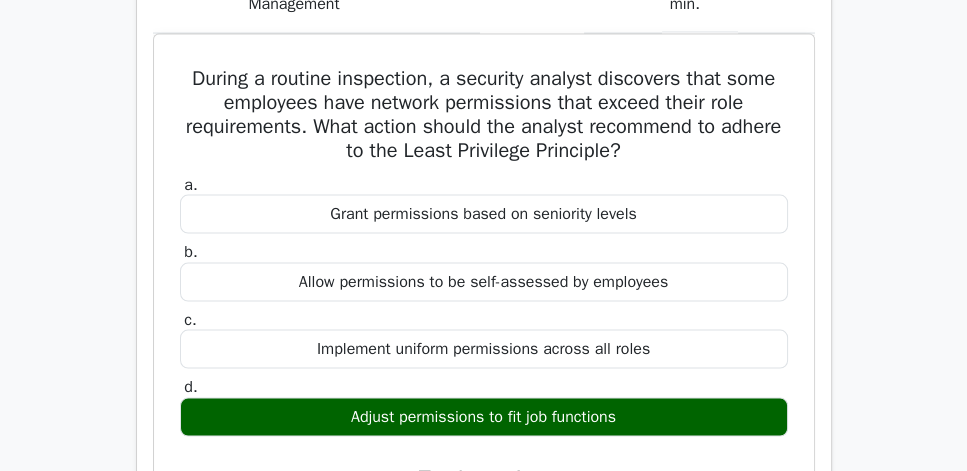 click on "Review" at bounding box center (776, -36) 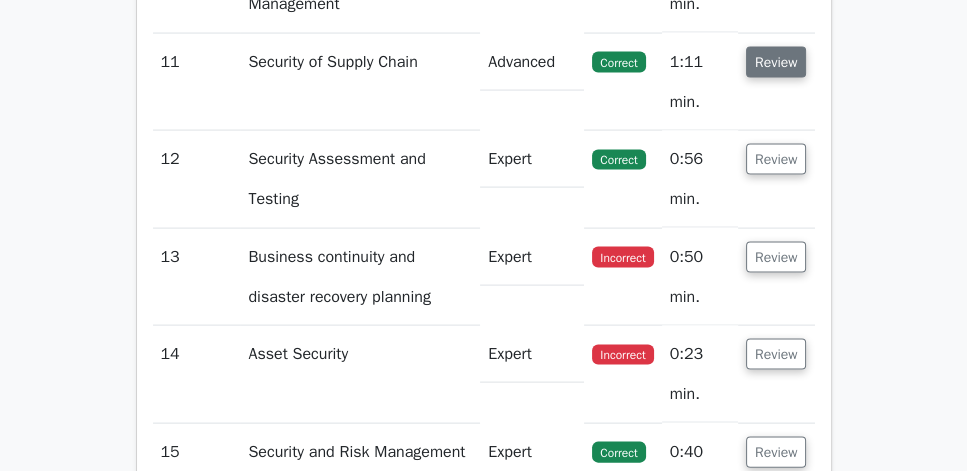 click on "Review" at bounding box center (776, 62) 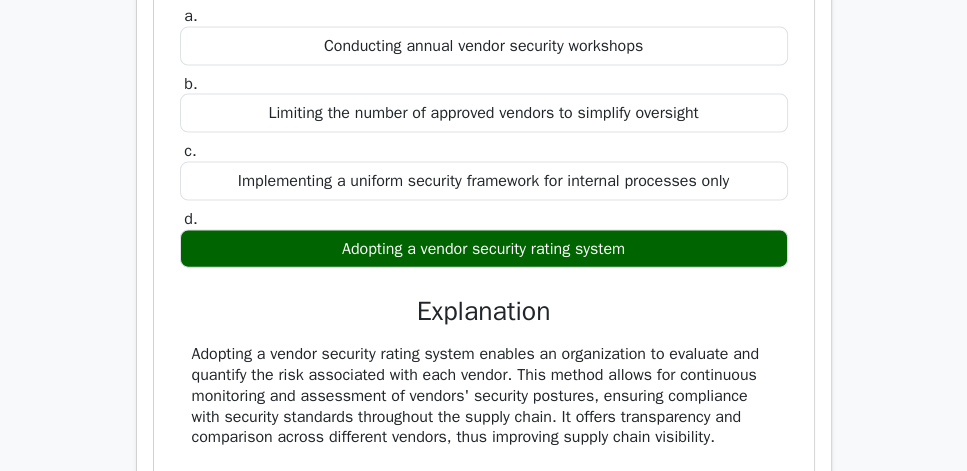 scroll, scrollTop: 4005, scrollLeft: 0, axis: vertical 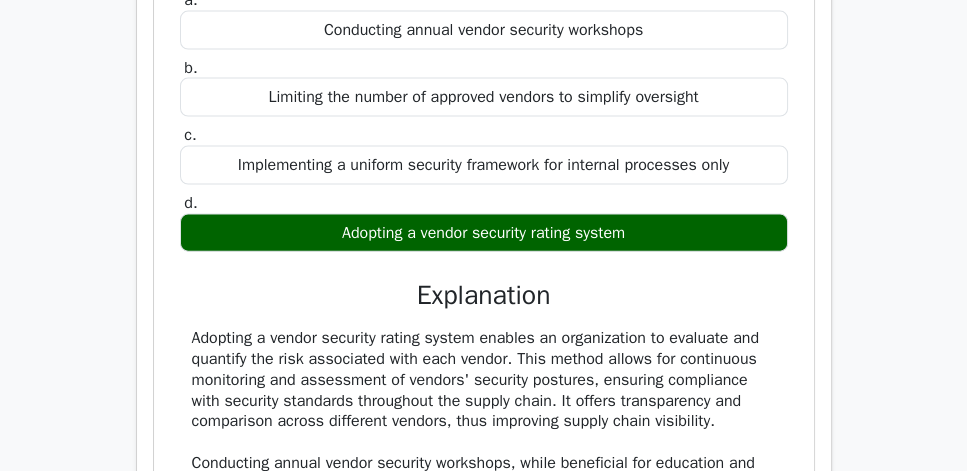 drag, startPoint x: 167, startPoint y: 74, endPoint x: 688, endPoint y: 389, distance: 608.8234 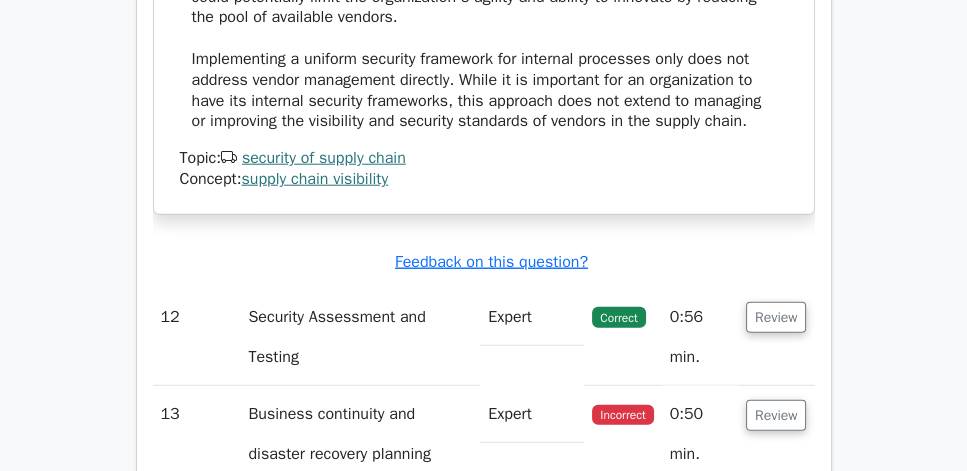 scroll, scrollTop: 4633, scrollLeft: 0, axis: vertical 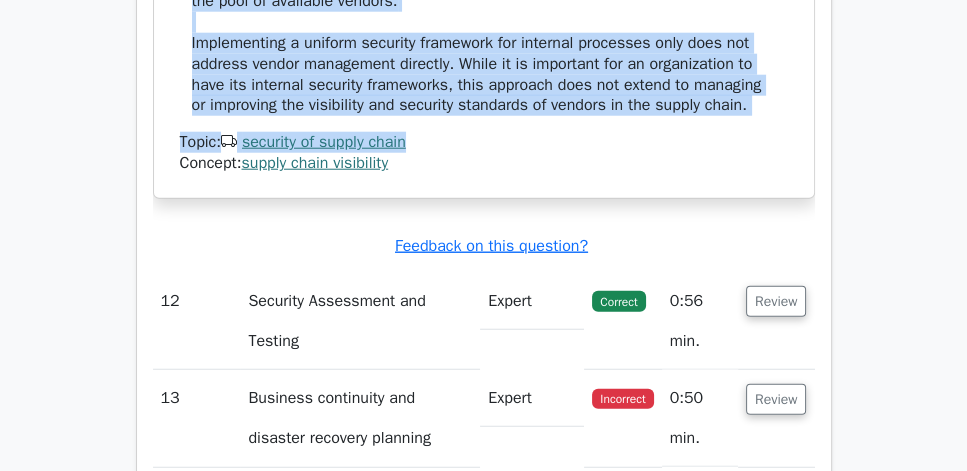 click on "Adopting a vendor security rating system enables an organization to evaluate and quantify the risk associated with each vendor. This method allows for continuous monitoring and assessment of vendors' security postures, ensuring compliance with security standards throughout the supply chain. It offers transparency and comparison across different vendors, thus improving supply chain visibility. Conducting annual vendor security workshops, while beneficial for education and collaboration, does not provide continuous monitoring or a standardized method for ensuring ongoing compliance with security standards. This is more of a periodic engagement rather than a systematic approach to improve visibility.
Topic:    security of supply chain
Concept:
supply chain visibility" at bounding box center (484, -63) 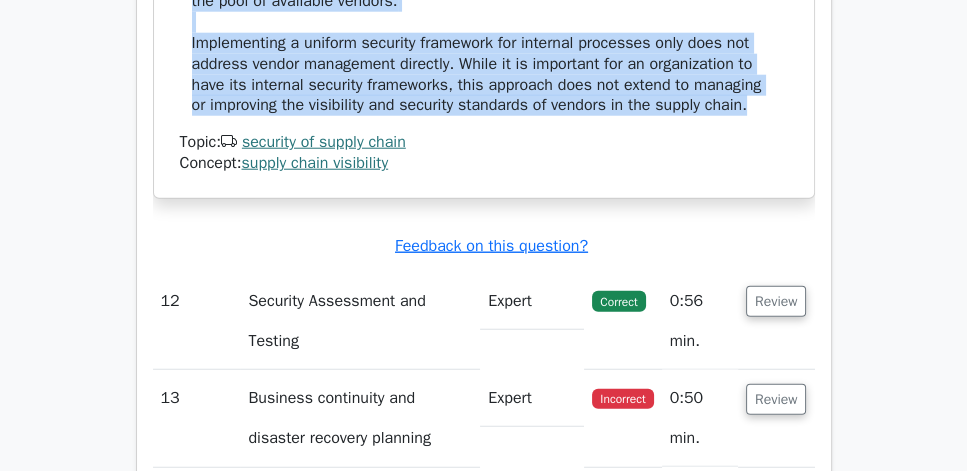 click on "Adopting a vendor security rating system enables an organization to evaluate and quantify the risk associated with each vendor. This method allows for continuous monitoring and assessment of vendors' security postures, ensuring compliance with security standards throughout the supply chain. It offers transparency and comparison across different vendors, thus improving supply chain visibility. Conducting annual vendor security workshops, while beneficial for education and collaboration, does not provide continuous monitoring or a standardized method for ensuring ongoing compliance with security standards. This is more of a periodic engagement rather than a systematic approach to improve visibility. Limiting the number of approved vendors can reduce complexity but does not inherently improve supply chain visibility or ensure security standards are met. It could potentially limit the organization's agility and ability to innovate by reducing the pool of available vendors." at bounding box center [484, -92] 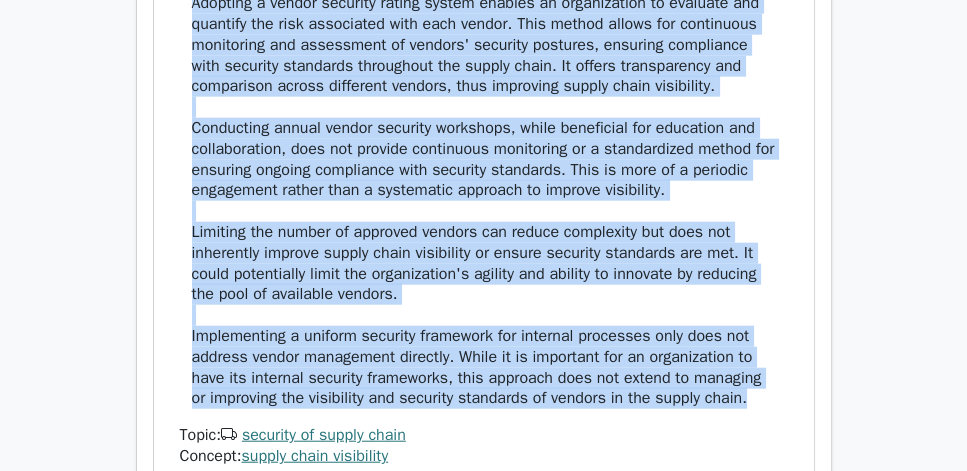 scroll, scrollTop: 4348, scrollLeft: 0, axis: vertical 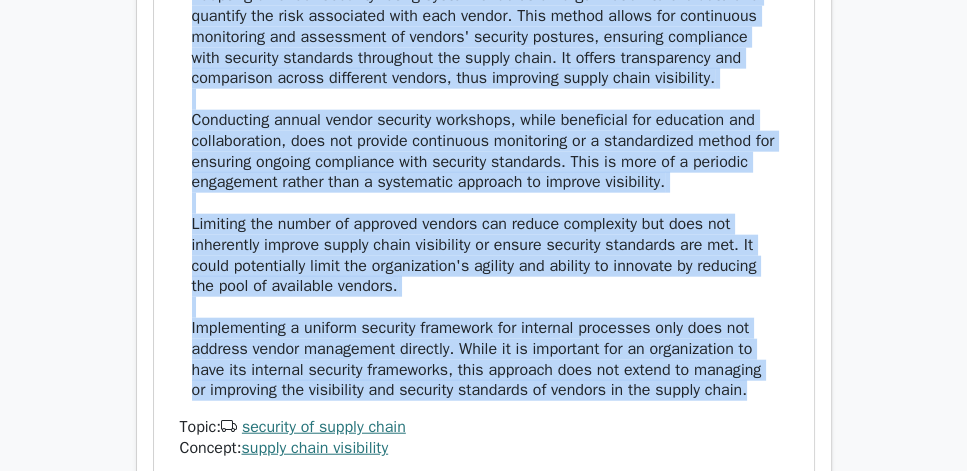 click on "What method can an organization implement to improve supply chain visibility and ensure that security standards are met by all vendors?
a.
Conducting annual vendor security workshops
b." at bounding box center (484, 19) 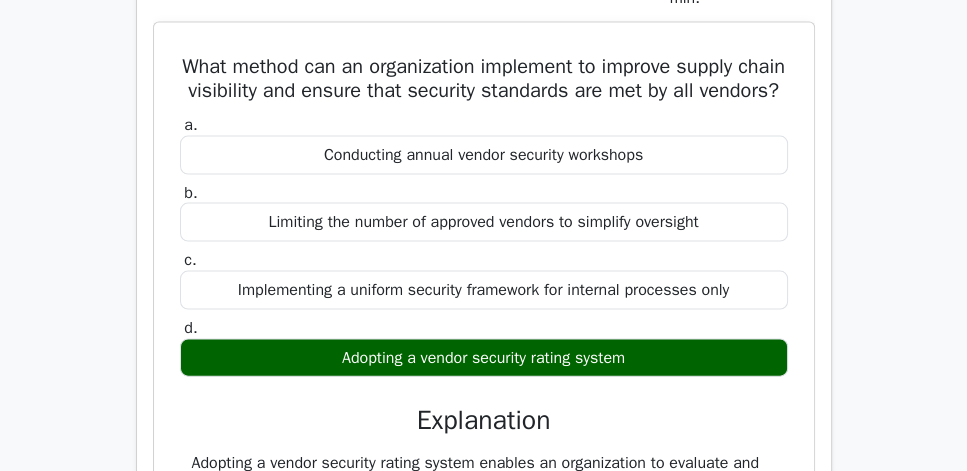 scroll, scrollTop: 3833, scrollLeft: 0, axis: vertical 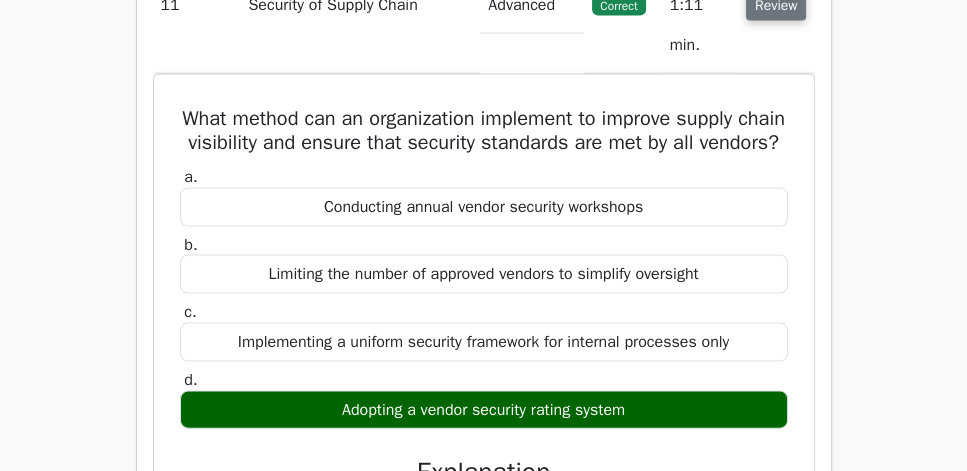 click on "Review" at bounding box center (776, 5) 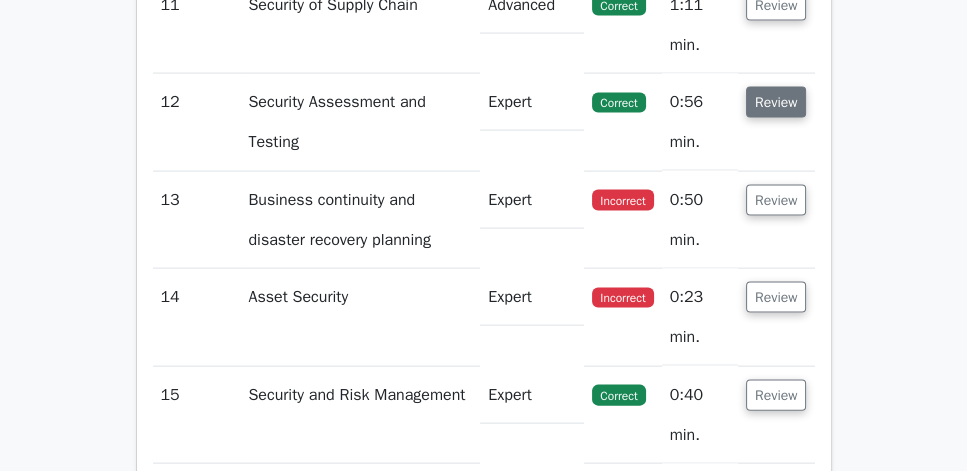 click on "Review" at bounding box center (776, 102) 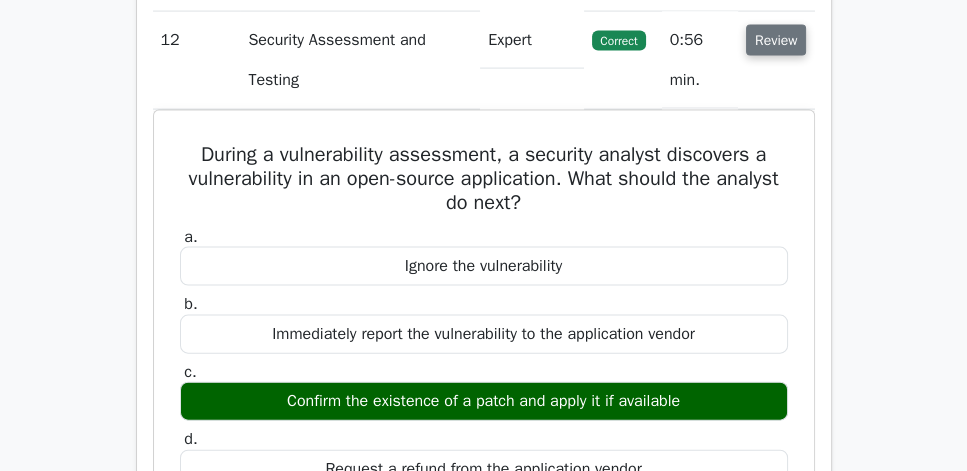 scroll, scrollTop: 4005, scrollLeft: 0, axis: vertical 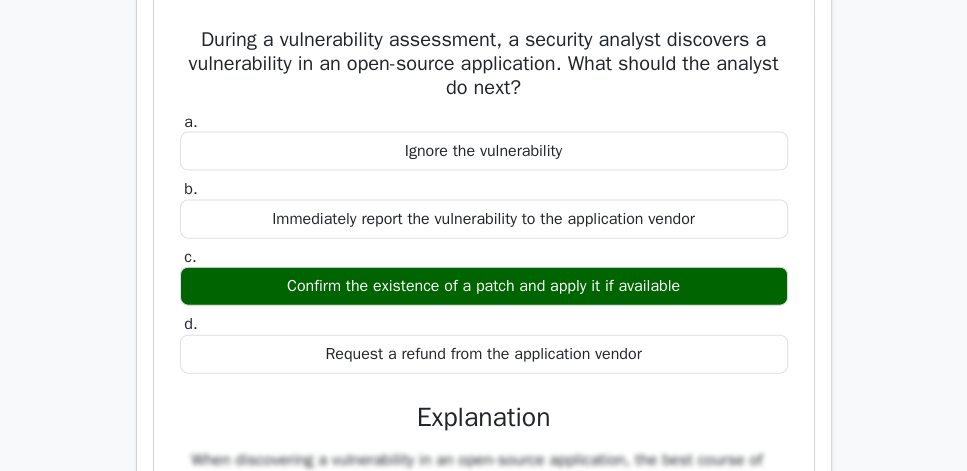 drag, startPoint x: 167, startPoint y: 172, endPoint x: 742, endPoint y: 432, distance: 631.0507 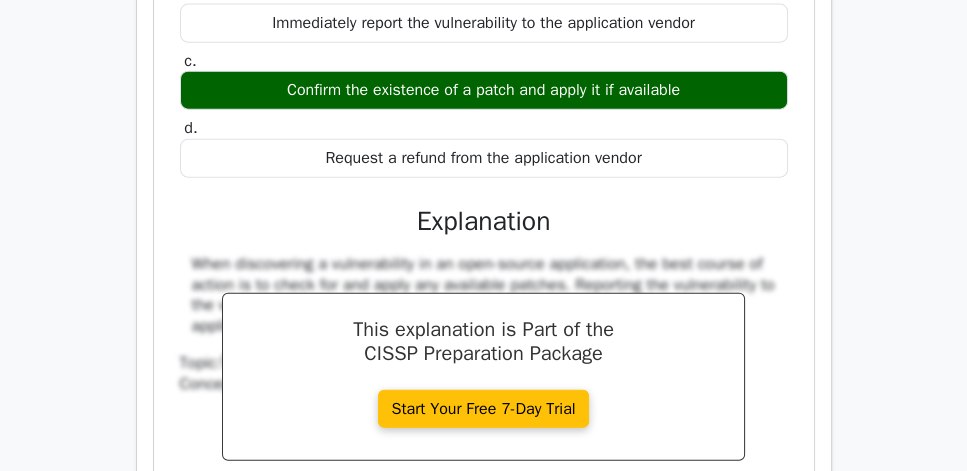 scroll, scrollTop: 4233, scrollLeft: 0, axis: vertical 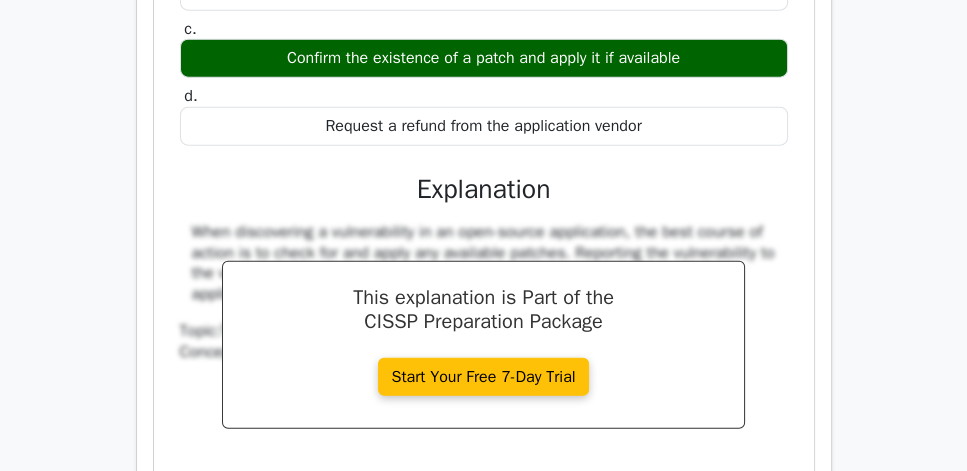 click on "Request a refund from the application vendor" at bounding box center [484, 126] 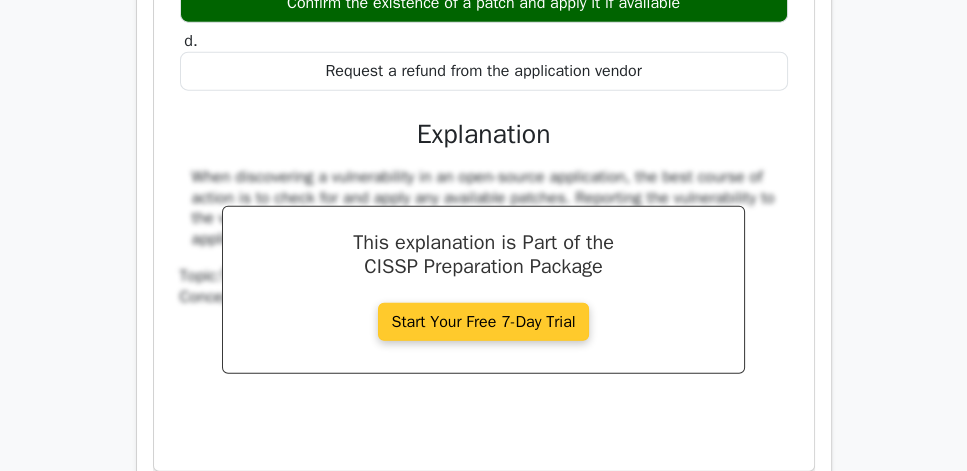 scroll, scrollTop: 4291, scrollLeft: 0, axis: vertical 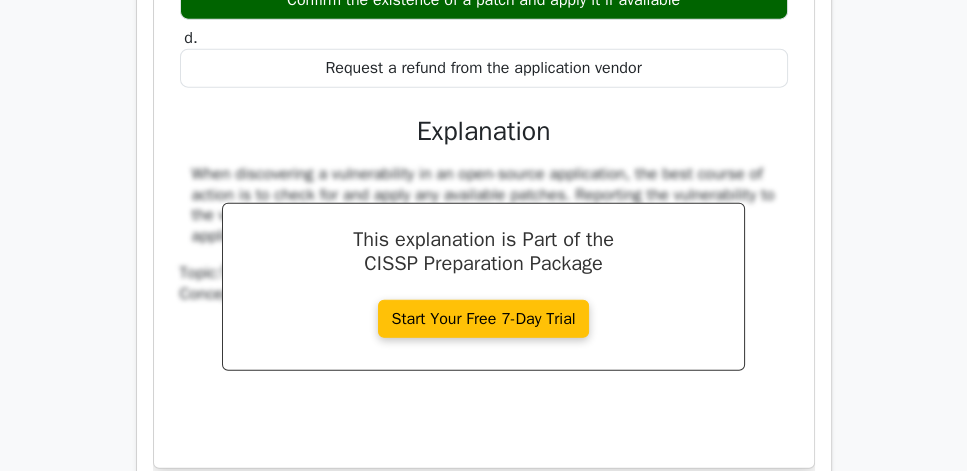 click on "During a vulnerability assessment, a security analyst discovers a vulnerability in an open-source application. What should the analyst do next?
a.
Ignore the vulnerability
b." at bounding box center [484, 89] 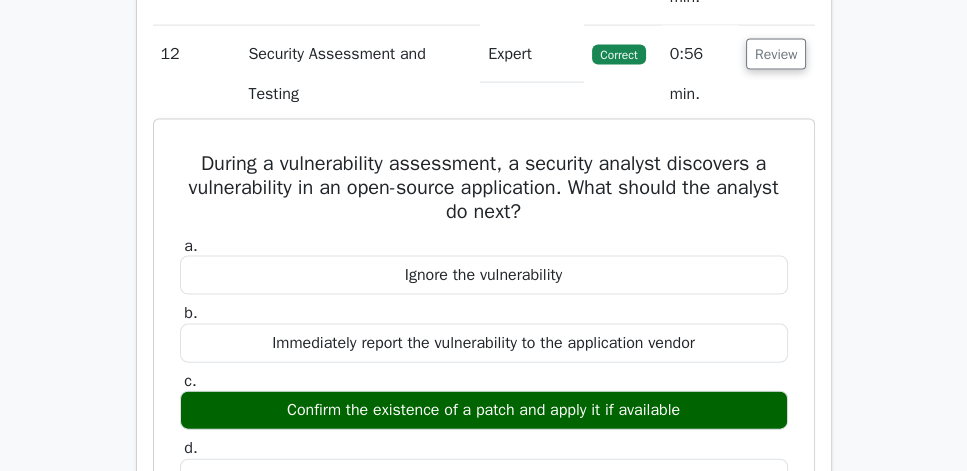 scroll, scrollTop: 3833, scrollLeft: 0, axis: vertical 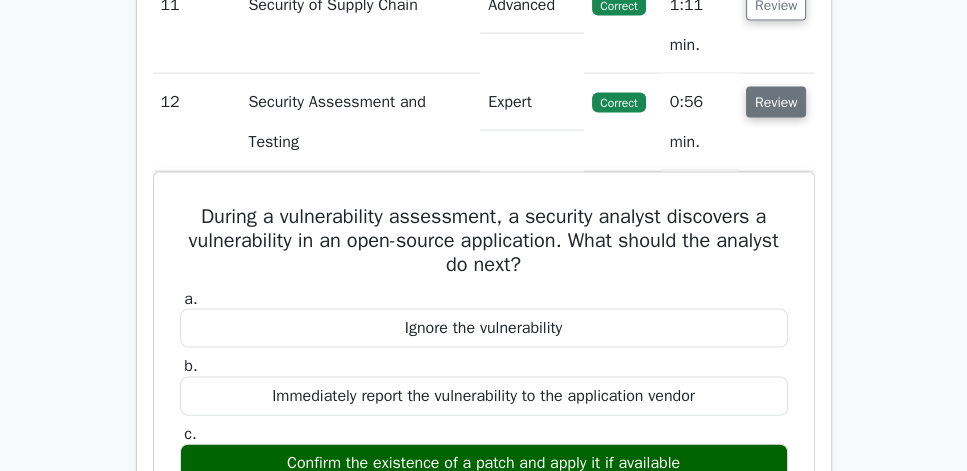 click on "Review" at bounding box center (776, 102) 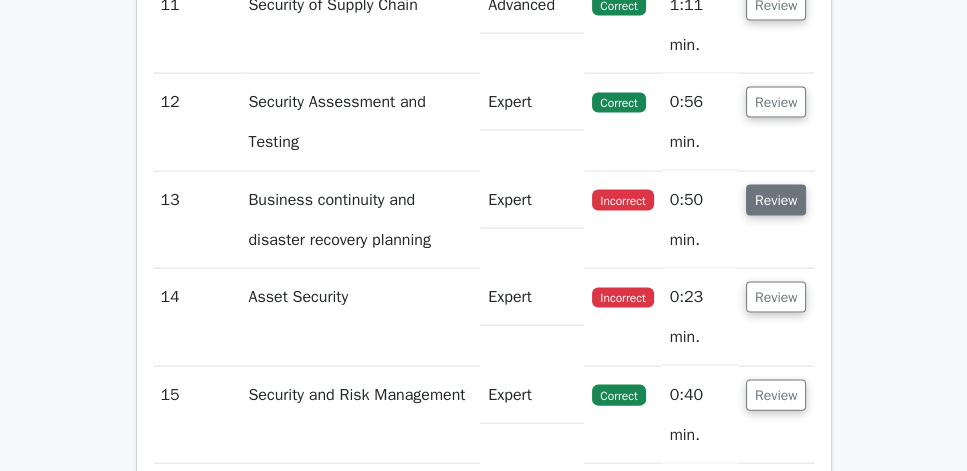 click on "Review" at bounding box center (776, 200) 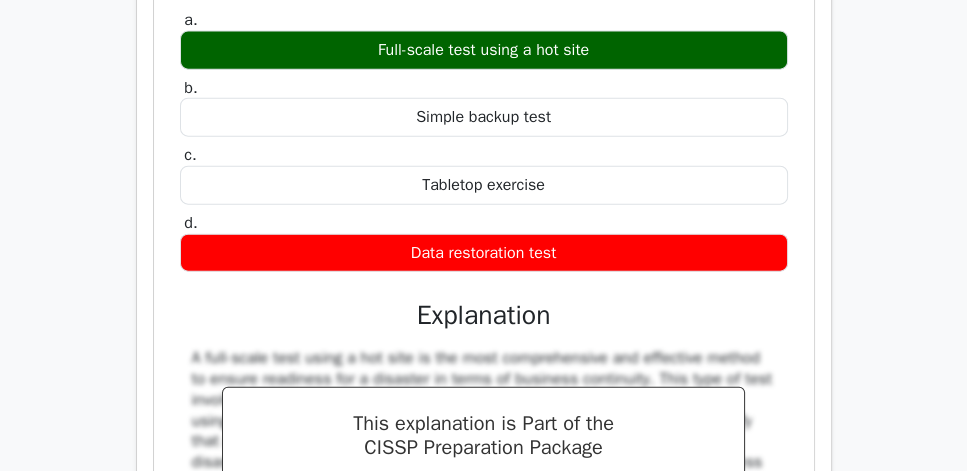 scroll, scrollTop: 4176, scrollLeft: 0, axis: vertical 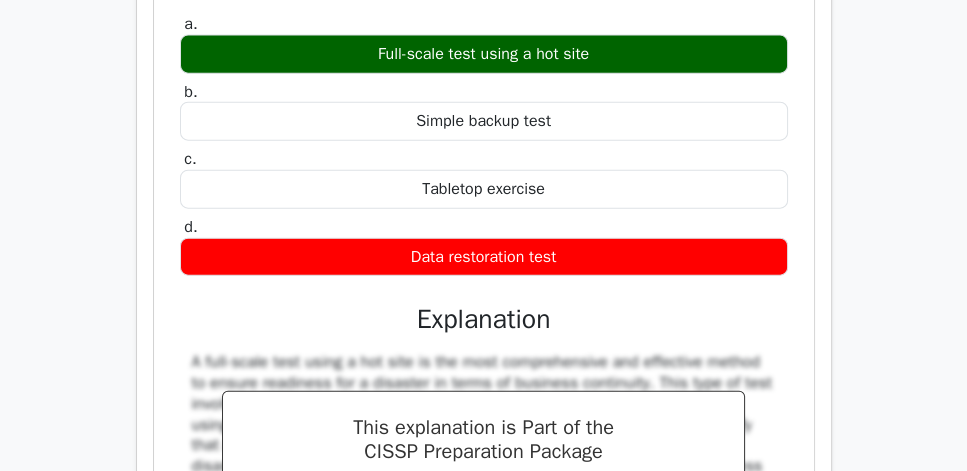 drag, startPoint x: 182, startPoint y: 130, endPoint x: 588, endPoint y: 462, distance: 524.4616 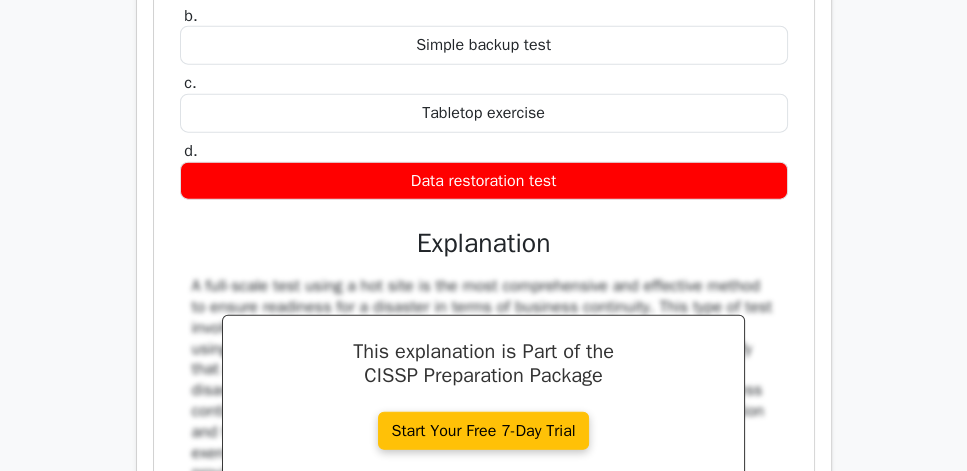 scroll, scrollTop: 4348, scrollLeft: 0, axis: vertical 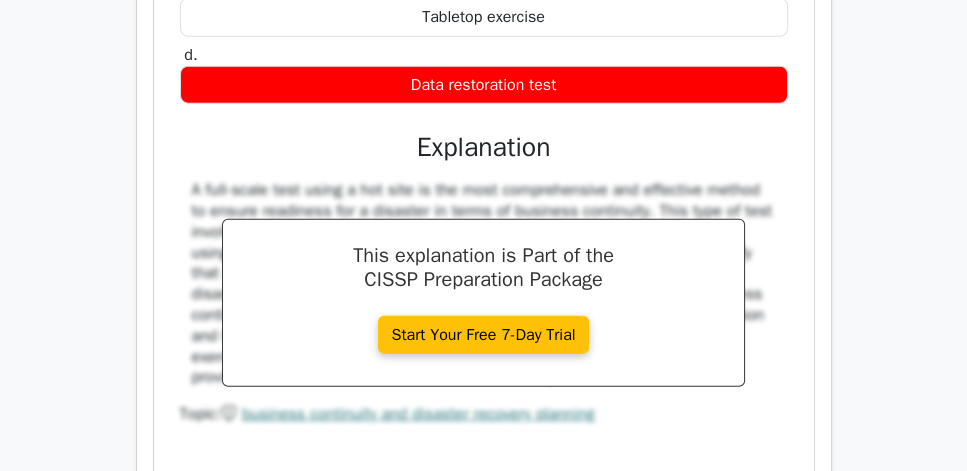 click on "Which of the following business continuity tests provides the most comprehensive assessment of an organization's disaster readiness?
a.
Full-scale test using a hot site
b.
c." at bounding box center [484, 117] 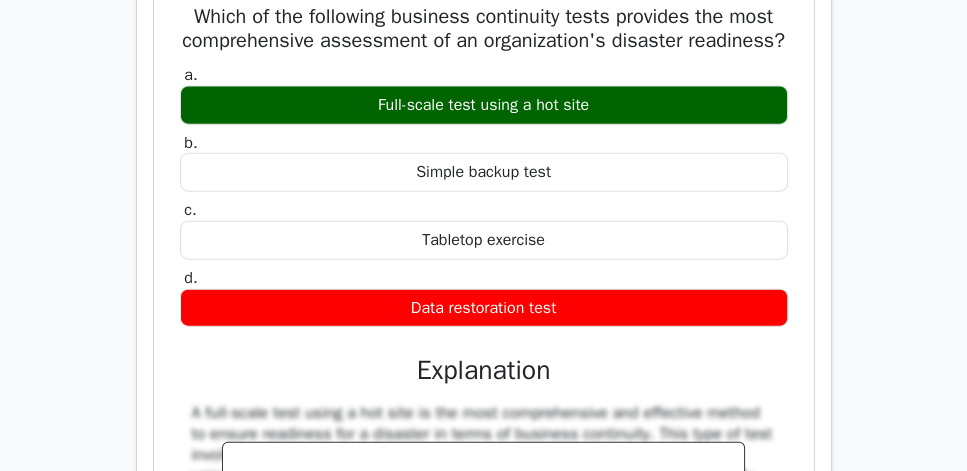 scroll, scrollTop: 4119, scrollLeft: 0, axis: vertical 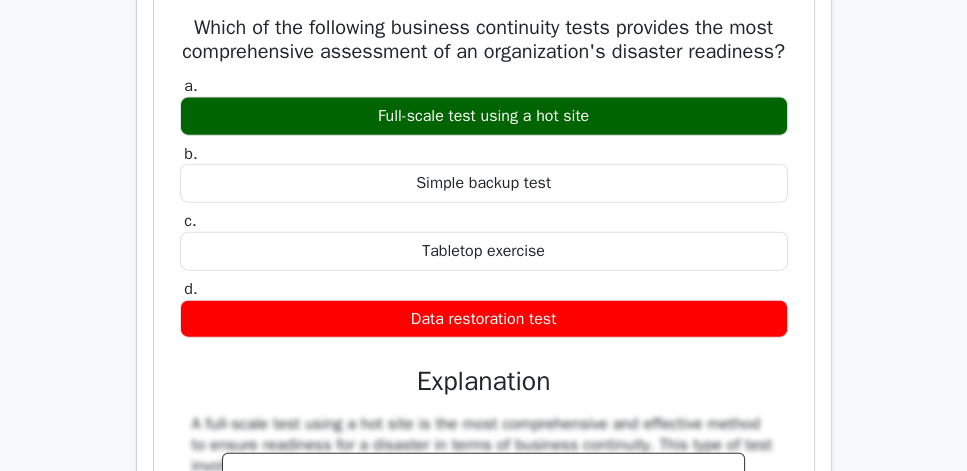 click on "Review" at bounding box center (776, -86) 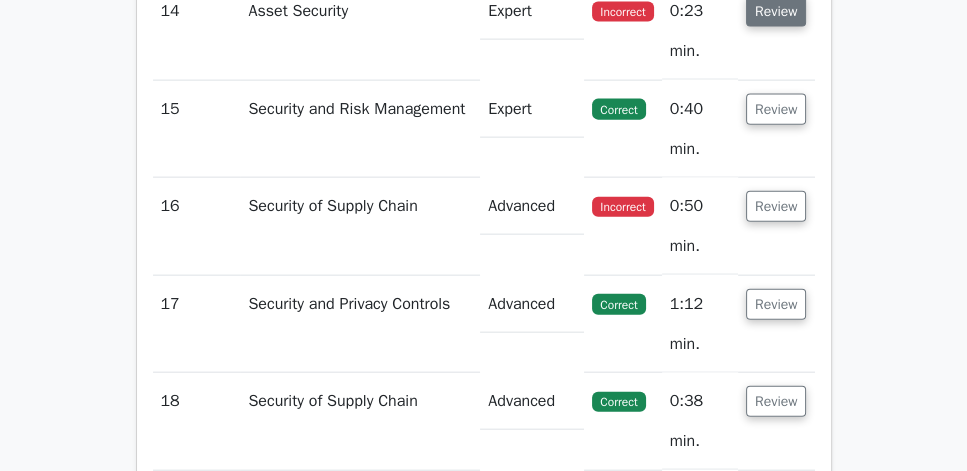 click on "Review" at bounding box center (776, 11) 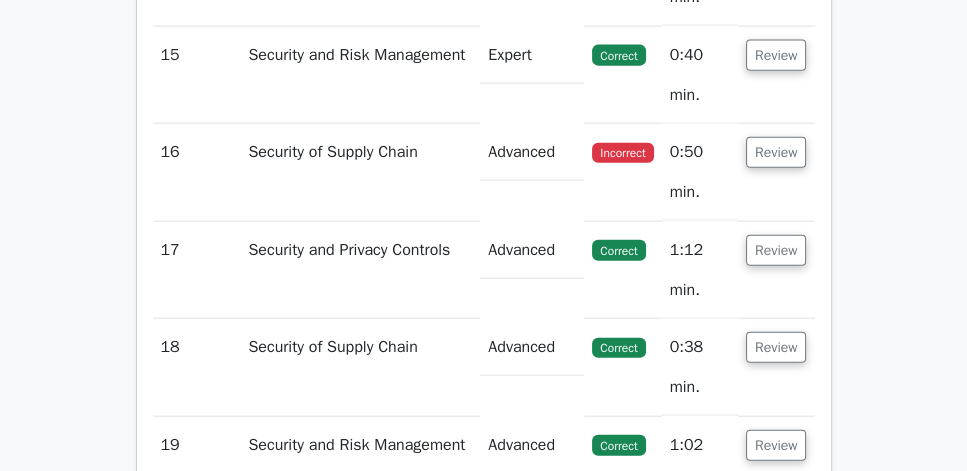 scroll, scrollTop: 4176, scrollLeft: 0, axis: vertical 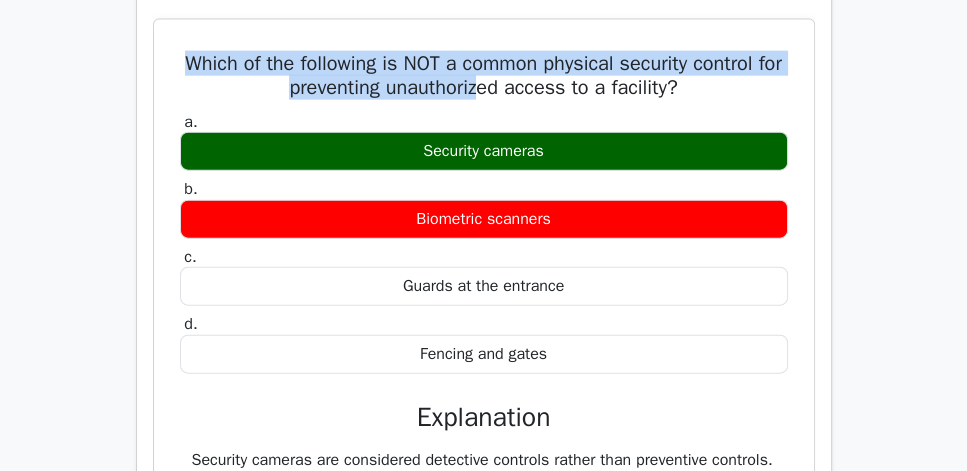drag, startPoint x: 188, startPoint y: 235, endPoint x: 542, endPoint y: 257, distance: 354.68295 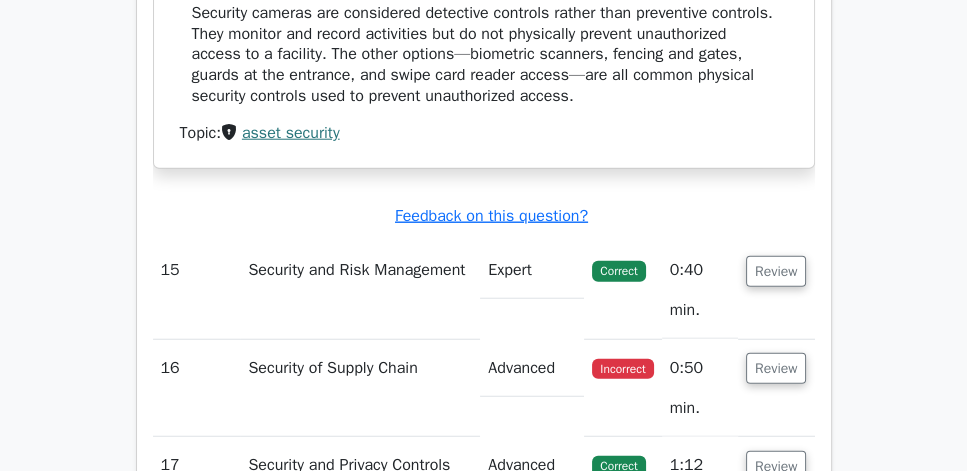 scroll, scrollTop: 4633, scrollLeft: 0, axis: vertical 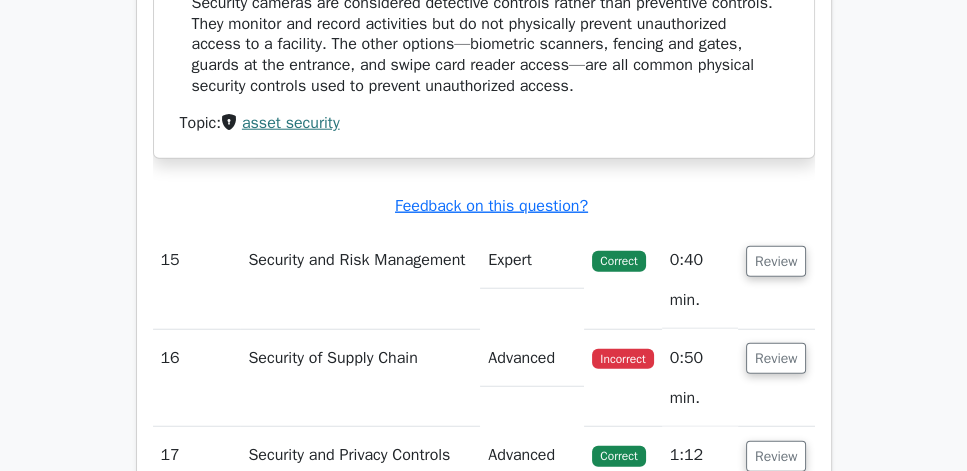 click on "Security cameras are considered detective controls rather than preventive controls. They monitor and record activities but do not physically prevent unauthorized access to a facility. The other options—biometric scanners, fencing and gates, guards at the entrance, and swipe card reader access—are all common physical security controls used to prevent unauthorized access." at bounding box center [484, 45] 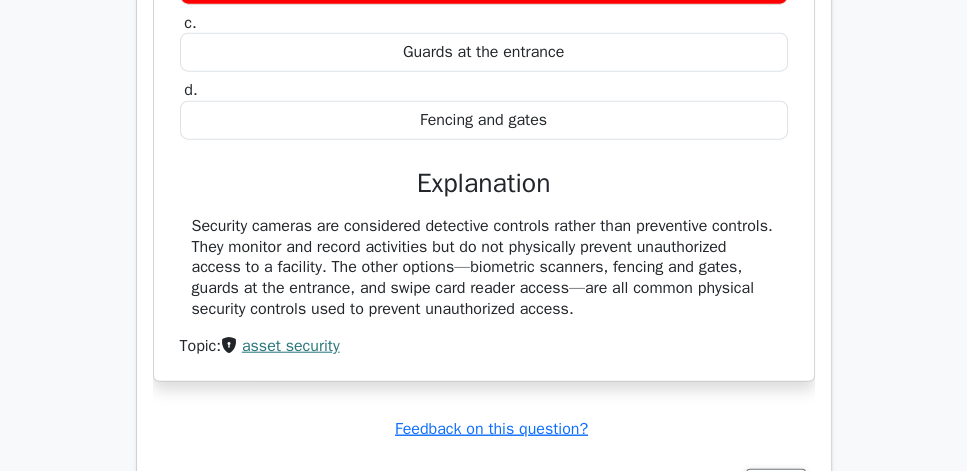 scroll, scrollTop: 4405, scrollLeft: 0, axis: vertical 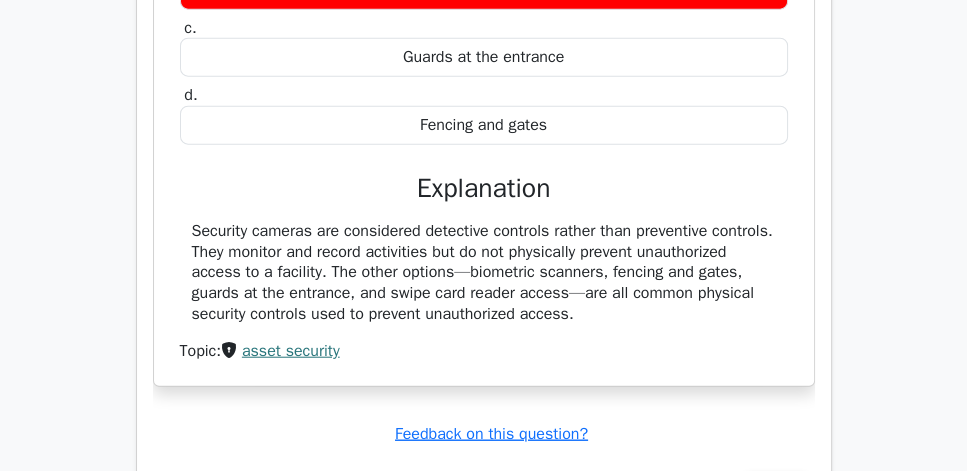 click on "Which of the following is NOT a common physical security control for preventing unauthorized access to a facility?
a.
Security cameras
b.
c. d." at bounding box center [484, 88] 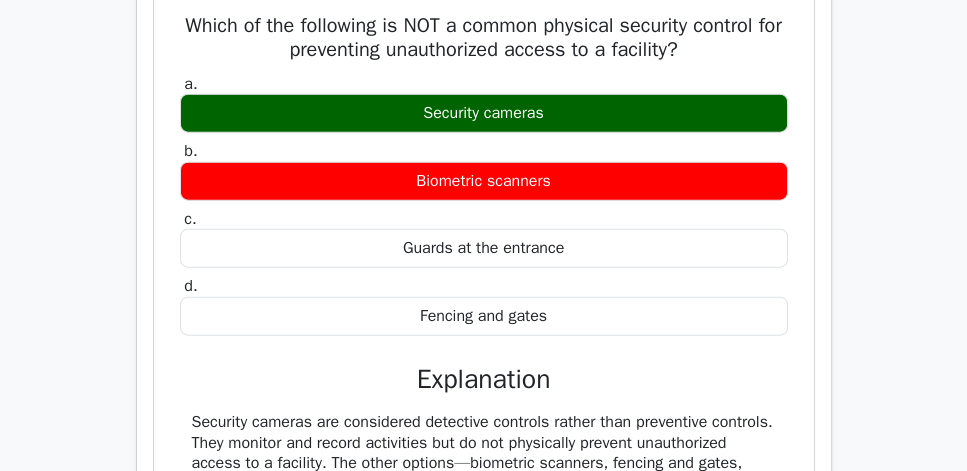 scroll, scrollTop: 4119, scrollLeft: 0, axis: vertical 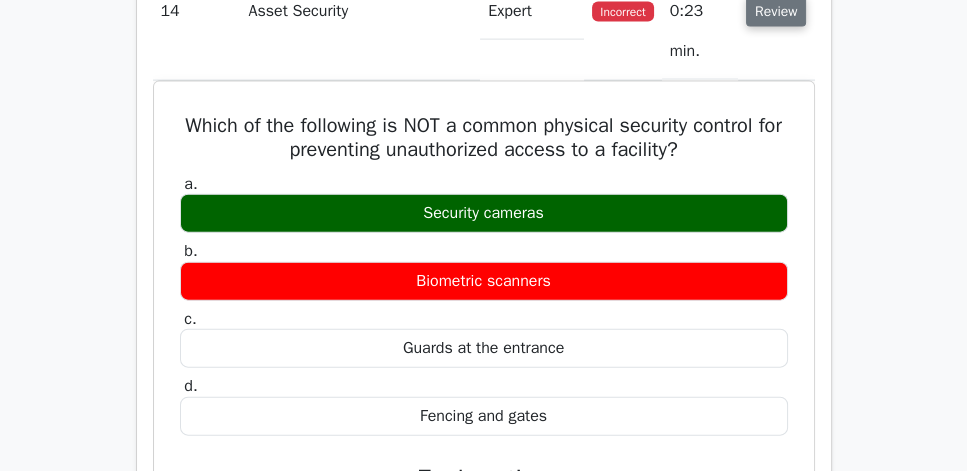 click on "Review" at bounding box center [776, 11] 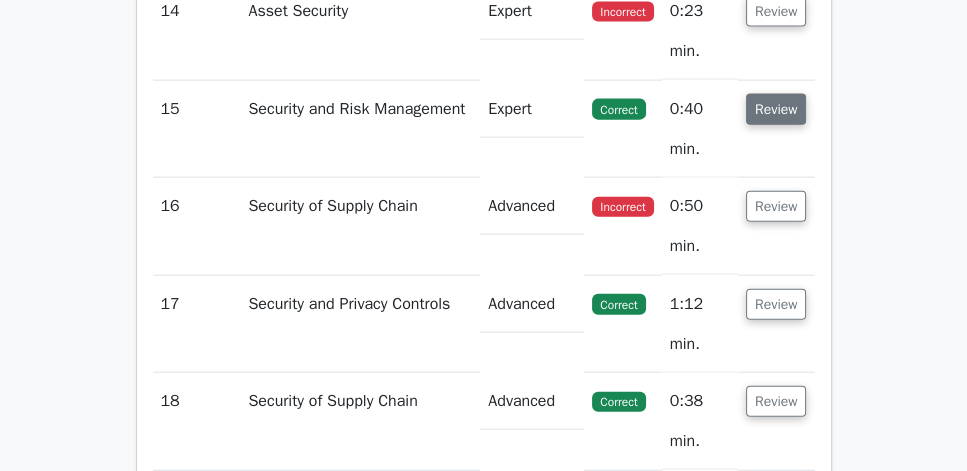 click on "Review" at bounding box center [776, 109] 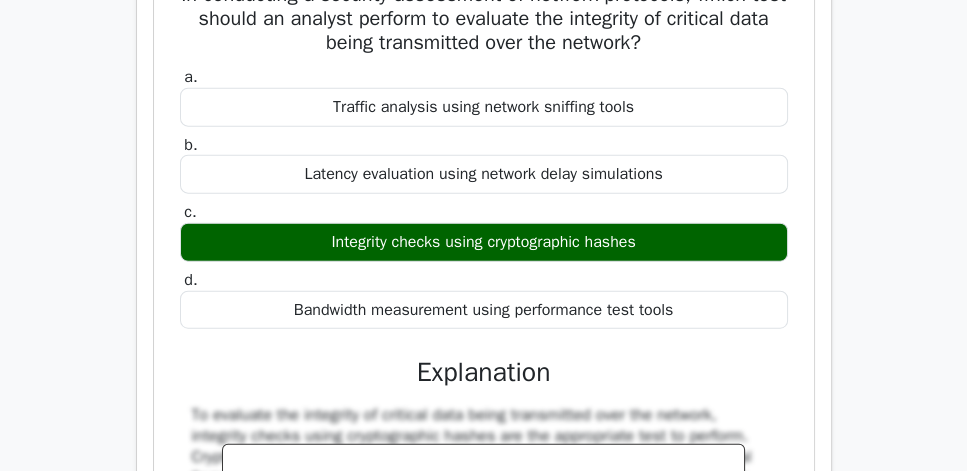scroll, scrollTop: 4348, scrollLeft: 0, axis: vertical 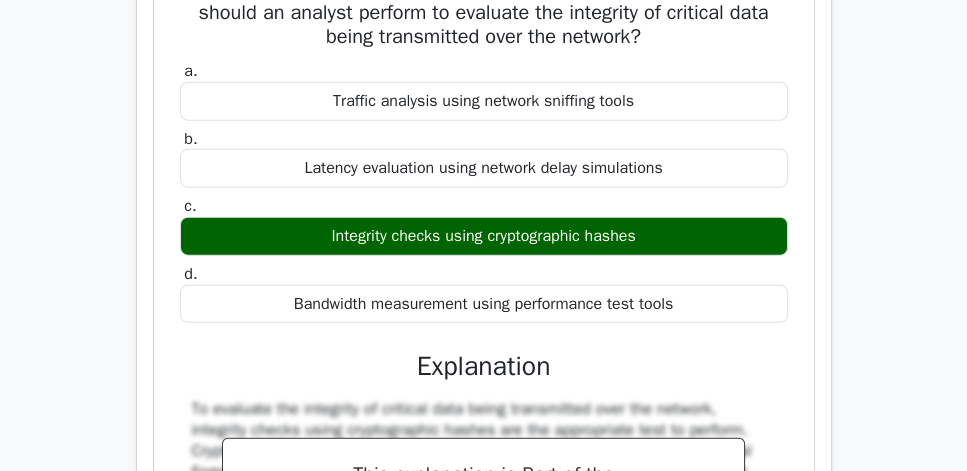 drag, startPoint x: 180, startPoint y: 154, endPoint x: 670, endPoint y: 411, distance: 553.3073 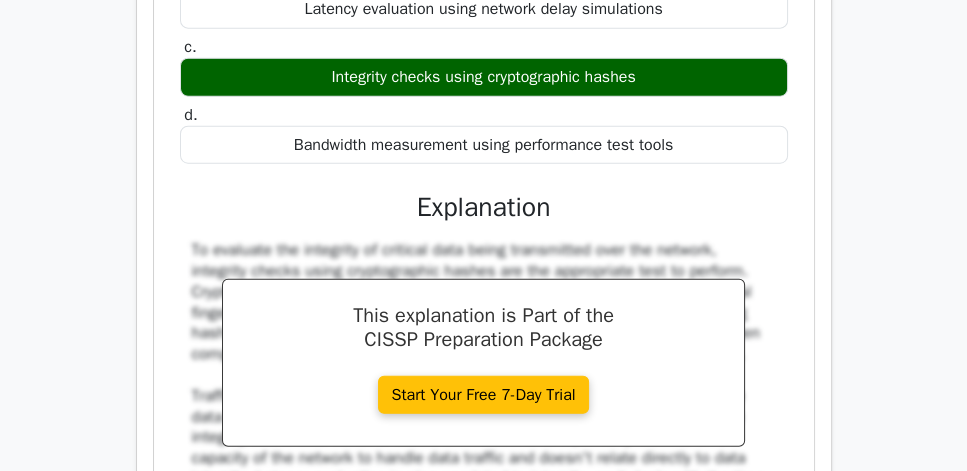 scroll, scrollTop: 4519, scrollLeft: 0, axis: vertical 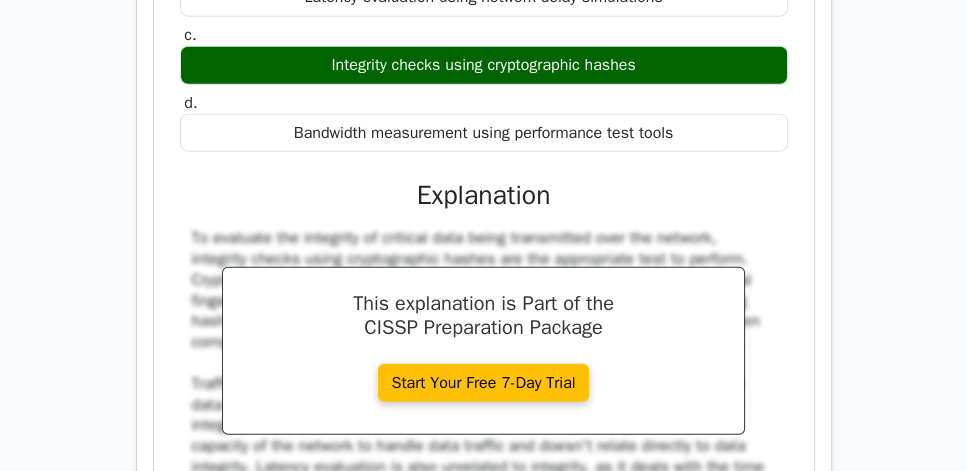click on "Bandwidth measurement using performance test tools" at bounding box center [484, 133] 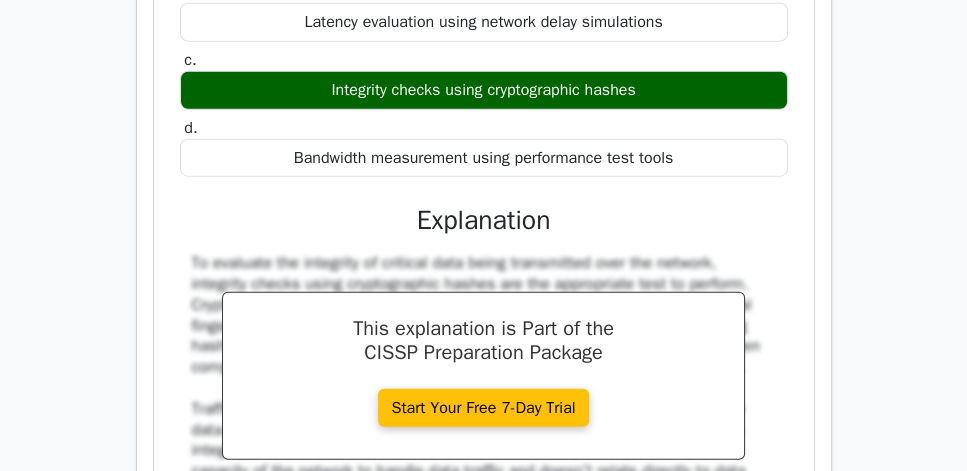 scroll, scrollTop: 4348, scrollLeft: 0, axis: vertical 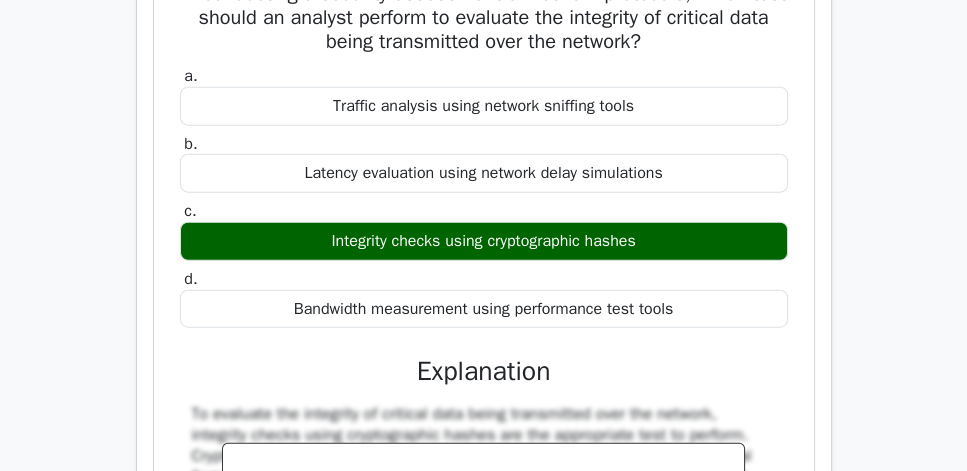 click on "Review" at bounding box center [776, -120] 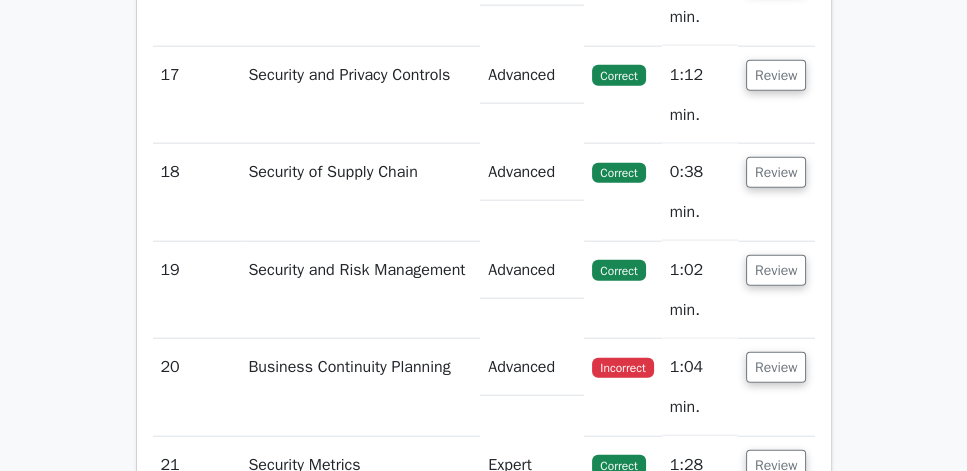 click on "Review" at bounding box center [776, -23] 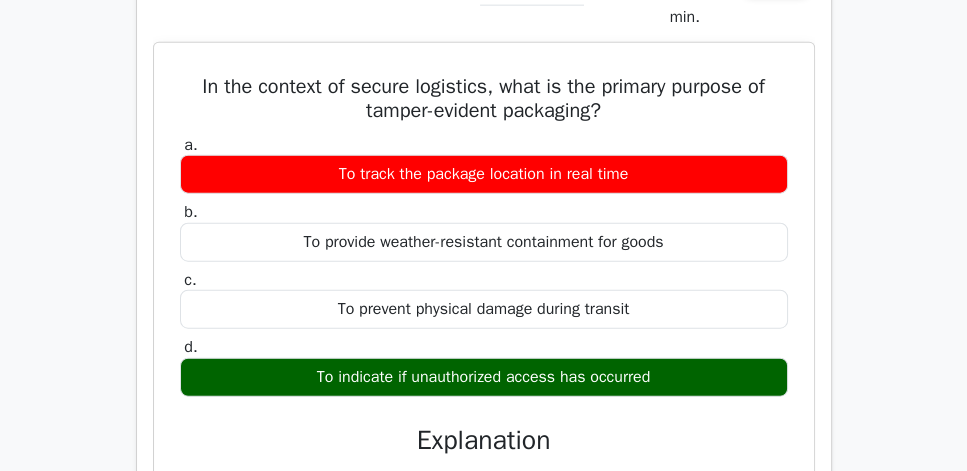 drag, startPoint x: 171, startPoint y: 256, endPoint x: 542, endPoint y: 349, distance: 382.47876 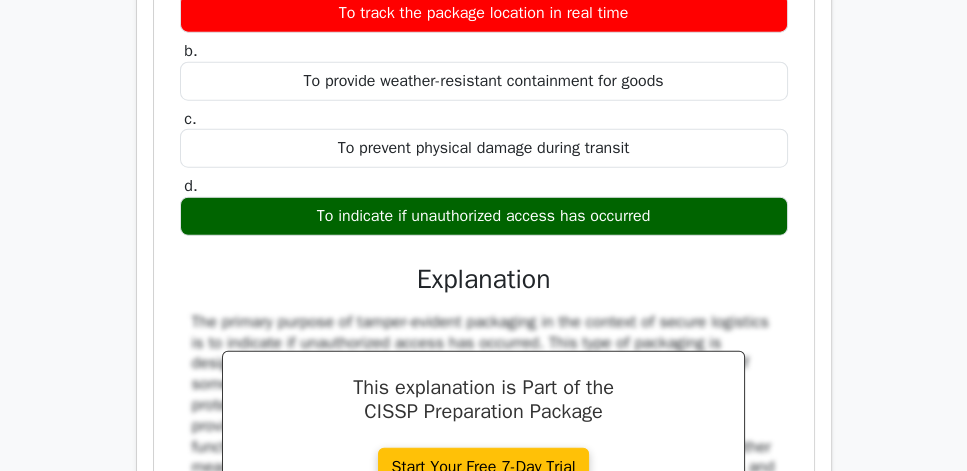 scroll, scrollTop: 4519, scrollLeft: 0, axis: vertical 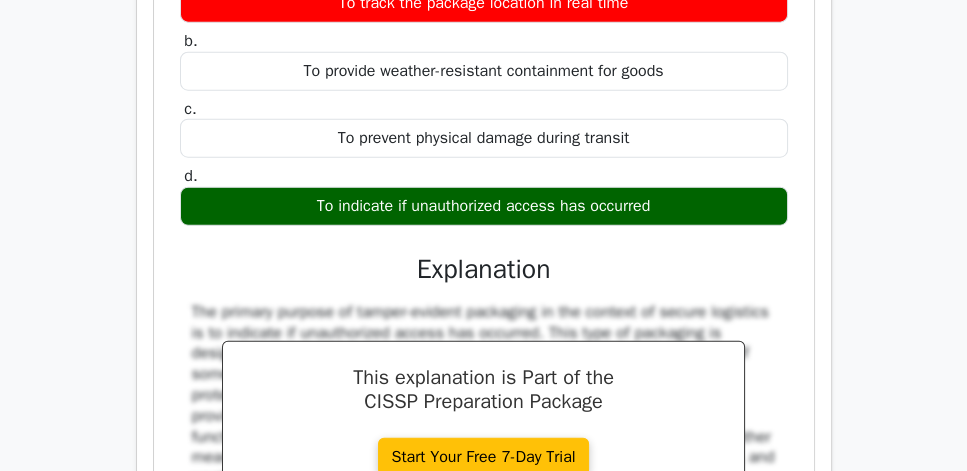 click on "To indicate if unauthorized access has occurred" at bounding box center [484, 206] 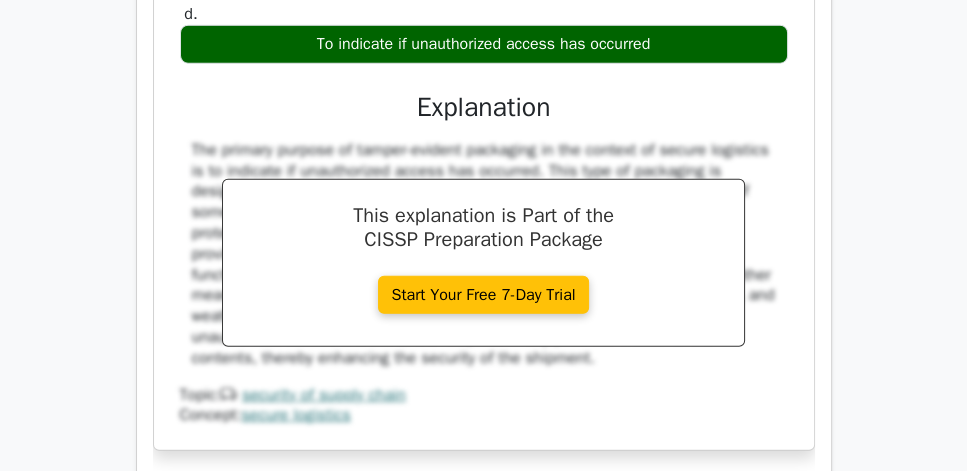 scroll, scrollTop: 4691, scrollLeft: 0, axis: vertical 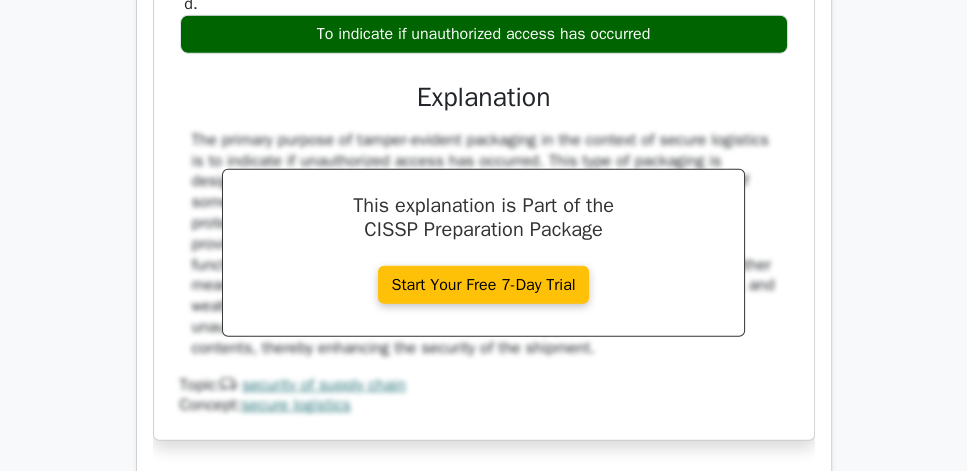 click on "In the context of secure logistics, what is the primary purpose of tamper-evident packaging?
a.
To track the package location in real time
b.
c. d." at bounding box center (484, 70) 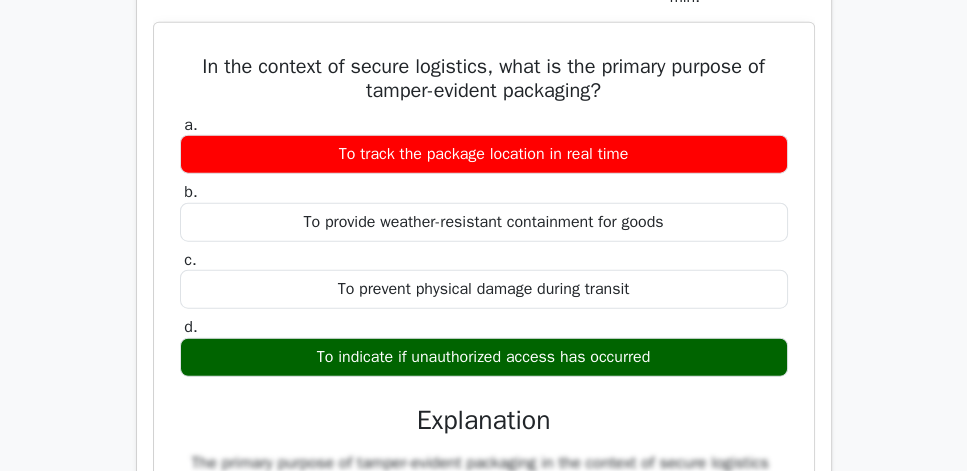 scroll, scrollTop: 4348, scrollLeft: 0, axis: vertical 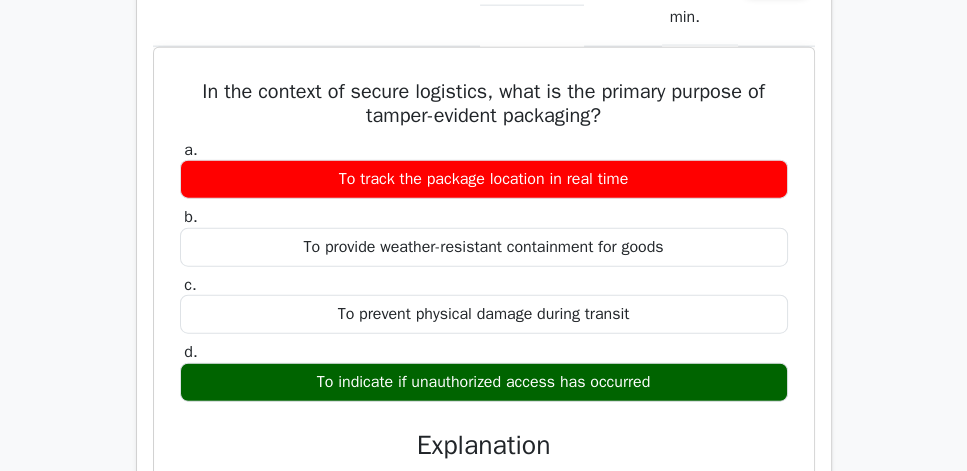 click on "Review" at bounding box center (776, -23) 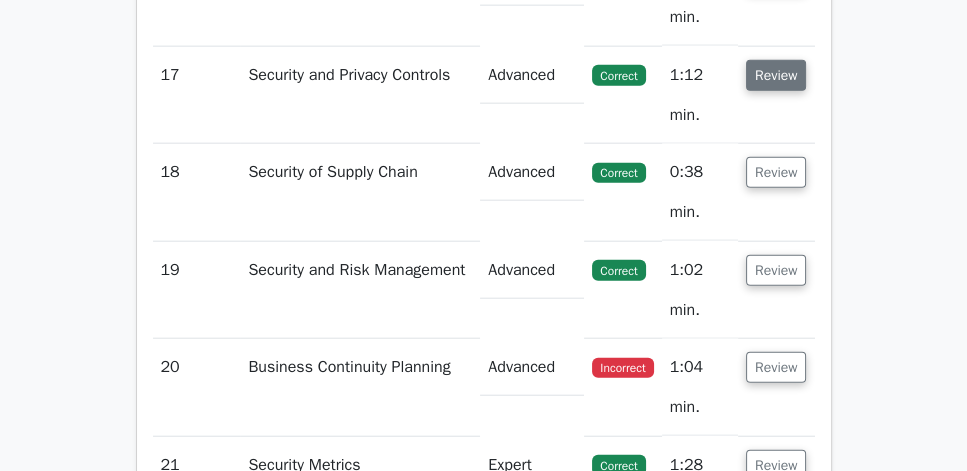 click on "Review" at bounding box center [776, 75] 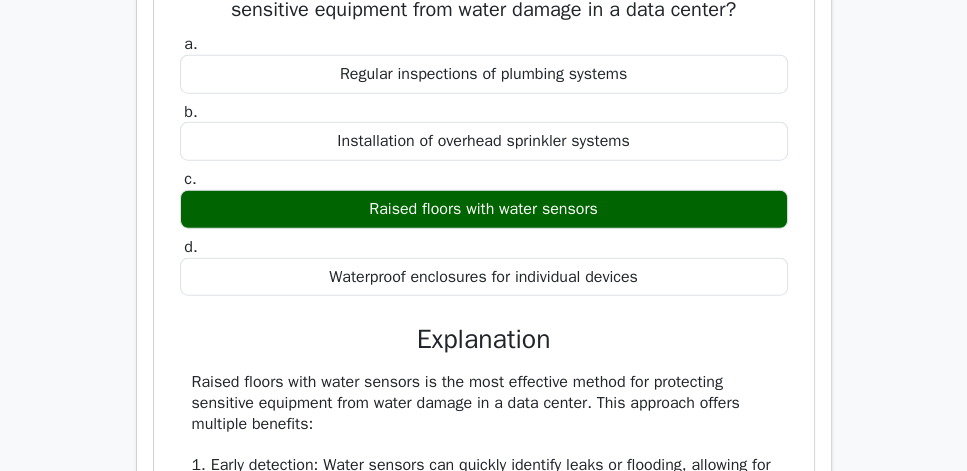 scroll, scrollTop: 4576, scrollLeft: 0, axis: vertical 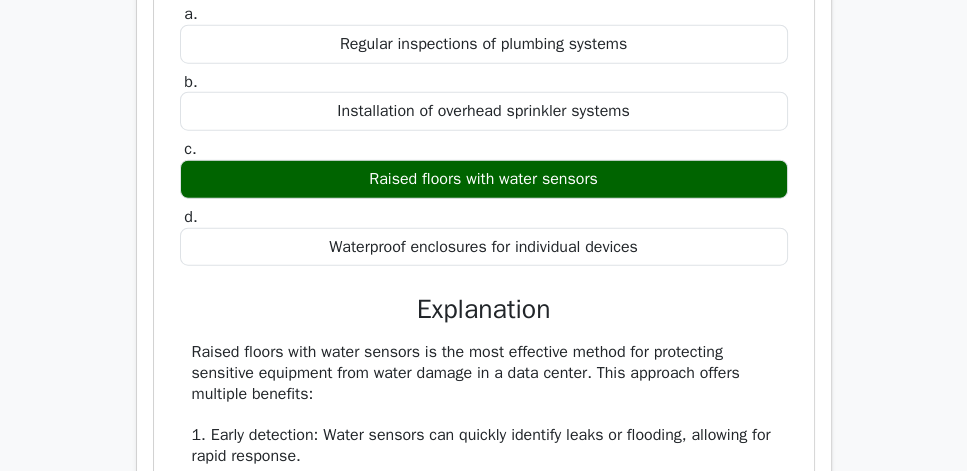 drag, startPoint x: 180, startPoint y: 120, endPoint x: 630, endPoint y: 369, distance: 514.29663 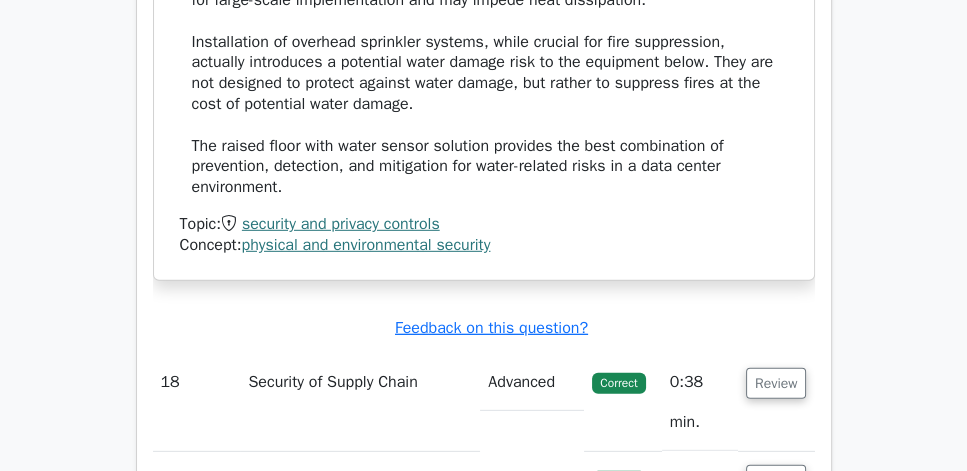 scroll, scrollTop: 5262, scrollLeft: 0, axis: vertical 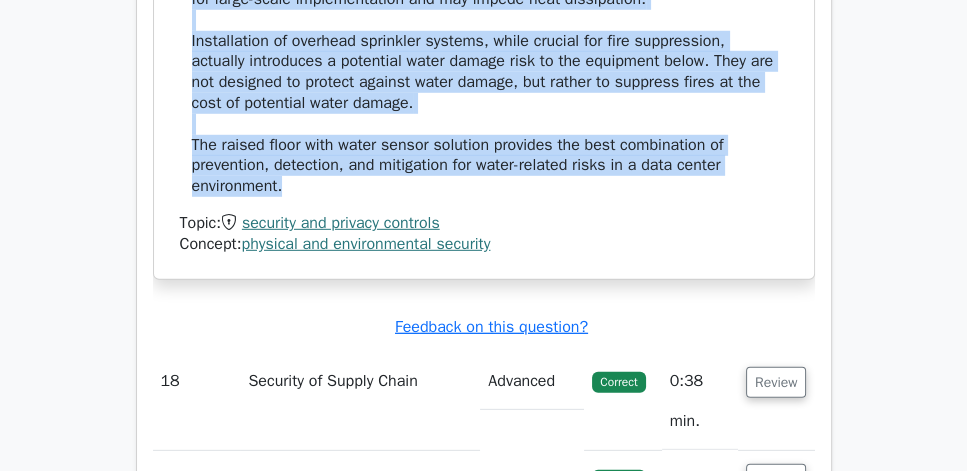 click on "Raised floors with water sensors is the most effective method for protecting sensitive equipment from water damage in a data center. This approach offers multiple benefits: 1. Early detection: Water sensors can quickly identify leaks or flooding, allowing for rapid response. 2. Prevention of direct contact: Raised floors elevate equipment above potential water accumulation. 3. Improved drainage: Water can be channeled away from equipment more effectively. 4. Easier maintenance: Access to underfloor areas simplifies repairs and inspections. While regular inspections of plumbing systems are important, they are preventative and may not catch sudden issues. Waterproof enclosures for individual devices can be effective but are less practical for large-scale implementation and may impede heat dissipation. The raised floor with water sensor solution provides the best combination of prevention, detection, and mitigation for water-related risks in a data center environment." at bounding box center [484, -74] 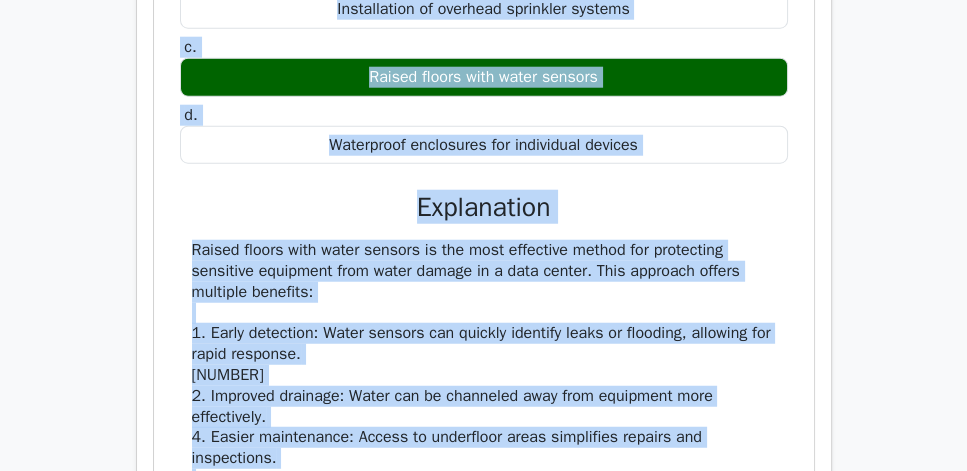 scroll, scrollTop: 4633, scrollLeft: 0, axis: vertical 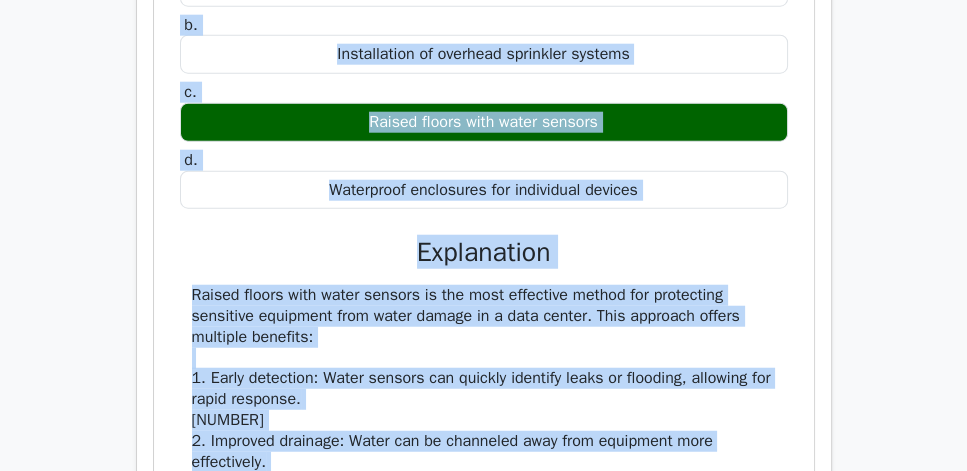 click on "Which of the following is the most effective method for protecting sensitive equipment from water damage in a data center?
a.
Regular inspections of plumbing systems
b.
c. d." at bounding box center (484, 381) 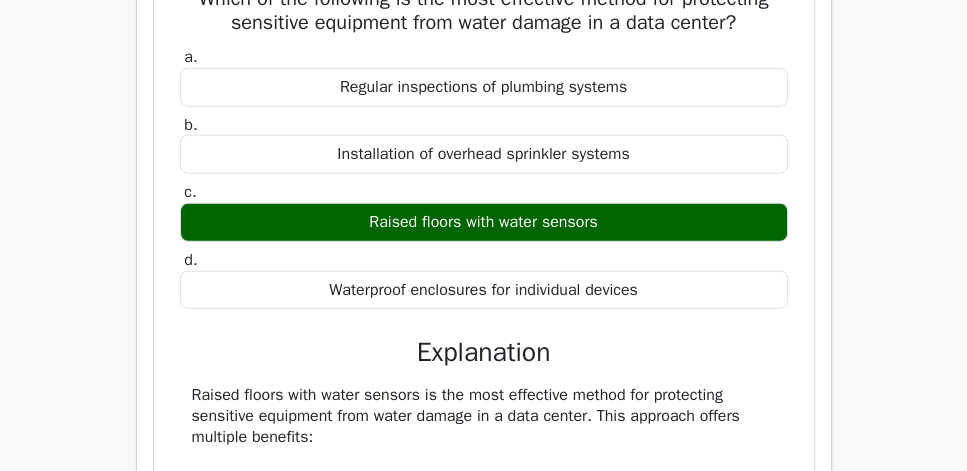 scroll, scrollTop: 4462, scrollLeft: 0, axis: vertical 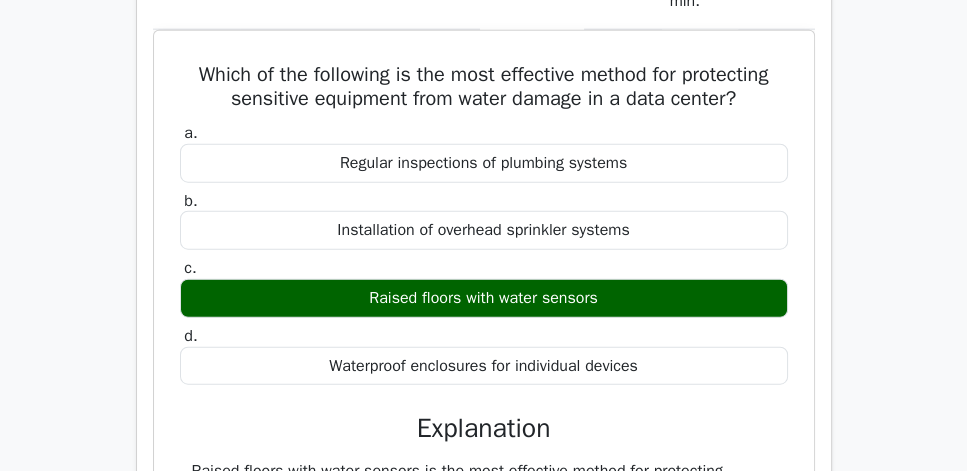 click on "Review" at bounding box center (776, -39) 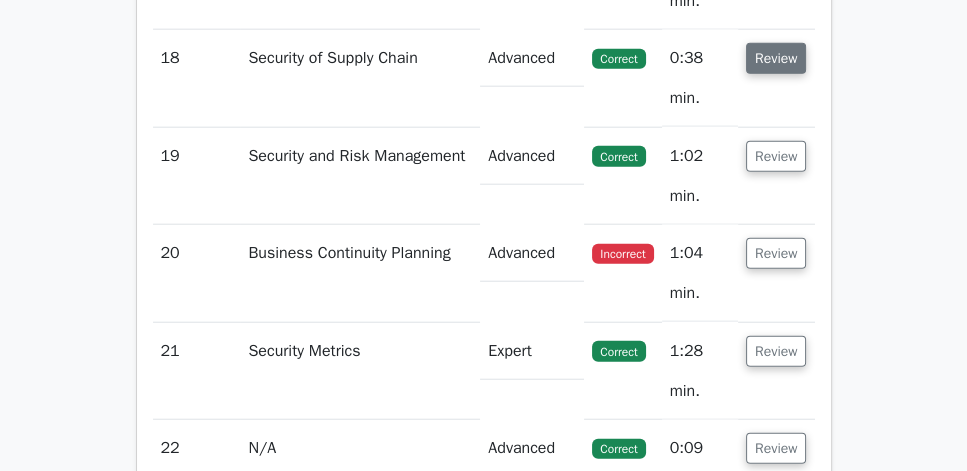 click on "Review" at bounding box center (776, 58) 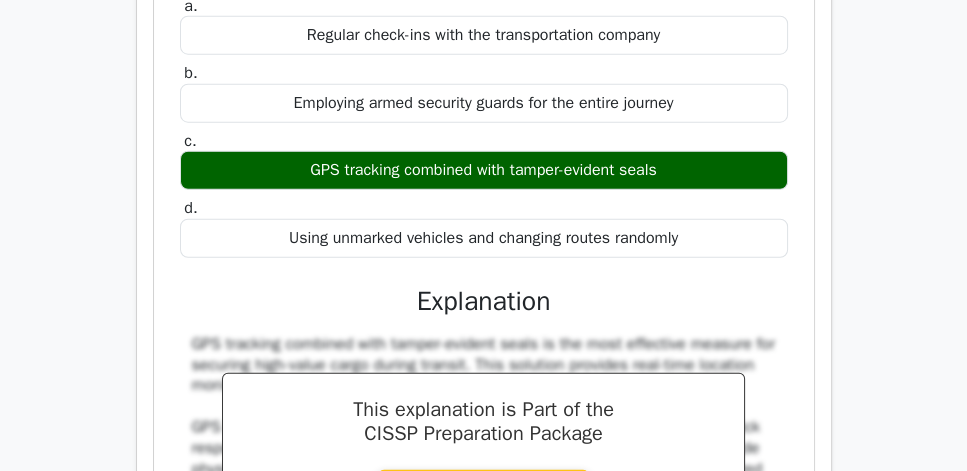 scroll, scrollTop: 4691, scrollLeft: 0, axis: vertical 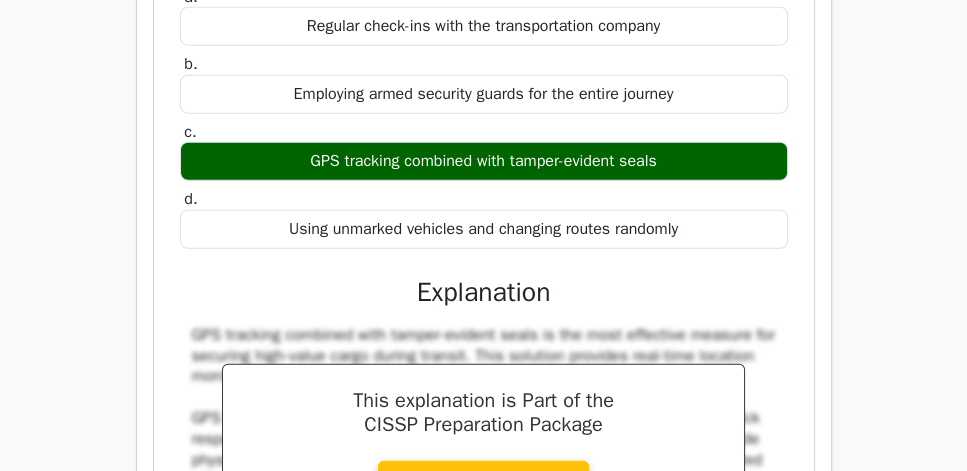 drag, startPoint x: 171, startPoint y: 105, endPoint x: 729, endPoint y: 411, distance: 636.3961 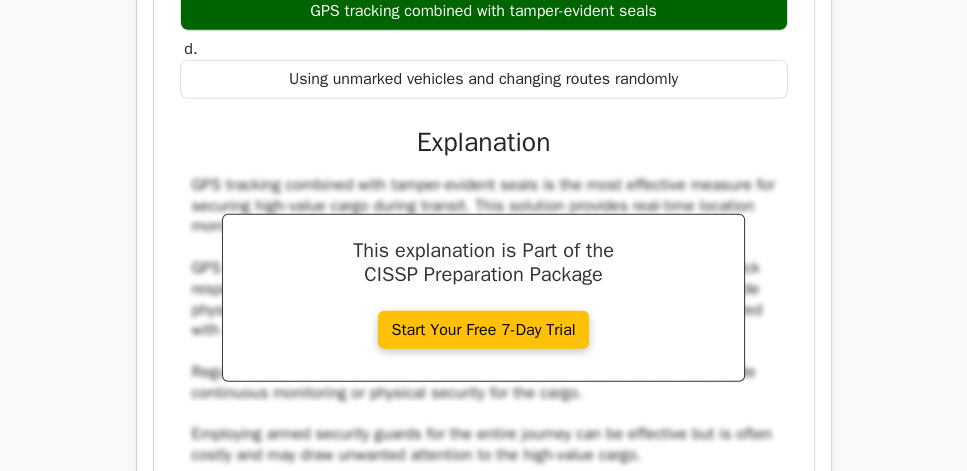 scroll, scrollTop: 4862, scrollLeft: 0, axis: vertical 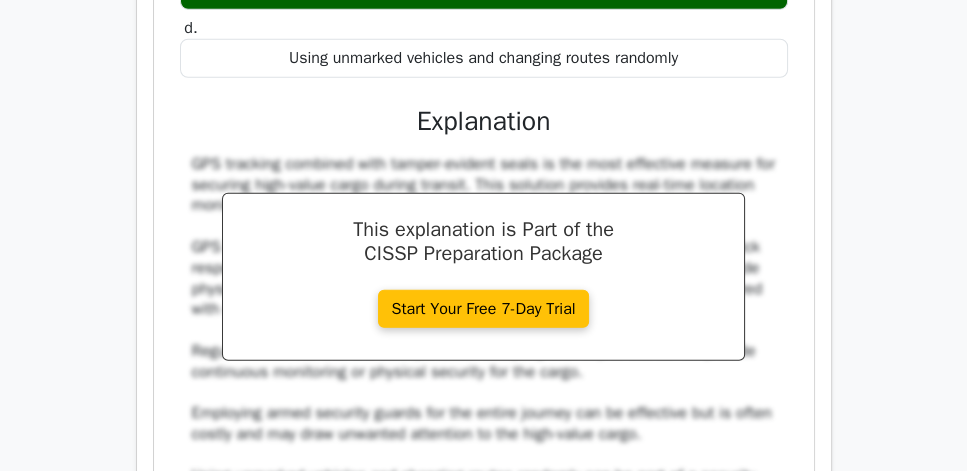 click on "Which of the following is the most effective measure for securing high-value cargo during transit?
a.
Regular check-ins with the transportation company
b." at bounding box center (484, 167) 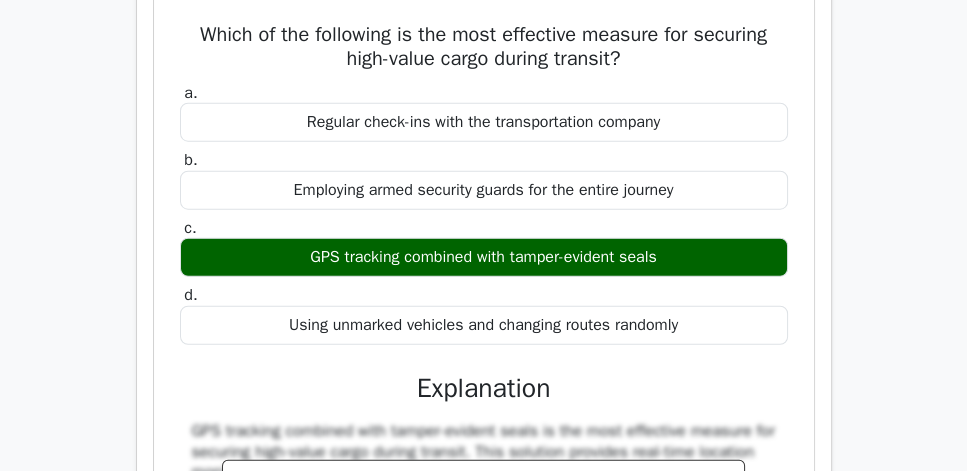 scroll, scrollTop: 4519, scrollLeft: 0, axis: vertical 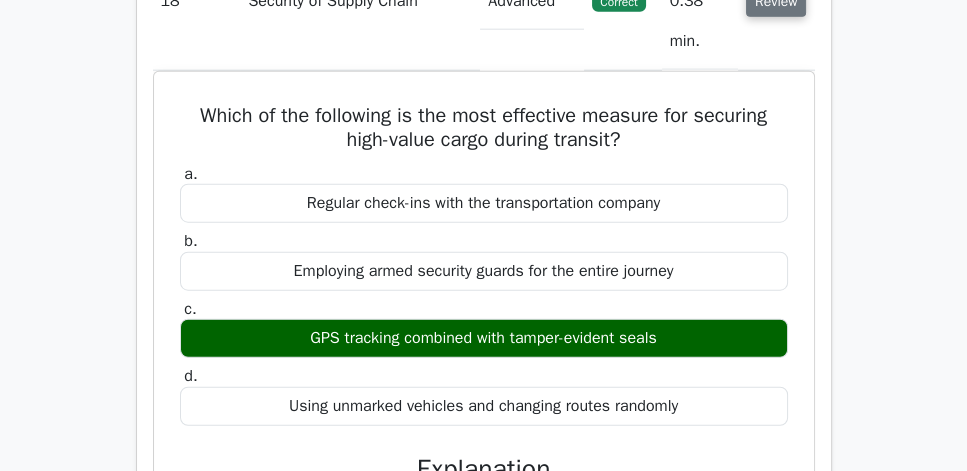 click on "Review" at bounding box center [776, 1] 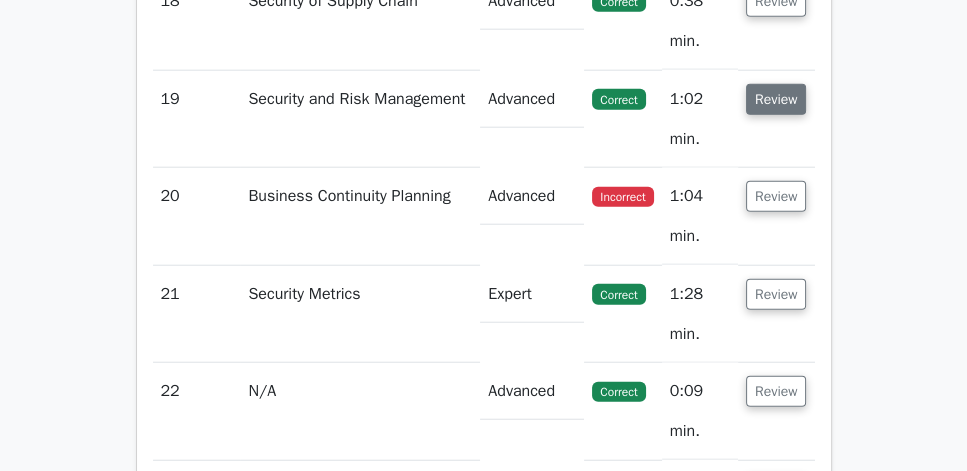 click on "Review" at bounding box center (776, 99) 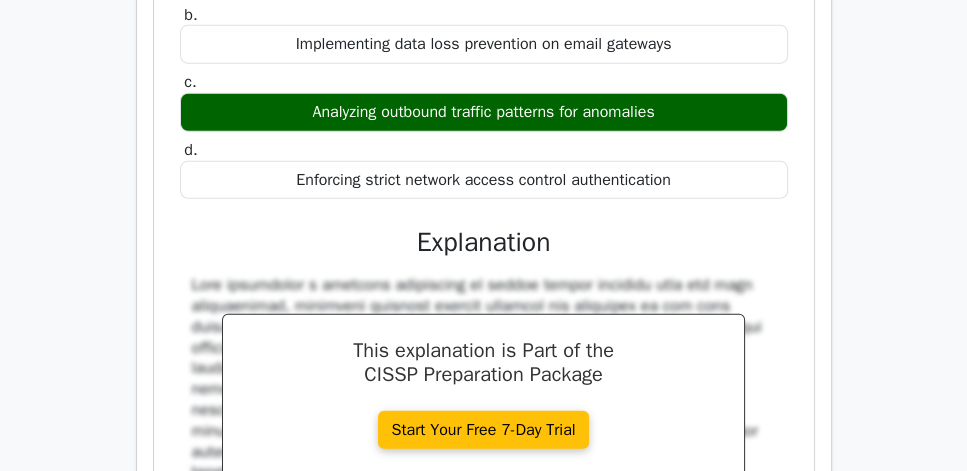 scroll, scrollTop: 4862, scrollLeft: 0, axis: vertical 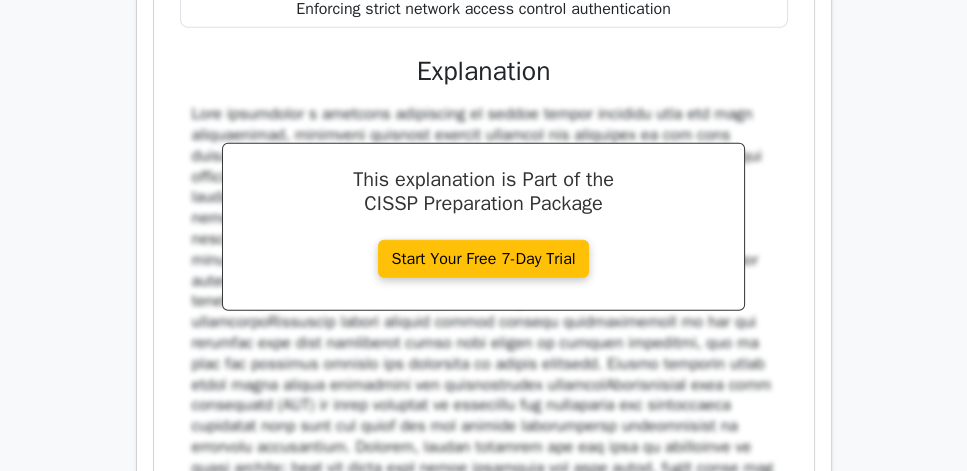 click on "a.
Deploying antivirus software on all endpoint devices
b.
Implementing data loss prevention on email gateways
c. d." at bounding box center (484, 170) 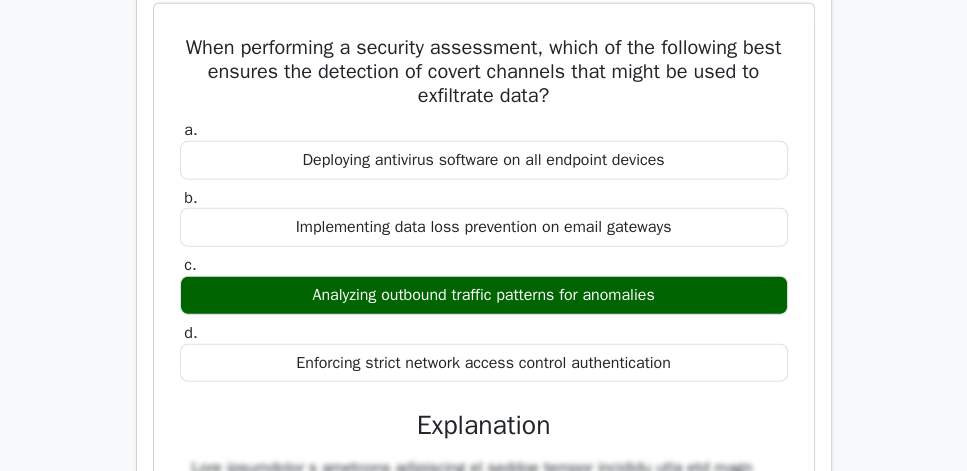 scroll, scrollTop: 4633, scrollLeft: 0, axis: vertical 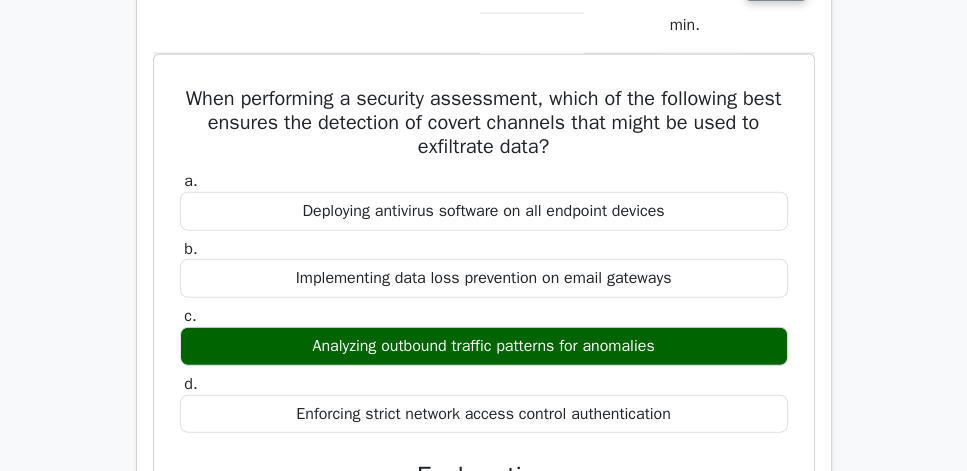 click on "Review" at bounding box center [776, -15] 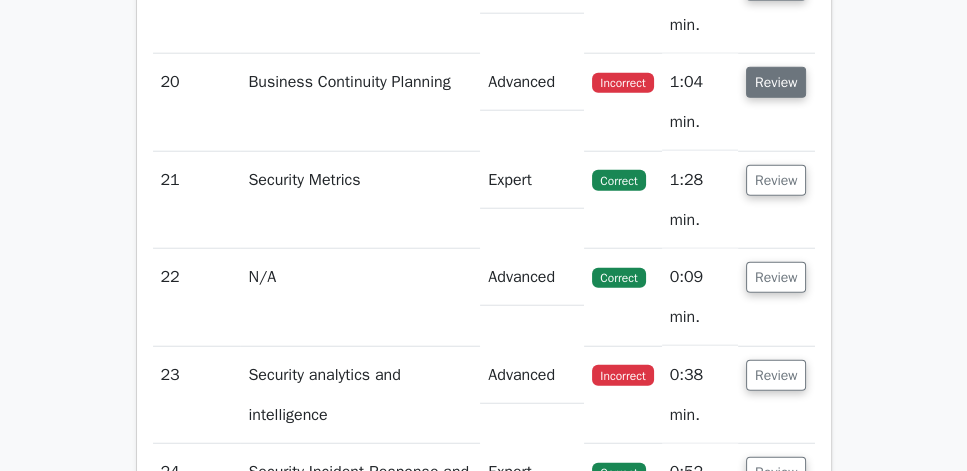 click on "Review" at bounding box center [776, 82] 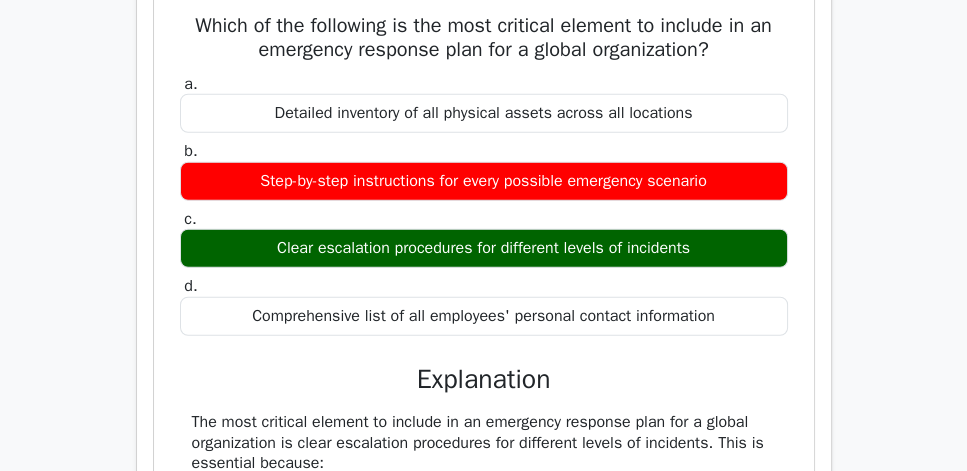 scroll, scrollTop: 4862, scrollLeft: 0, axis: vertical 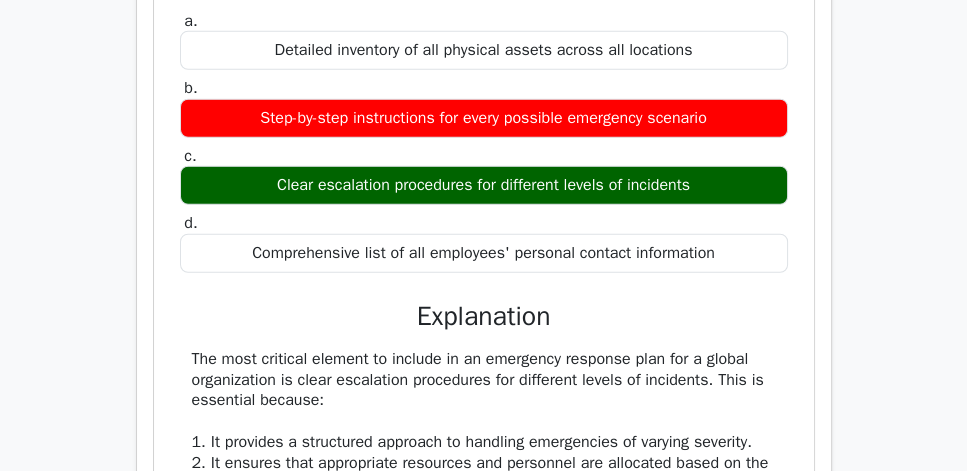 drag, startPoint x: 167, startPoint y: 128, endPoint x: 734, endPoint y: 412, distance: 634.14905 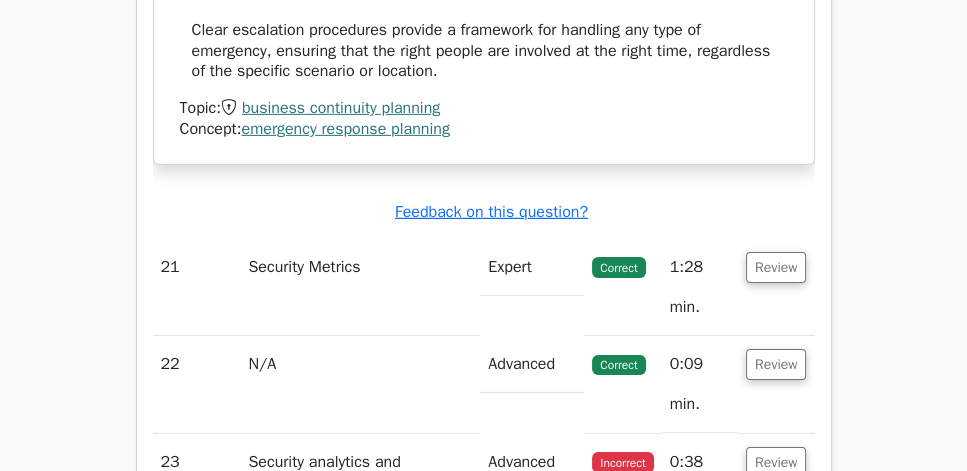 scroll, scrollTop: 5719, scrollLeft: 0, axis: vertical 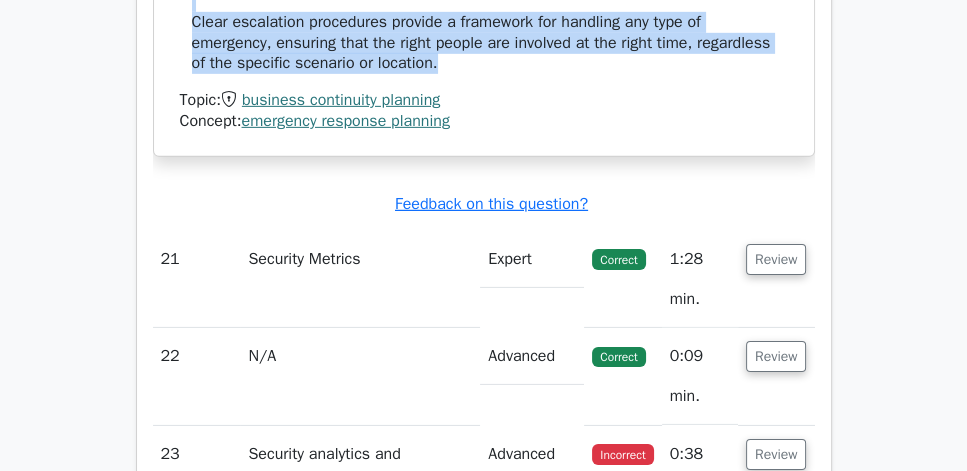 click on "The most critical element to include in an emergency response plan for a global organization is clear escalation procedures for different levels of incidents. This is essential because: 1. It provides a structured approach to handling emergencies of varying severity. 2. It ensures that appropriate resources and personnel are allocated based on the incident's scale. 3. It facilitates quick decision-making and response times during crisis situations. 4. It helps maintain consistency in emergency response across different locations and cultures. While the other options have some merit, they are not as critical as clear escalation procedures: A detailed inventory of physical assets is important for insurance and recovery purposes, but it doesn't directly contribute to immediate emergency response. A comprehensive list of employees' personal contact information is useful for communication, but it's not the most critical element in an emergency response plan." at bounding box center (484, -217) 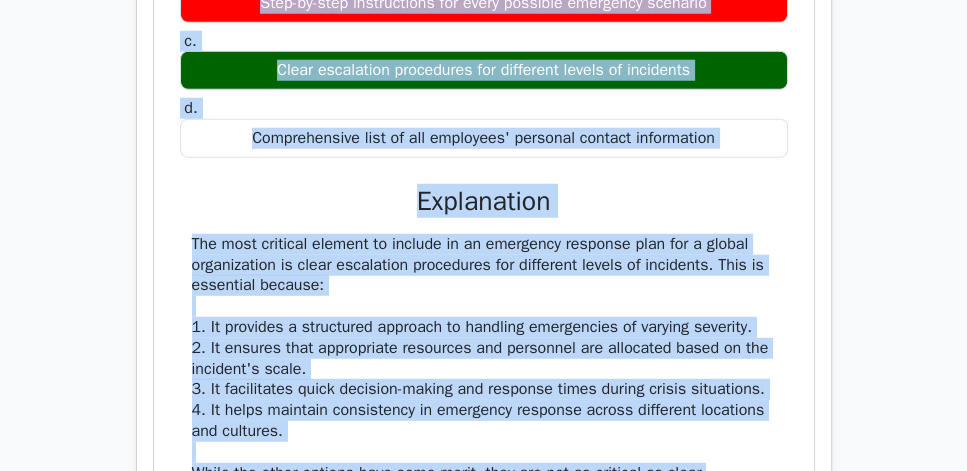 scroll, scrollTop: 4976, scrollLeft: 0, axis: vertical 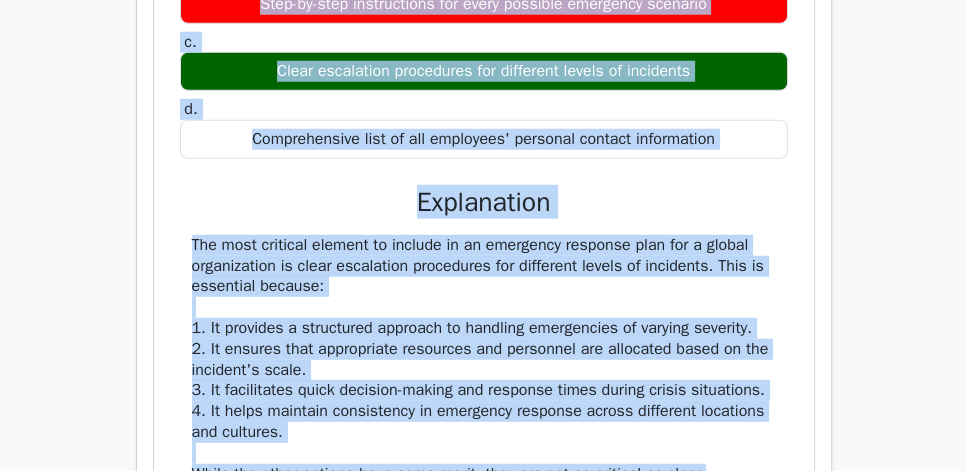 click on "Which of the following is the most critical element to include in an emergency response plan for a global organization?
a.
Detailed inventory of all physical assets across all locations
b.
c." at bounding box center (484, 352) 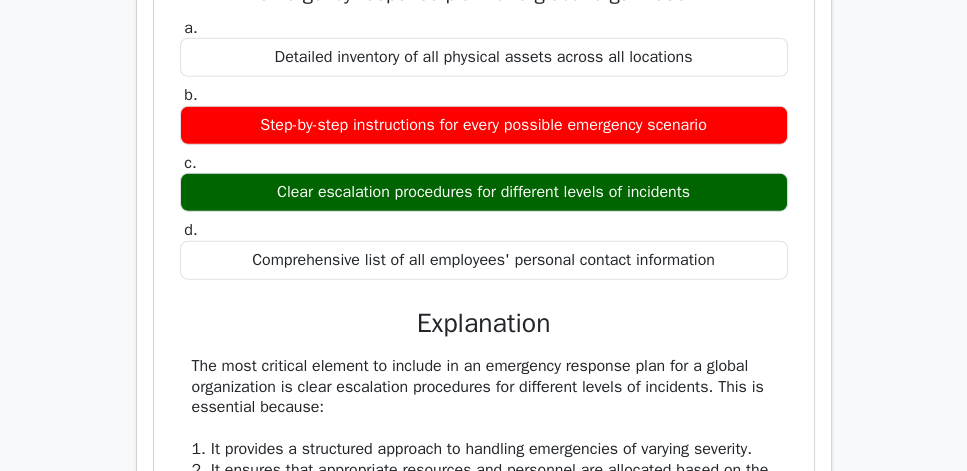 scroll, scrollTop: 4805, scrollLeft: 0, axis: vertical 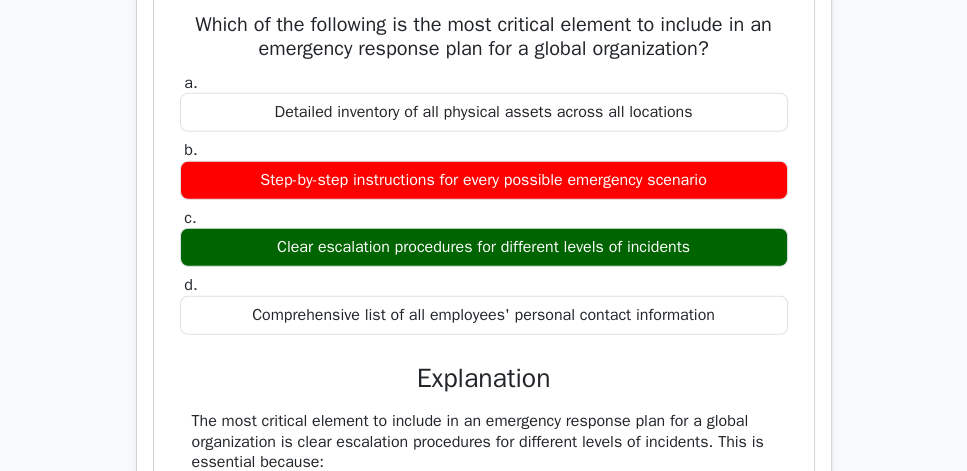 click on "Review" at bounding box center [776, -90] 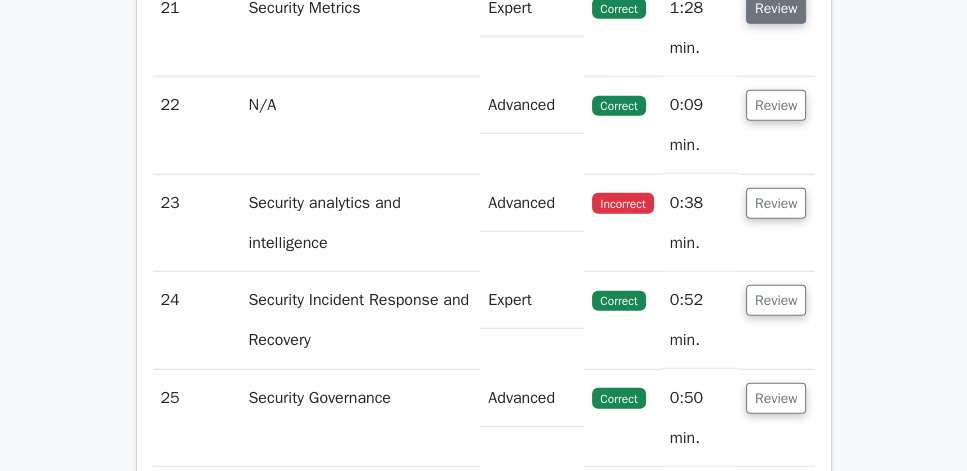 click on "Review" at bounding box center (776, 8) 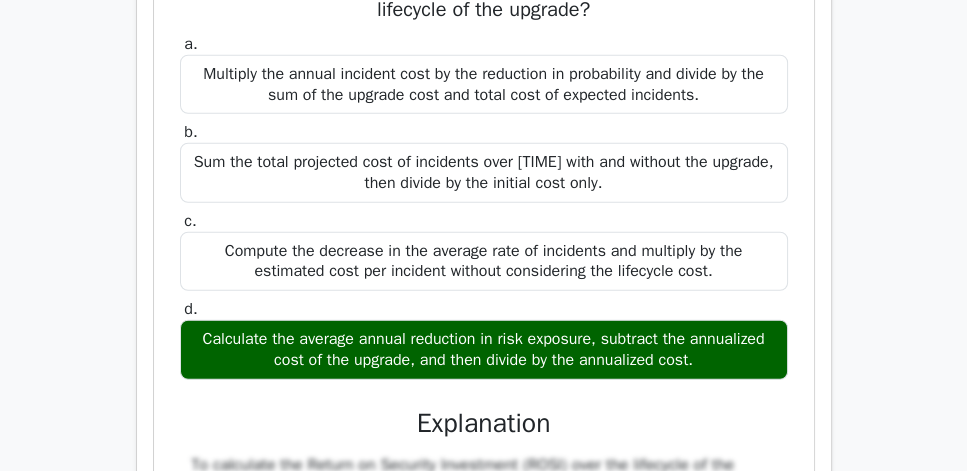 scroll, scrollTop: 5033, scrollLeft: 0, axis: vertical 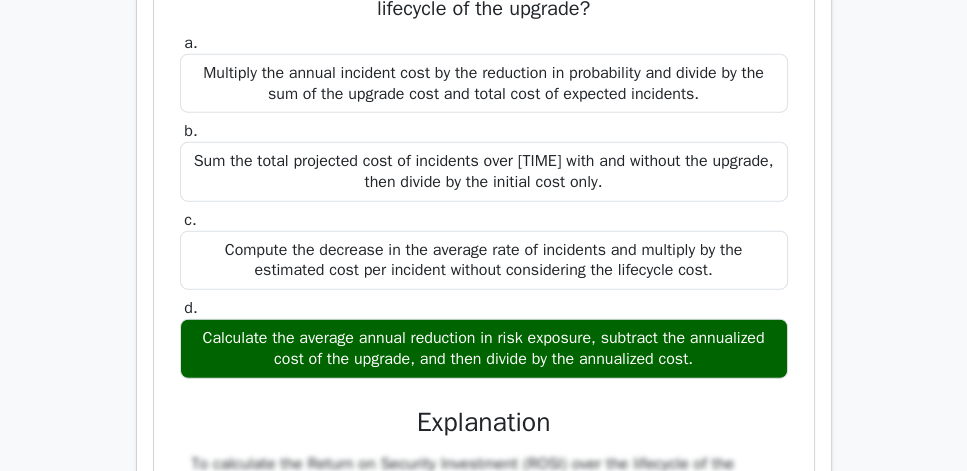 drag, startPoint x: 176, startPoint y: 56, endPoint x: 663, endPoint y: 277, distance: 534.799 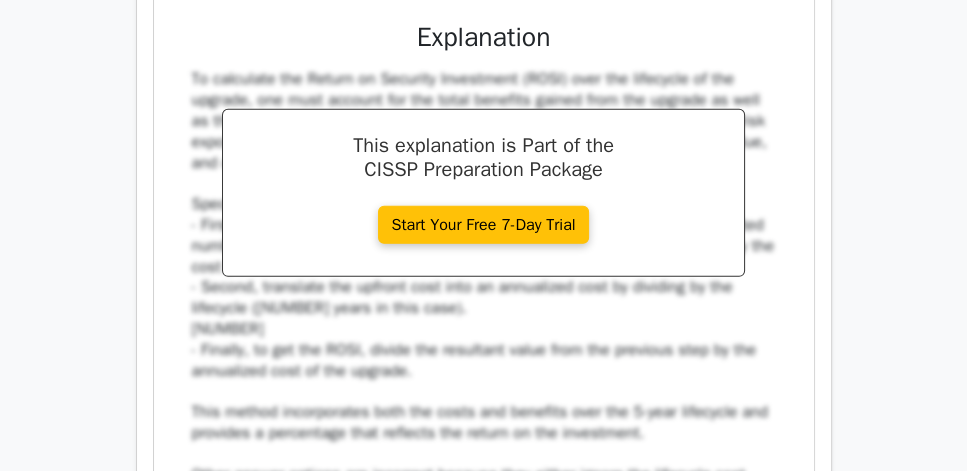 scroll, scrollTop: 5433, scrollLeft: 0, axis: vertical 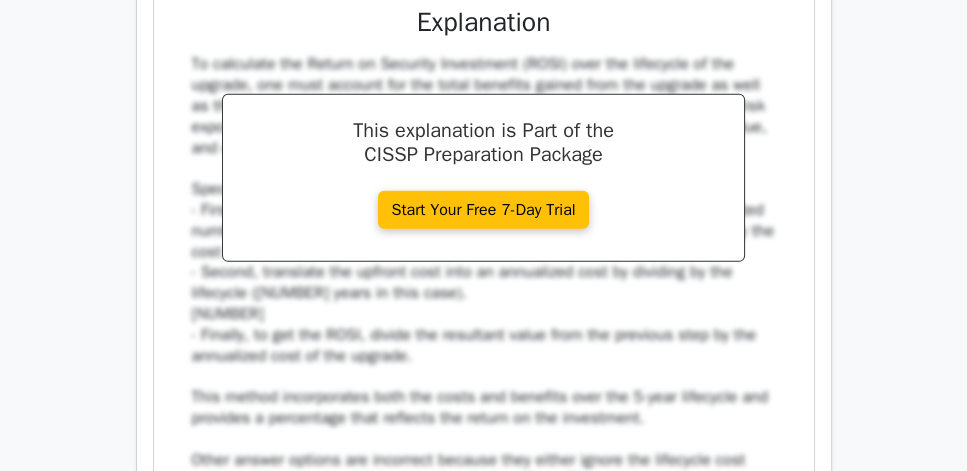 click on "Calculate the average annual reduction in risk exposure, subtract the annualized cost of the upgrade, and then divide by the annualized cost." at bounding box center (484, -51) 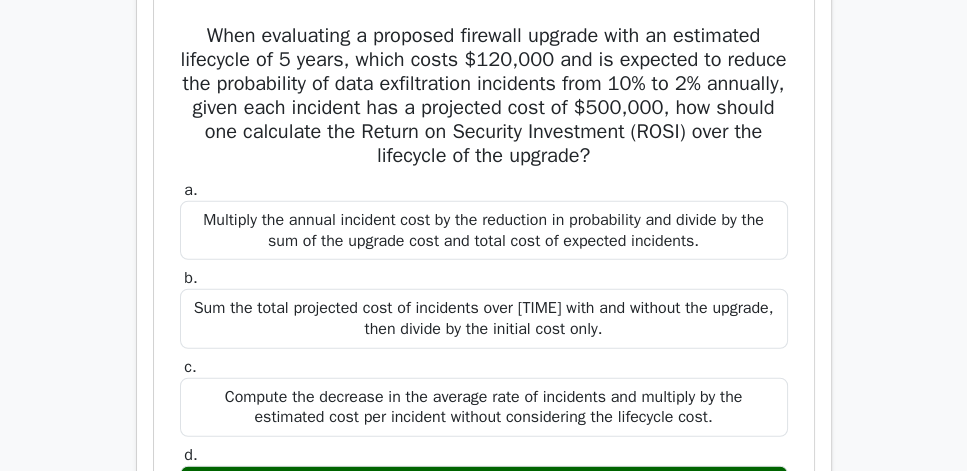 scroll, scrollTop: 4862, scrollLeft: 0, axis: vertical 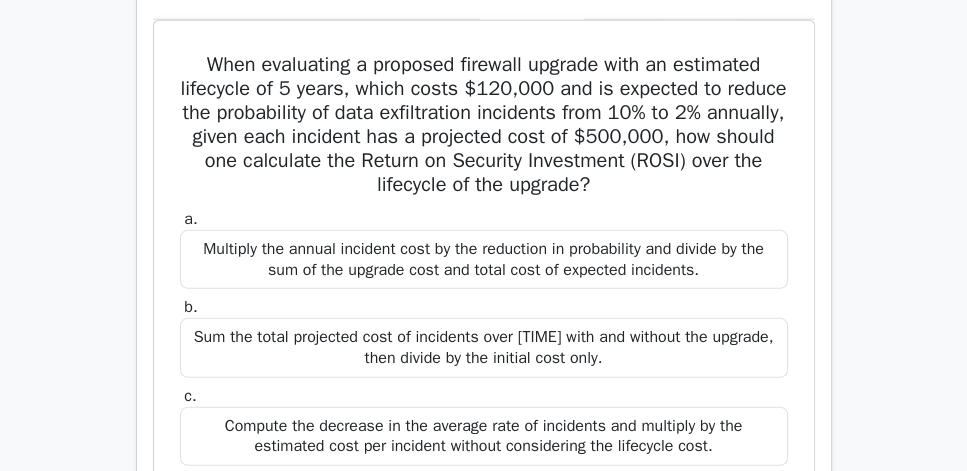 click on "Review" at bounding box center (776, -49) 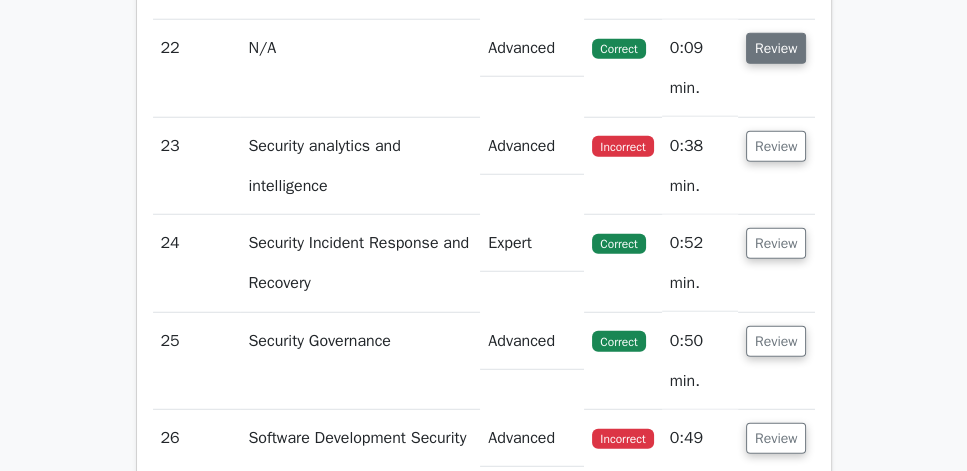 click on "Review" at bounding box center [776, 48] 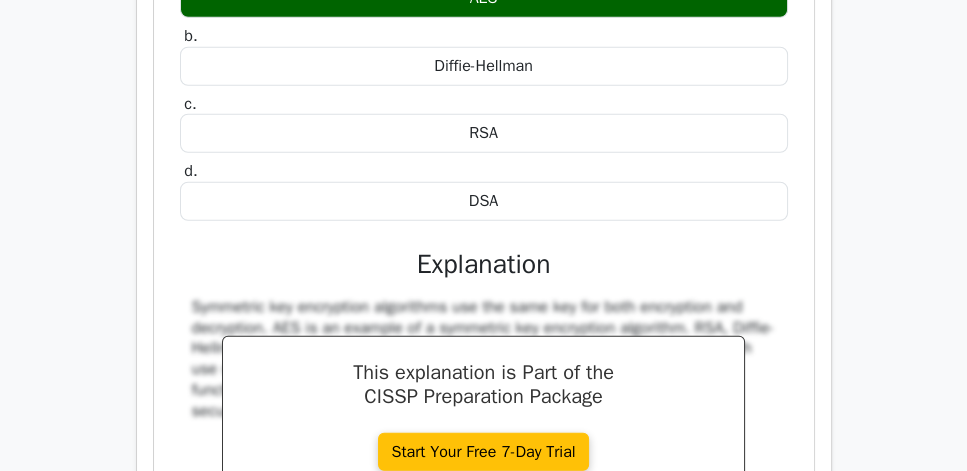 scroll, scrollTop: 5091, scrollLeft: 0, axis: vertical 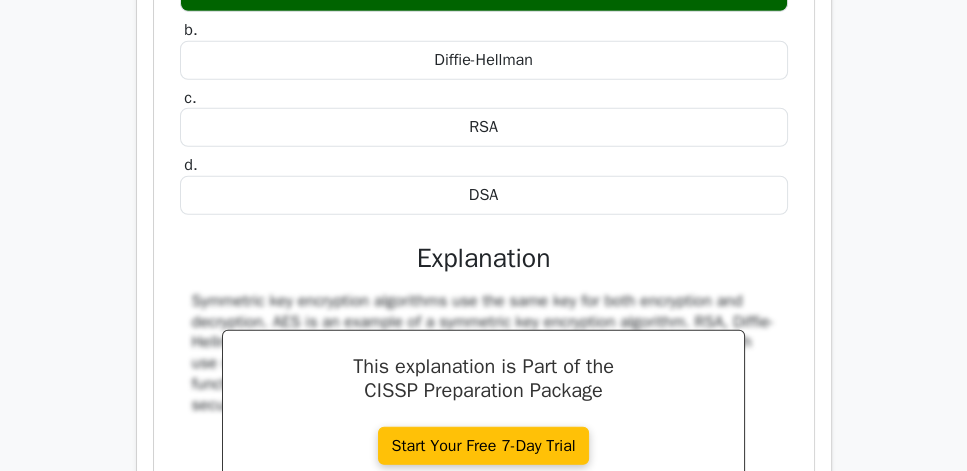 drag, startPoint x: 198, startPoint y: 94, endPoint x: 643, endPoint y: 369, distance: 523.11566 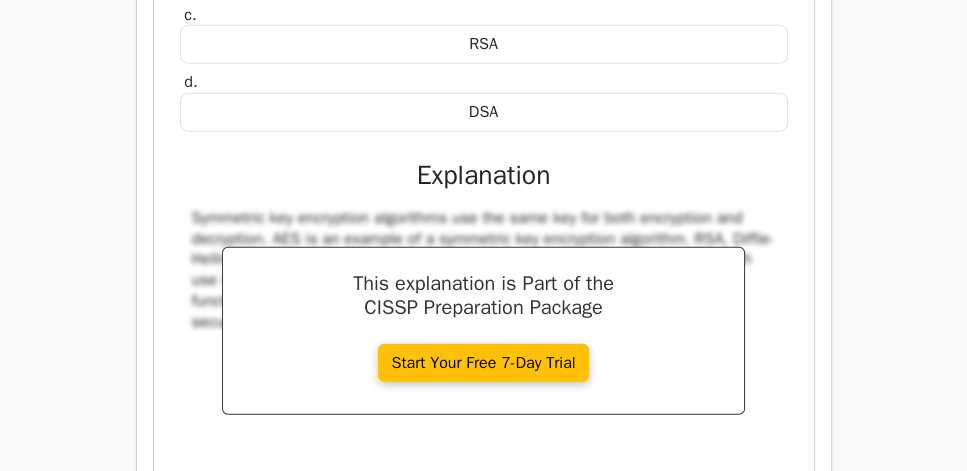 scroll, scrollTop: 5148, scrollLeft: 0, axis: vertical 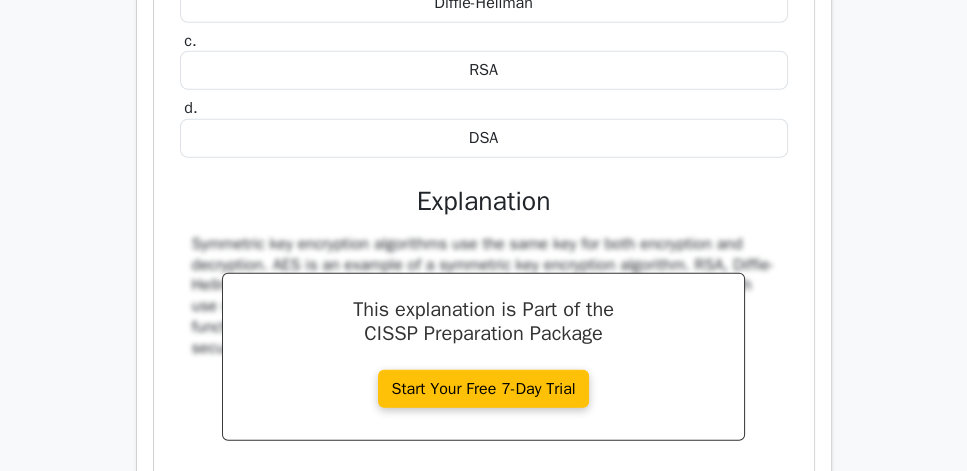 click on "b.
[BRAND]" at bounding box center (484, -7) 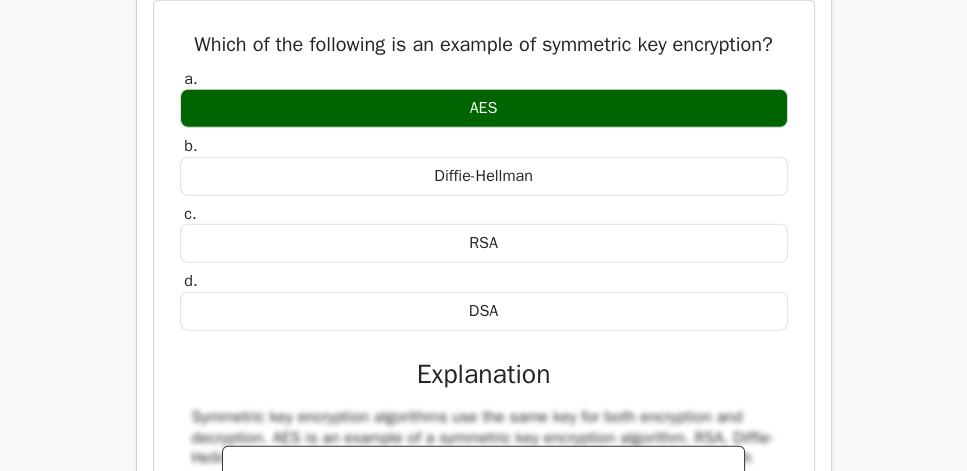 scroll, scrollTop: 4919, scrollLeft: 0, axis: vertical 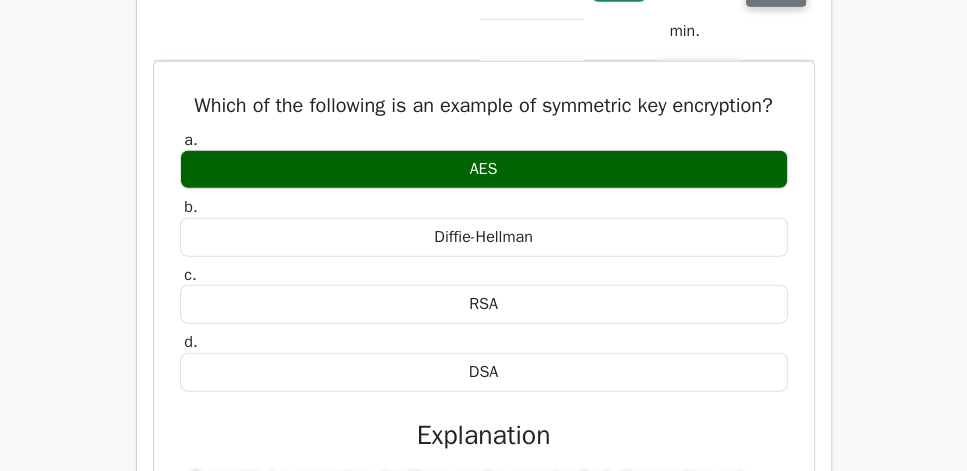 click on "Review" at bounding box center (776, -9) 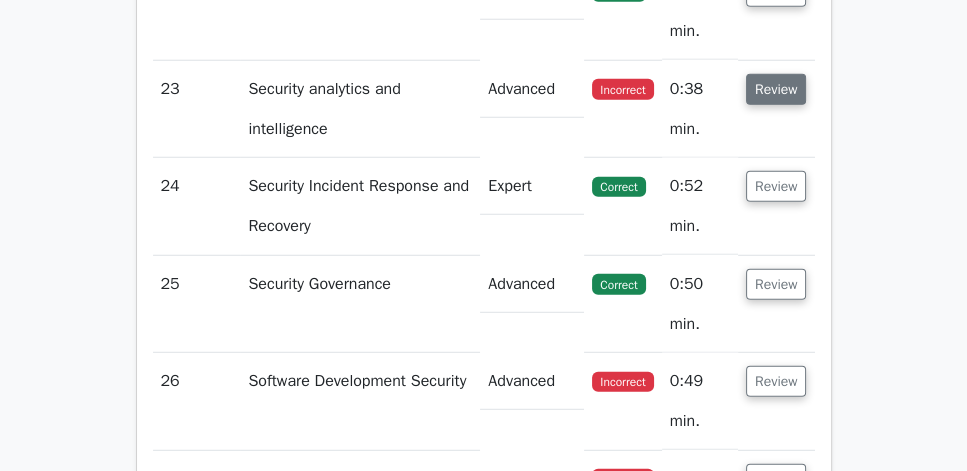 click on "Review" at bounding box center [776, 89] 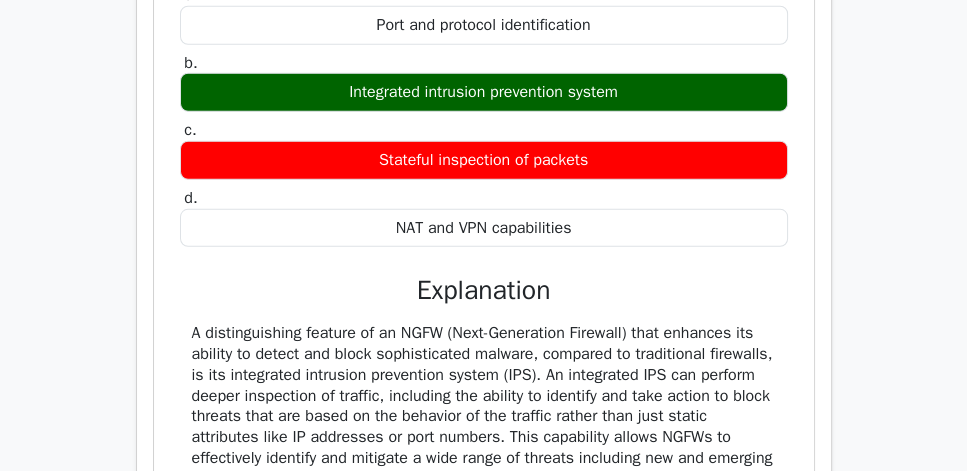 scroll, scrollTop: 5205, scrollLeft: 0, axis: vertical 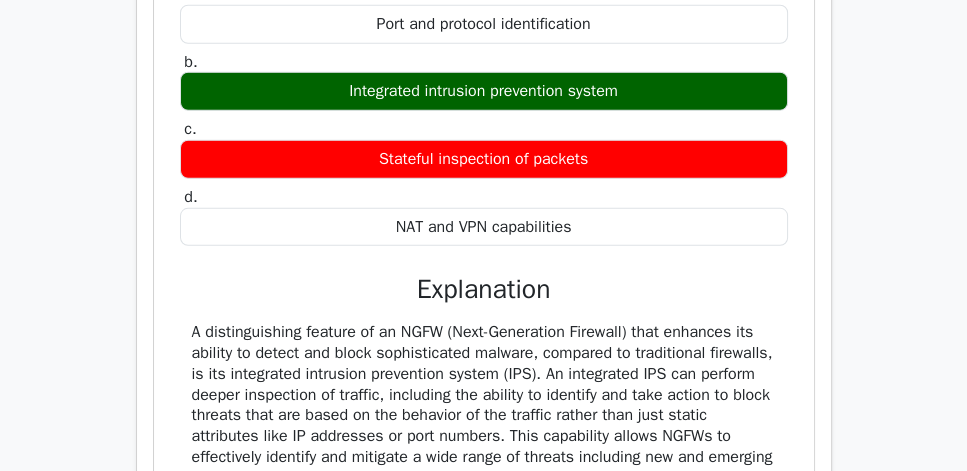 drag, startPoint x: 161, startPoint y: 76, endPoint x: 628, endPoint y: 385, distance: 559.9732 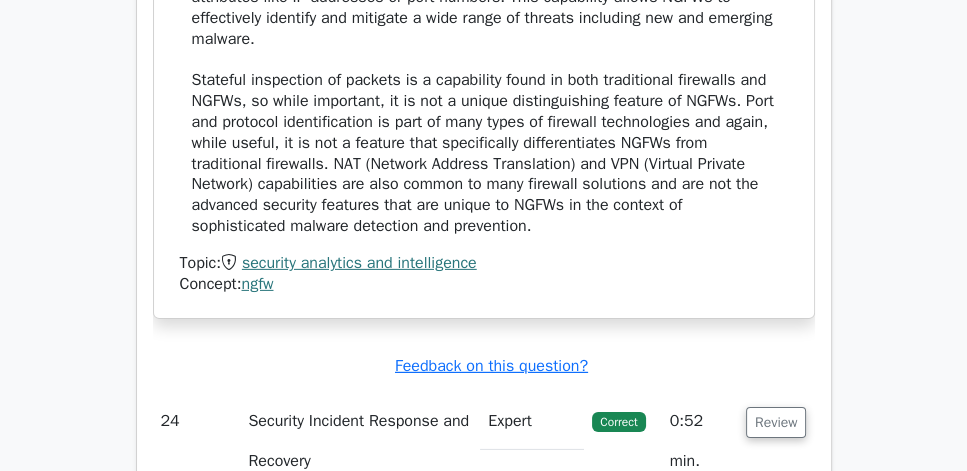 scroll, scrollTop: 5662, scrollLeft: 0, axis: vertical 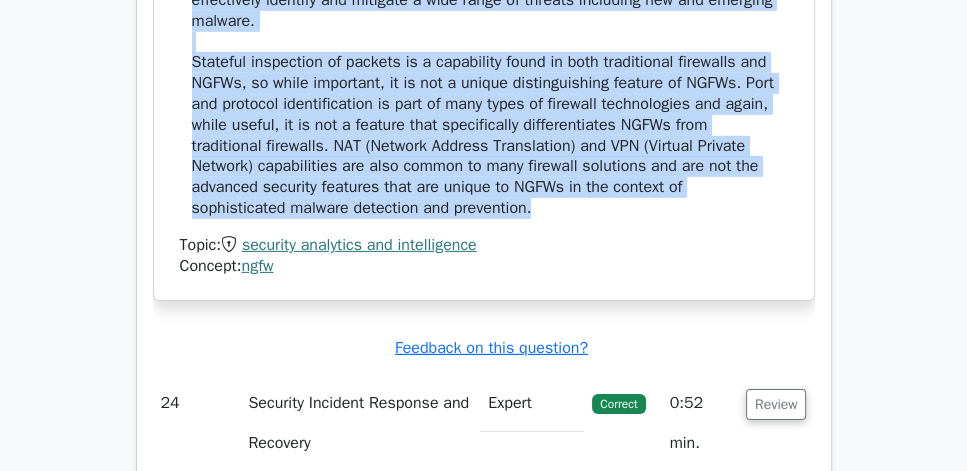 click on "A distinguishing feature of an NGFW (Next-Generation Firewall) that enhances its ability to detect and block sophisticated malware, compared to traditional firewalls, is its integrated intrusion prevention system (IPS). An integrated IPS can perform deeper inspection of traffic, including the ability to identify and take action to block threats that are based on the behavior of the traffic rather than just static attributes like IP addresses or port numbers. This capability allows NGFWs to effectively identify and mitigate a wide range of threats including new and emerging malware." at bounding box center [484, 42] 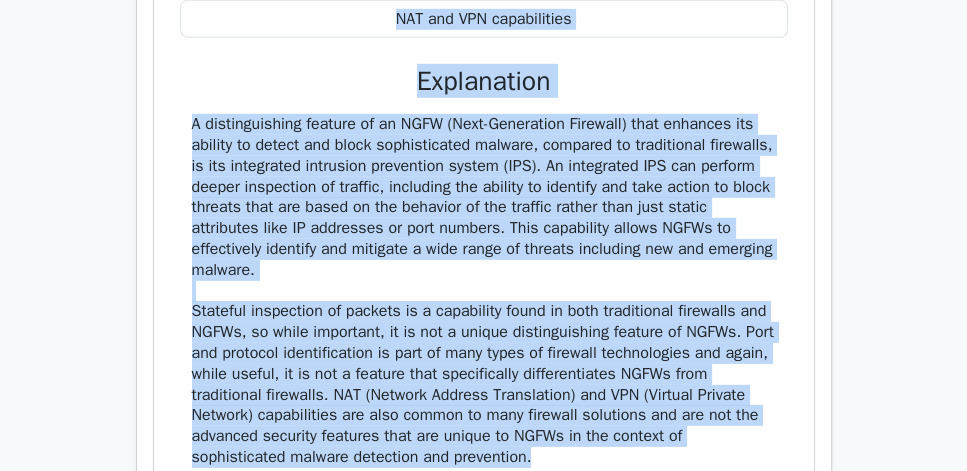 scroll, scrollTop: 5548, scrollLeft: 0, axis: vertical 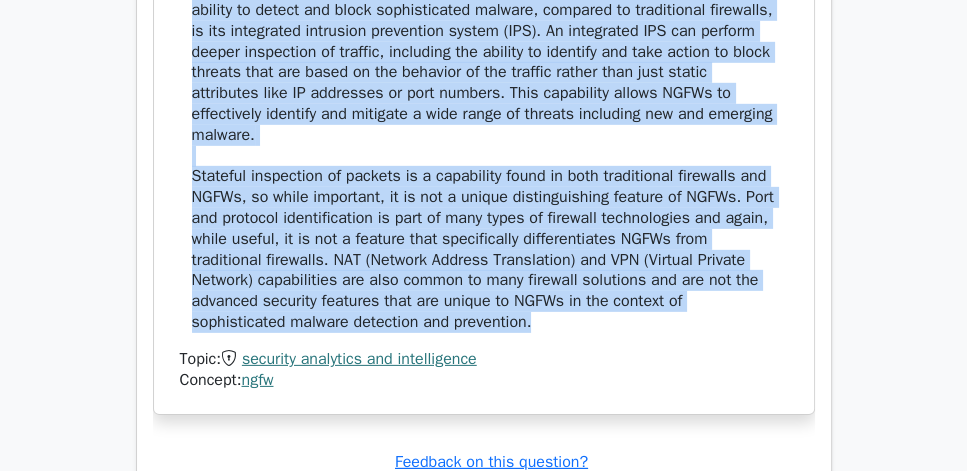 click on "What is a distinguishing feature of an NGFW that enhances its ability to detect and block sophisticated malware compared to traditional firewalls?
a.
Port and protocol identification
b.
c. d." at bounding box center (484, -31) 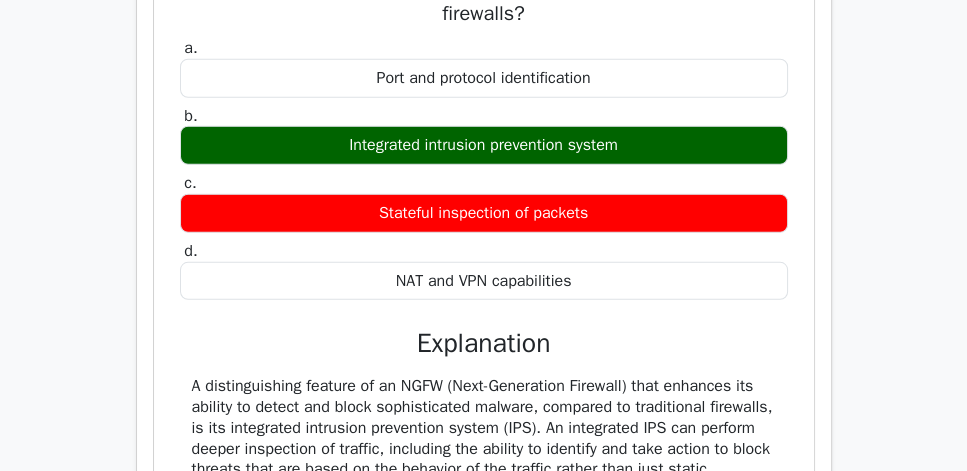 scroll, scrollTop: 5091, scrollLeft: 0, axis: vertical 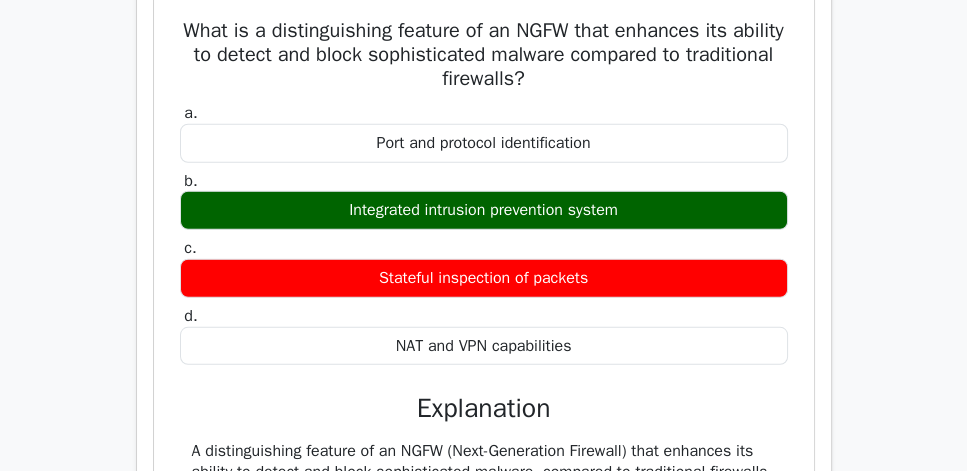 click on "Review" at bounding box center [776, -83] 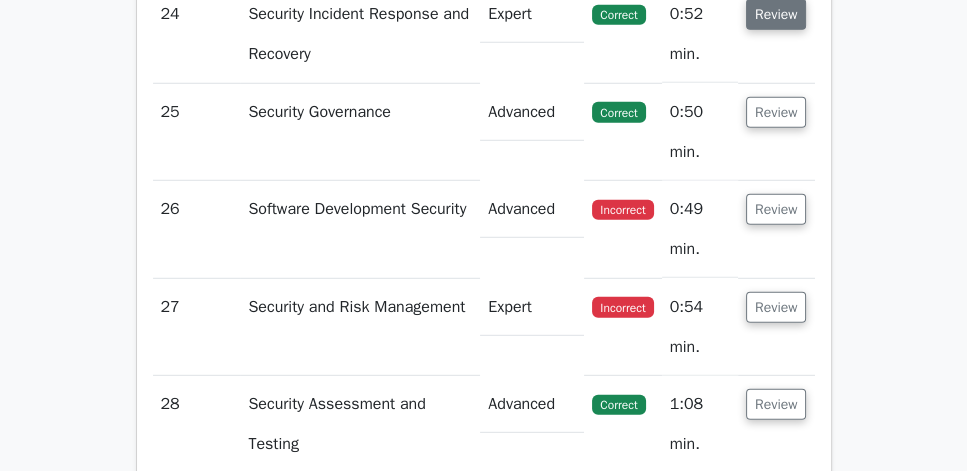 click on "Review" at bounding box center [776, 14] 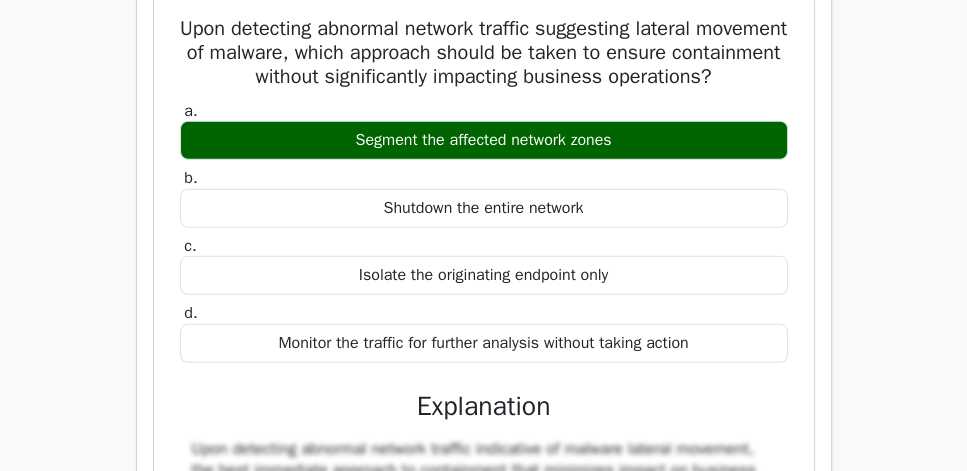scroll, scrollTop: 5262, scrollLeft: 0, axis: vertical 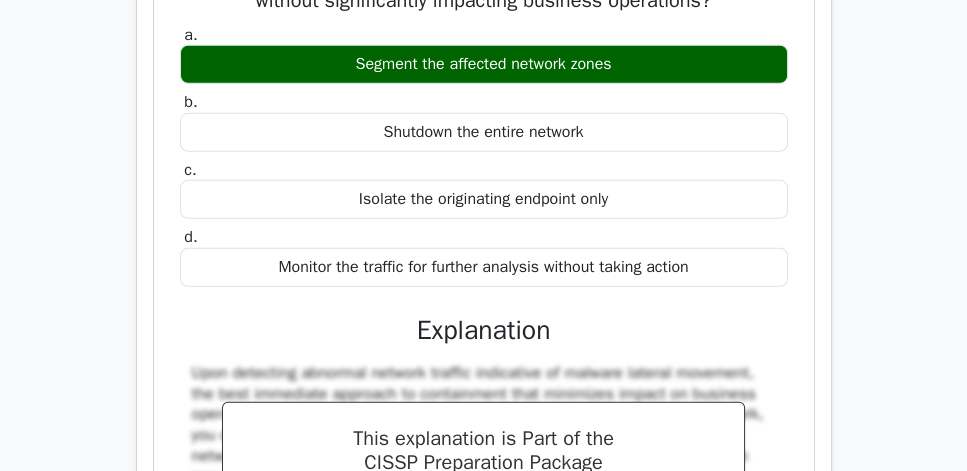 drag, startPoint x: 172, startPoint y: 114, endPoint x: 612, endPoint y: 401, distance: 525.3275 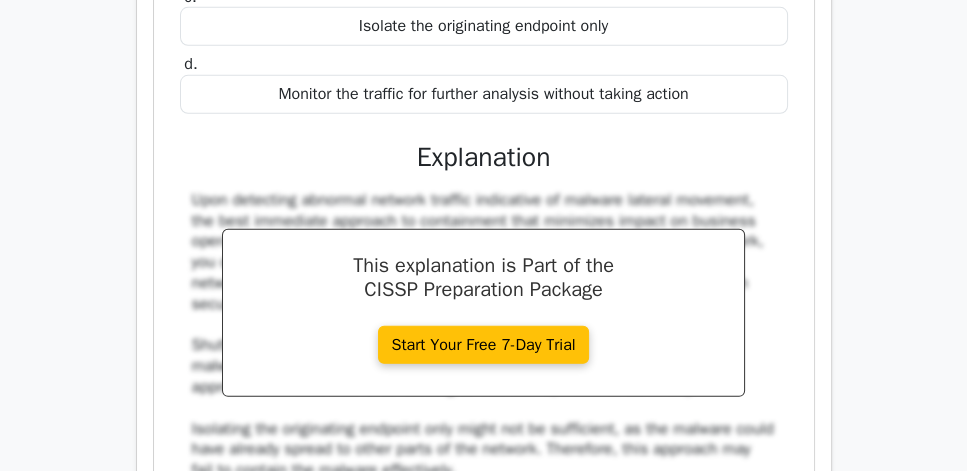 scroll, scrollTop: 5491, scrollLeft: 0, axis: vertical 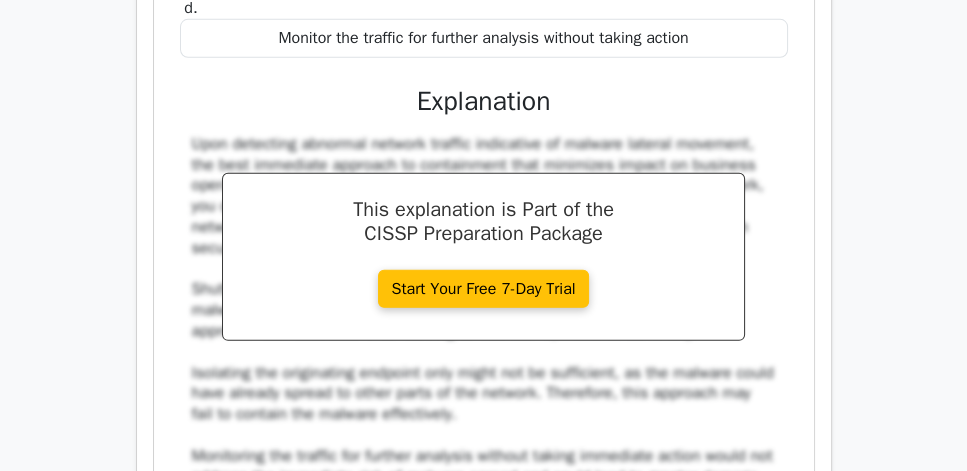 click on "Monitor the traffic for further analysis without taking action" at bounding box center [484, 38] 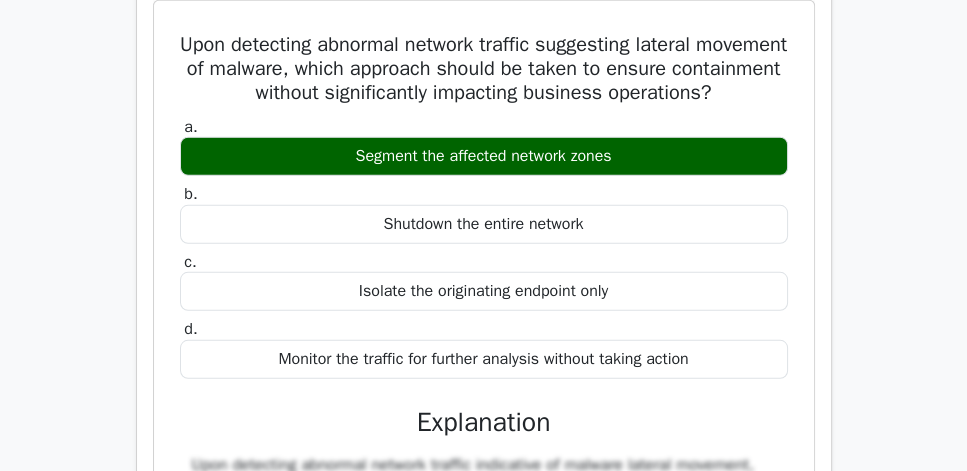 scroll, scrollTop: 5148, scrollLeft: 0, axis: vertical 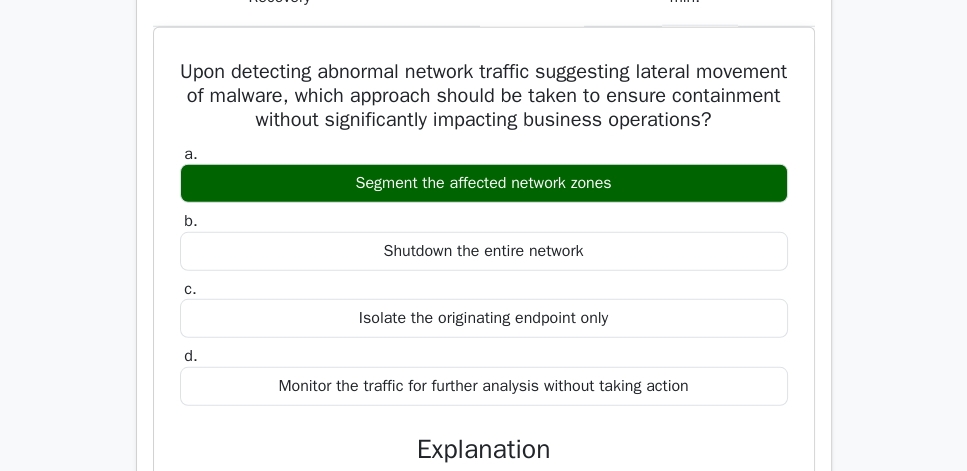 click on "Review" at bounding box center [776, -43] 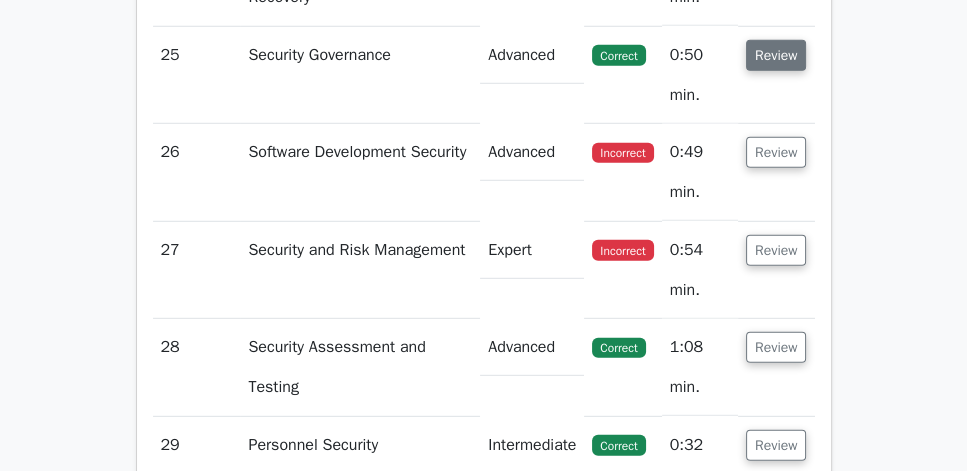 click on "Review" at bounding box center [776, 55] 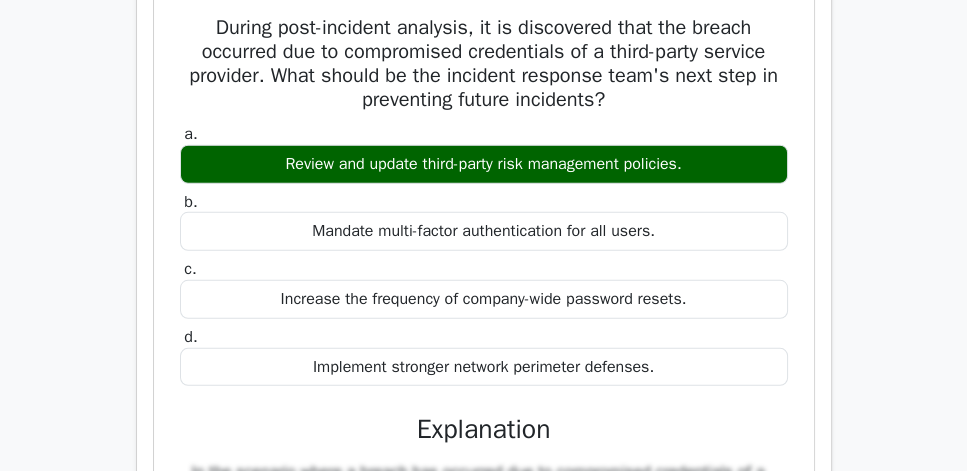 scroll, scrollTop: 5319, scrollLeft: 0, axis: vertical 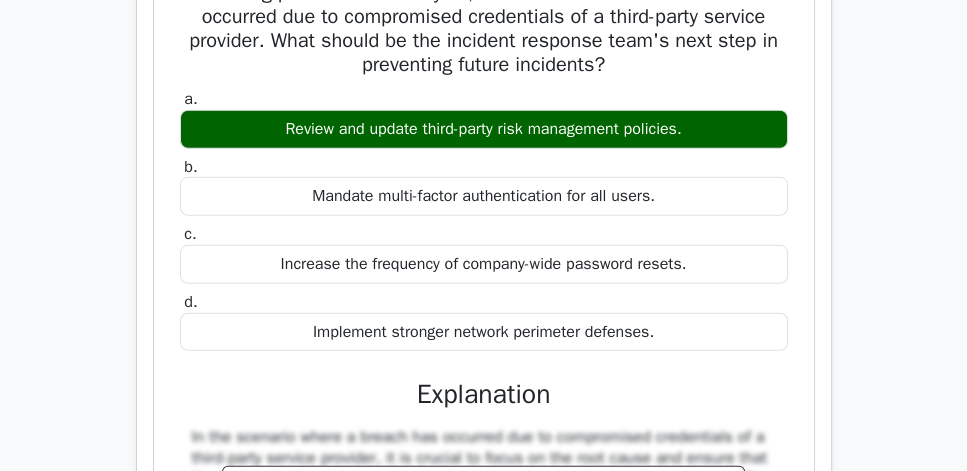 drag, startPoint x: 166, startPoint y: 159, endPoint x: 717, endPoint y: 438, distance: 617.6099 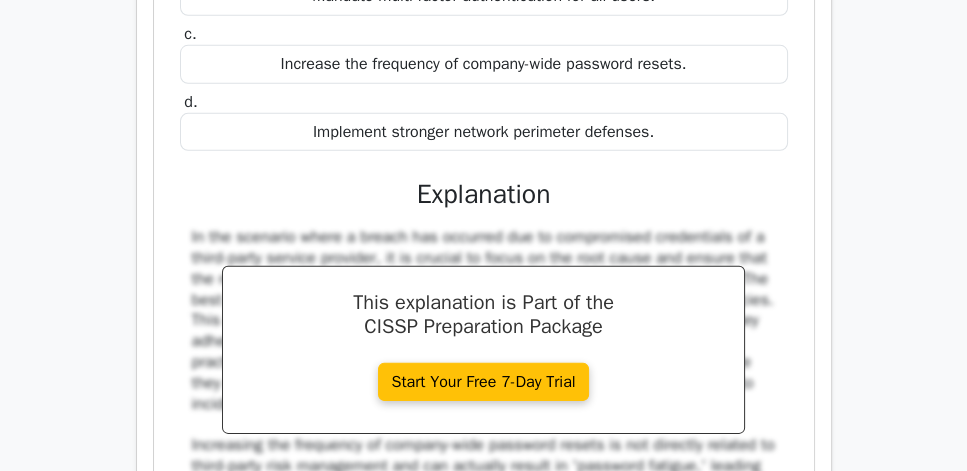 scroll, scrollTop: 5548, scrollLeft: 0, axis: vertical 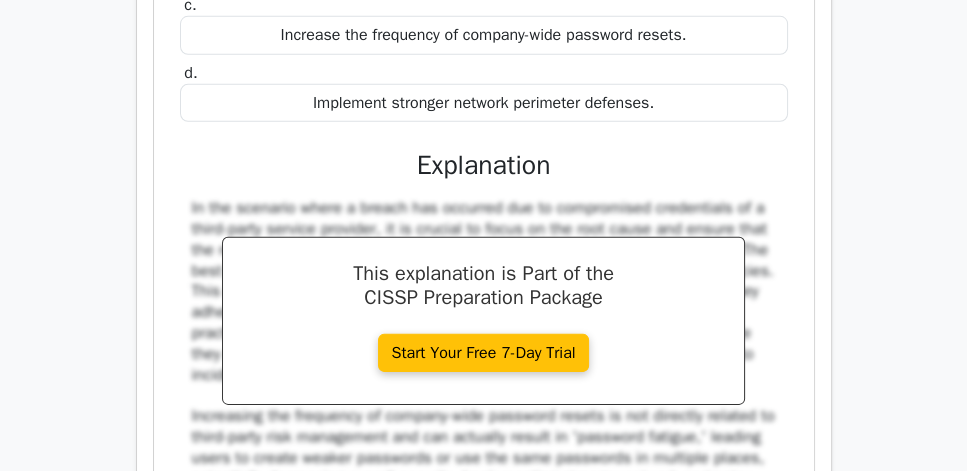 click on "Implement stronger network perimeter defenses." at bounding box center [484, 103] 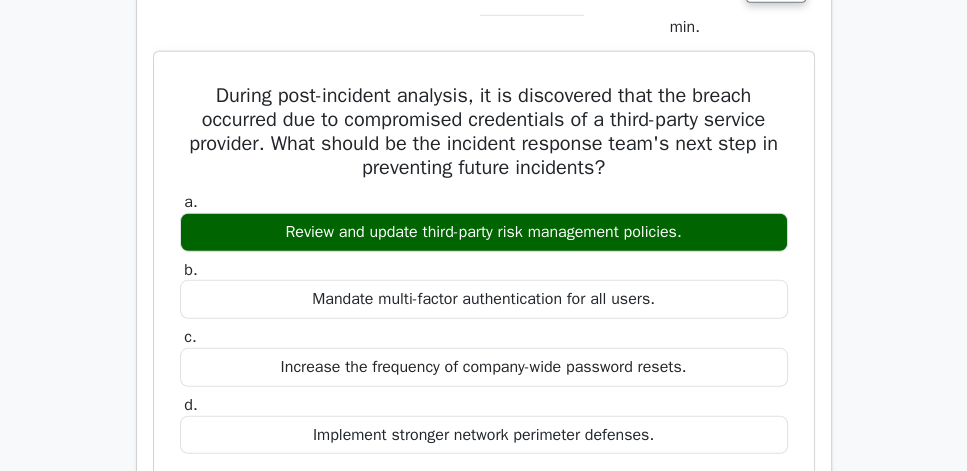 scroll, scrollTop: 5205, scrollLeft: 0, axis: vertical 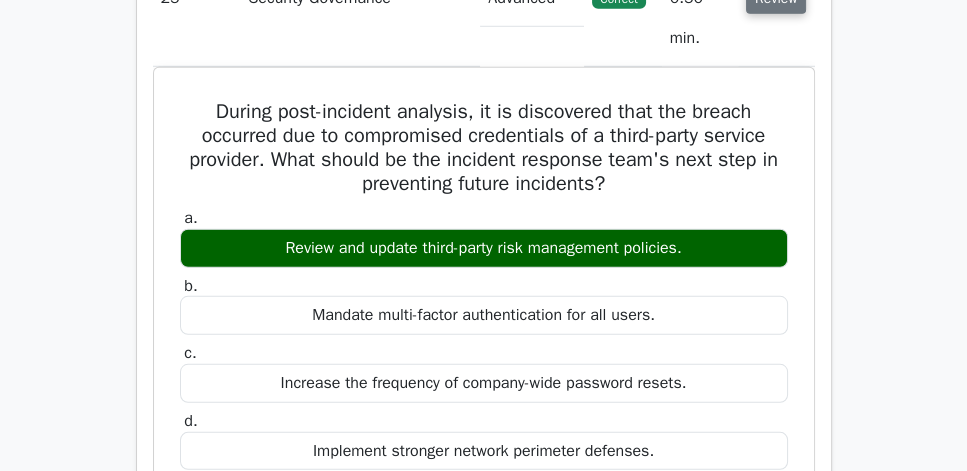 click on "Review" at bounding box center (776, -2) 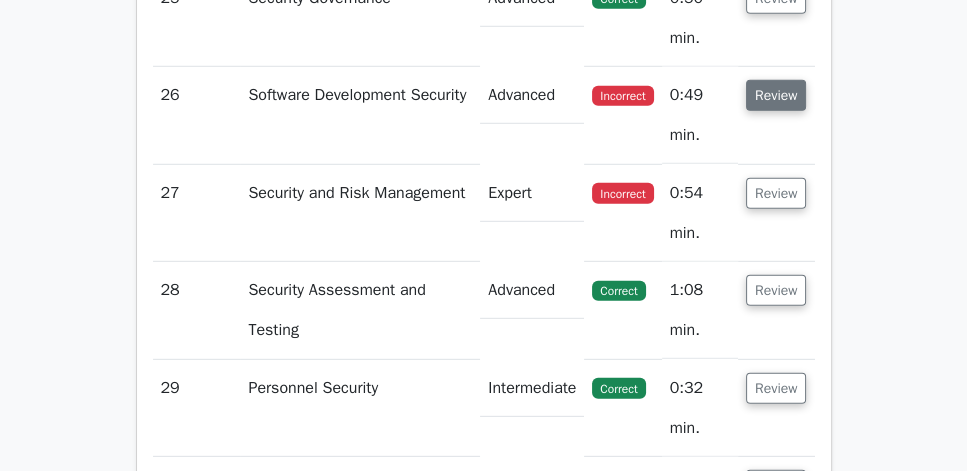 click on "Review" at bounding box center (776, 95) 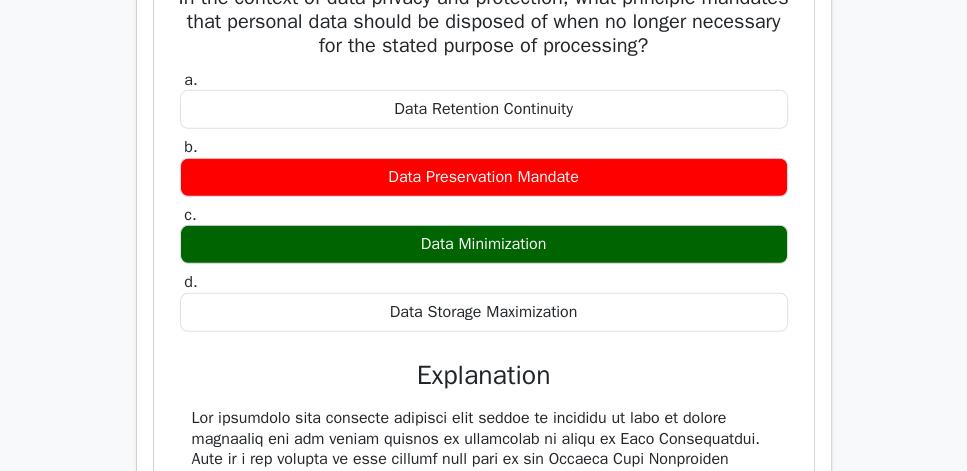 scroll, scrollTop: 5491, scrollLeft: 0, axis: vertical 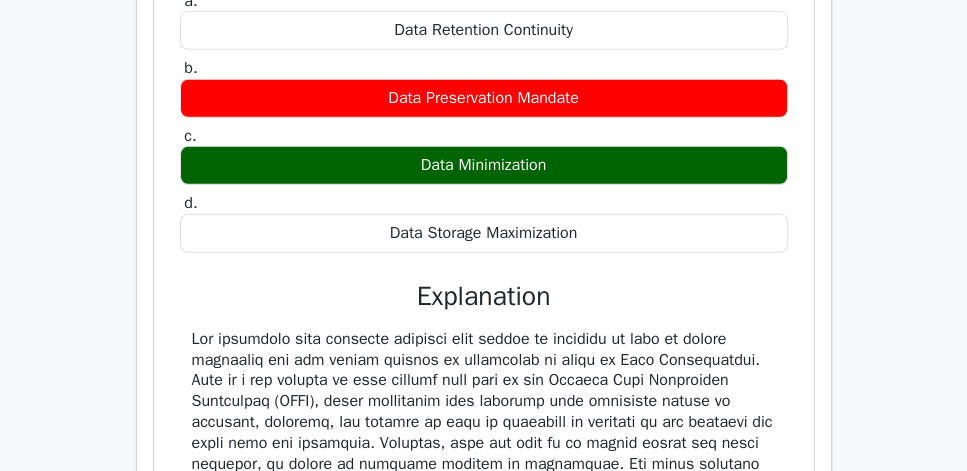 drag, startPoint x: 163, startPoint y: 87, endPoint x: 658, endPoint y: 400, distance: 585.6569 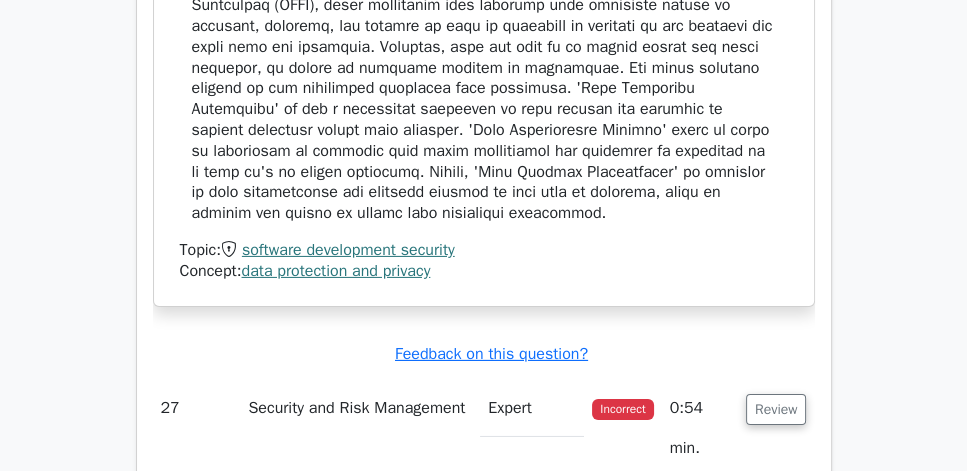 scroll, scrollTop: 5891, scrollLeft: 0, axis: vertical 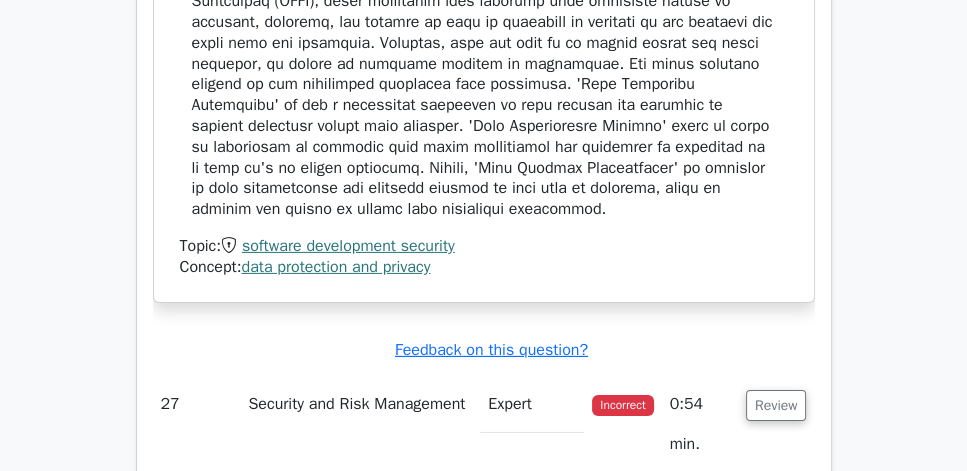 click at bounding box center [484, 74] 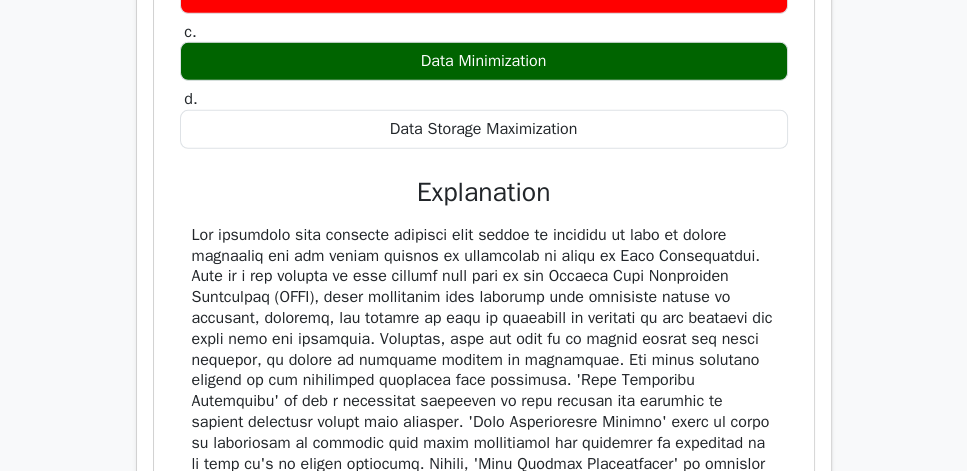 scroll, scrollTop: 5548, scrollLeft: 0, axis: vertical 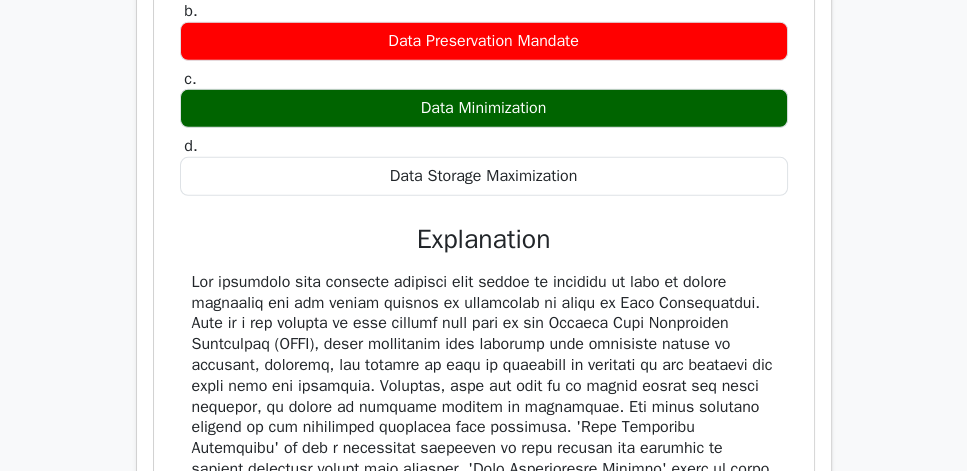 click on "a.
[BRAND]
b.
c." at bounding box center [484, 231] 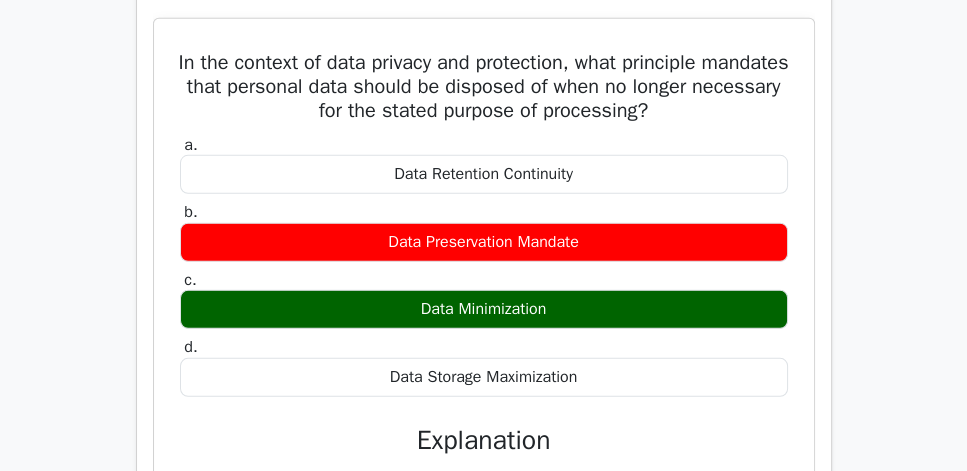 scroll, scrollTop: 5319, scrollLeft: 0, axis: vertical 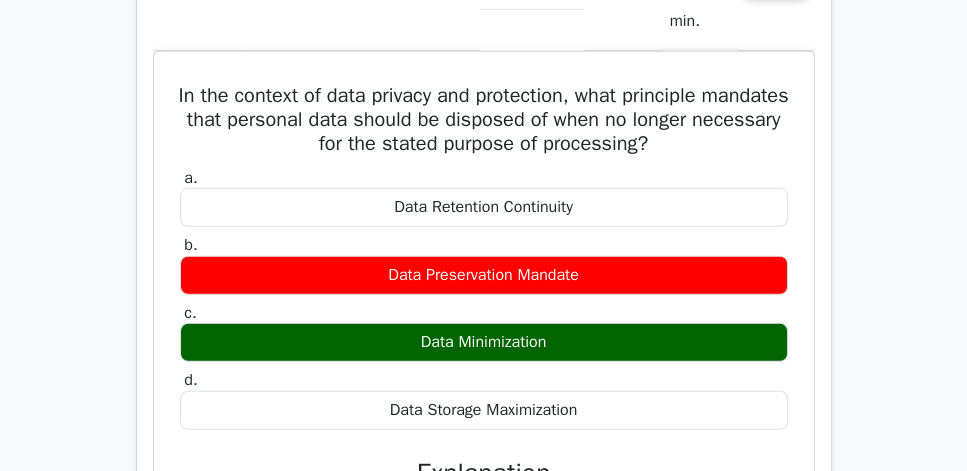 click on "Review" at bounding box center [776, -19] 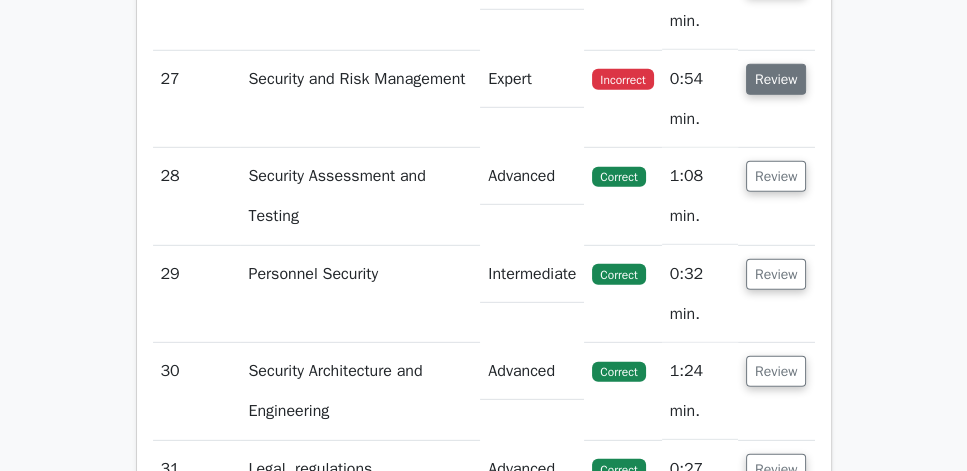 click on "Review" at bounding box center (776, 79) 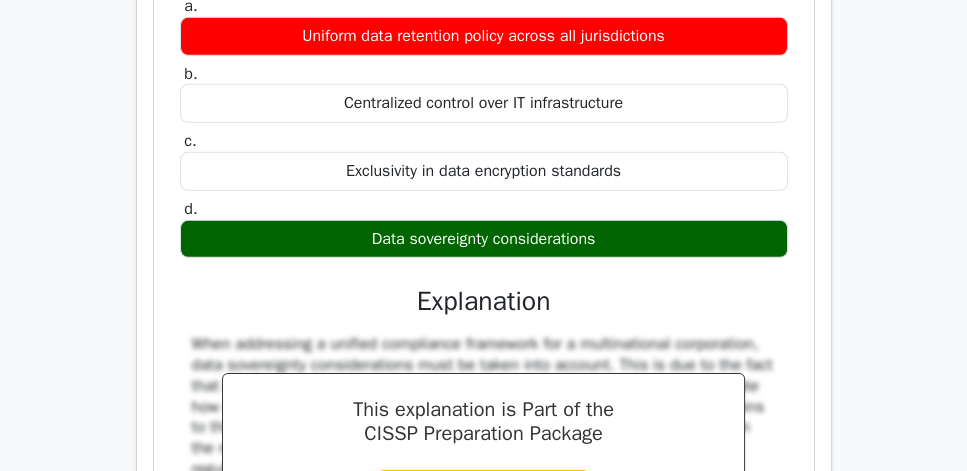 scroll, scrollTop: 5605, scrollLeft: 0, axis: vertical 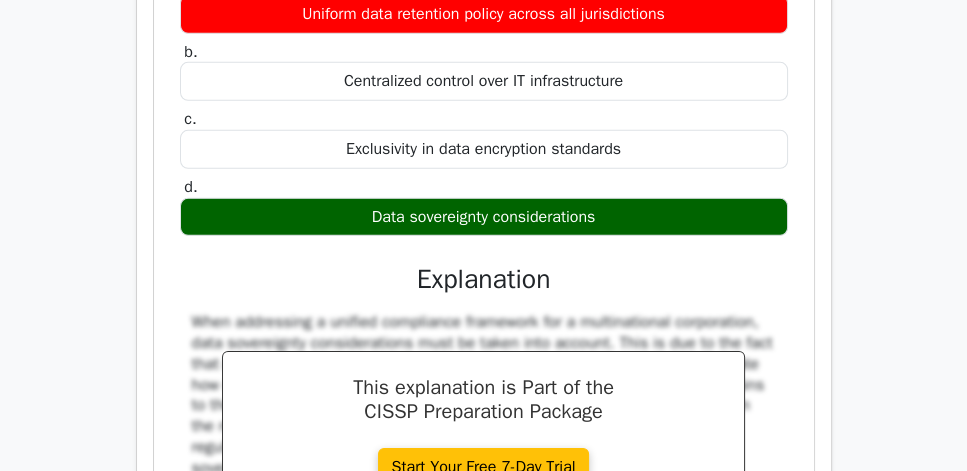 drag, startPoint x: 175, startPoint y: 64, endPoint x: 648, endPoint y: 383, distance: 570.51733 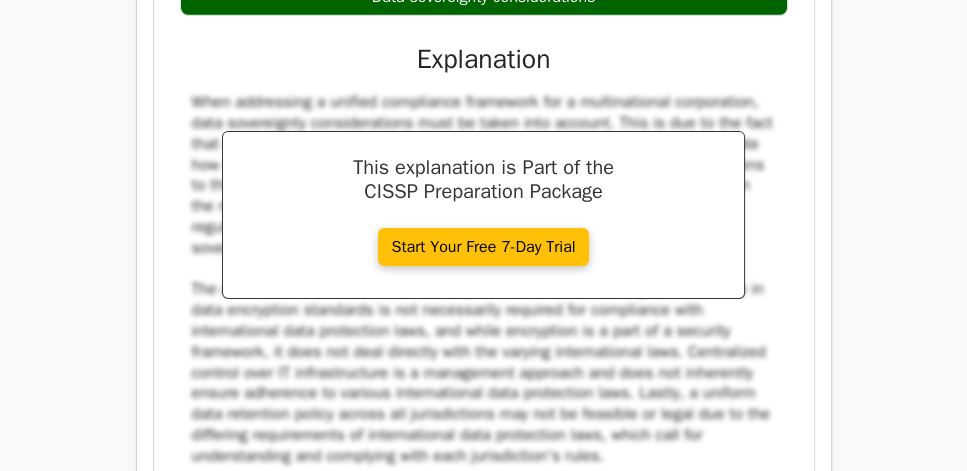 scroll, scrollTop: 5833, scrollLeft: 0, axis: vertical 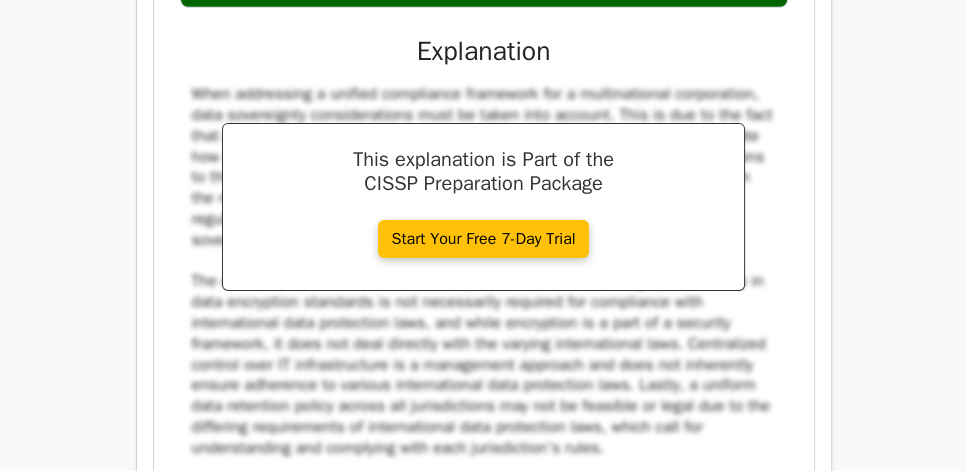 click on "What element is critical to address within a multinational corporation's unified compliance framework to ensure adherence to varied international data protection laws?
a.
Uniform data retention policy across all jurisdictions
b.
c." at bounding box center (484, 85) 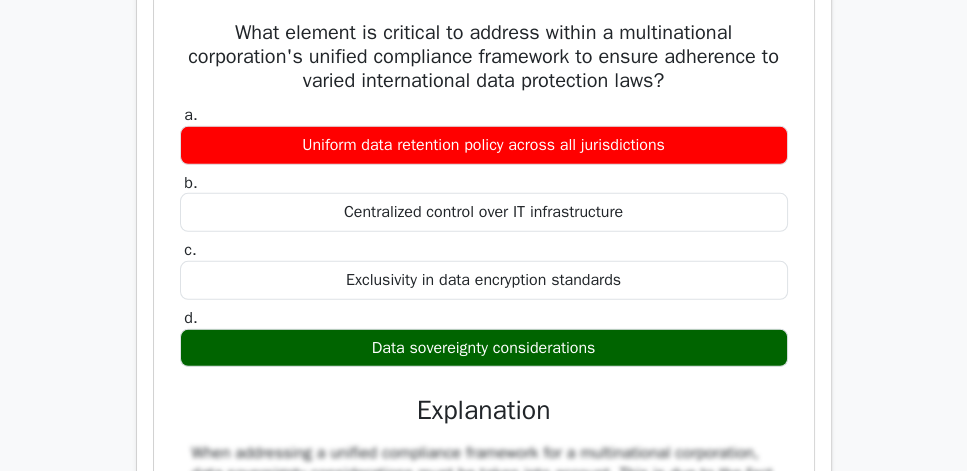 scroll, scrollTop: 5433, scrollLeft: 0, axis: vertical 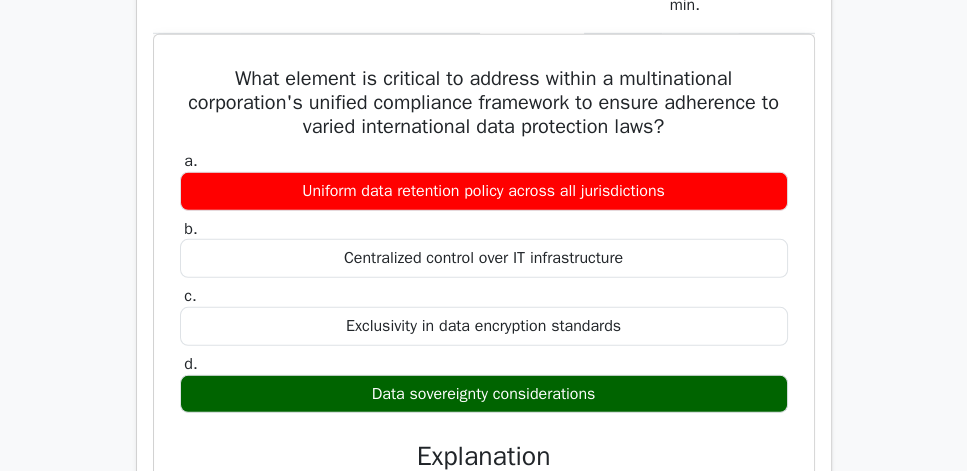 click on "Review" at bounding box center [776, -35] 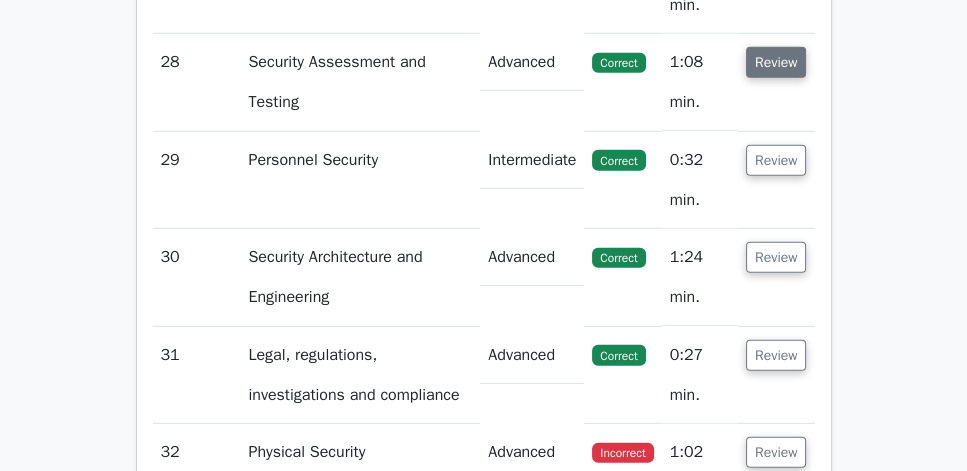 click on "Review" at bounding box center (776, 62) 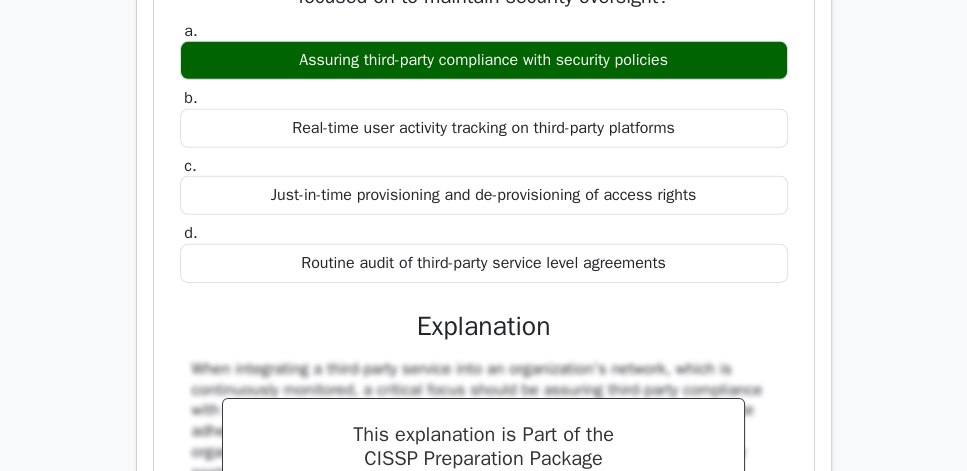 scroll, scrollTop: 5662, scrollLeft: 0, axis: vertical 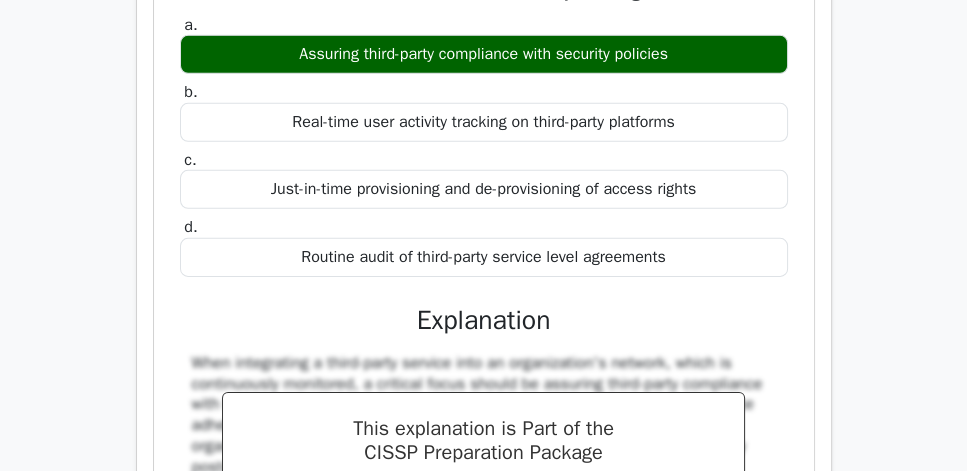 drag, startPoint x: 172, startPoint y: 97, endPoint x: 568, endPoint y: 376, distance: 484.4141 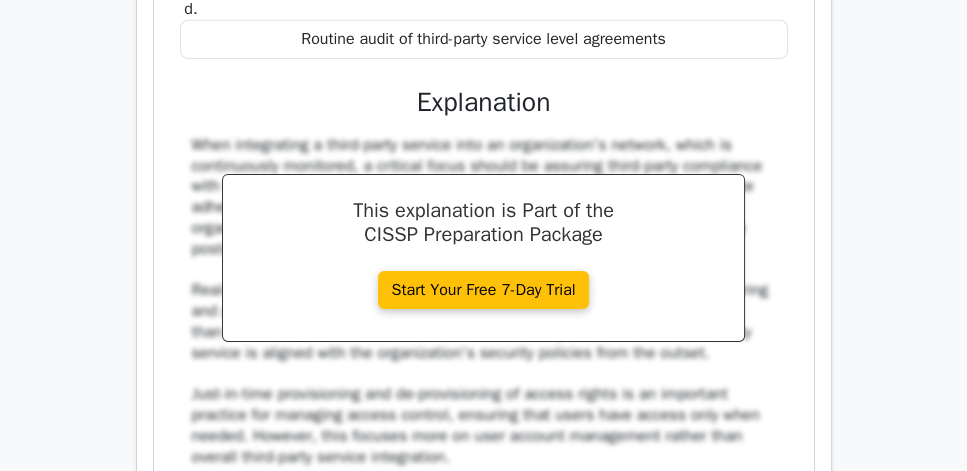 scroll, scrollTop: 5891, scrollLeft: 0, axis: vertical 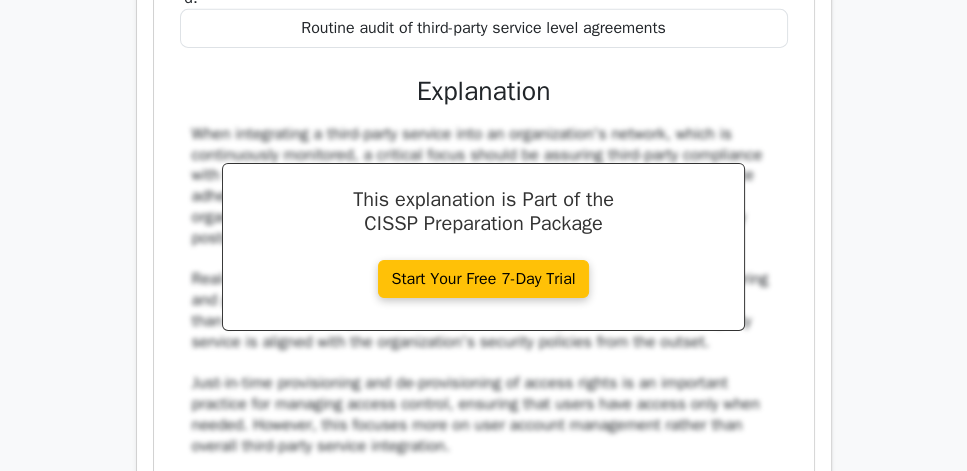 click on "Routine audit of third-party service level agreements" at bounding box center (484, 28) 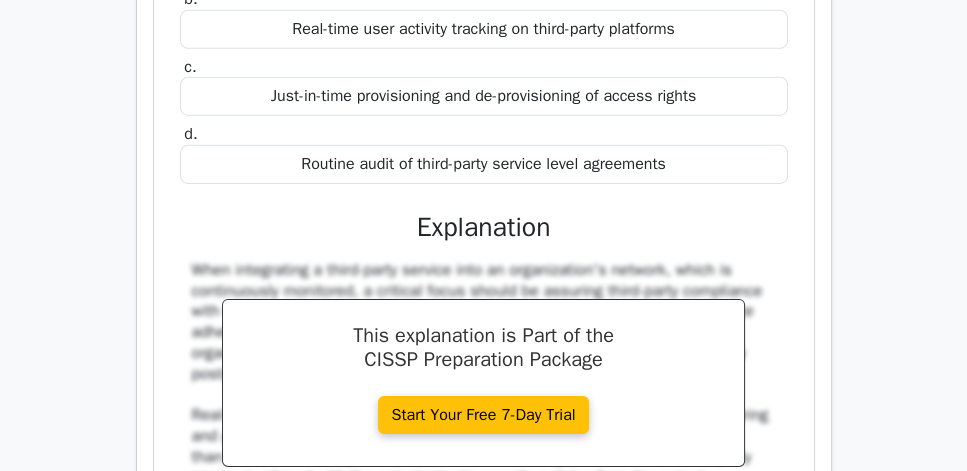 scroll, scrollTop: 5719, scrollLeft: 0, axis: vertical 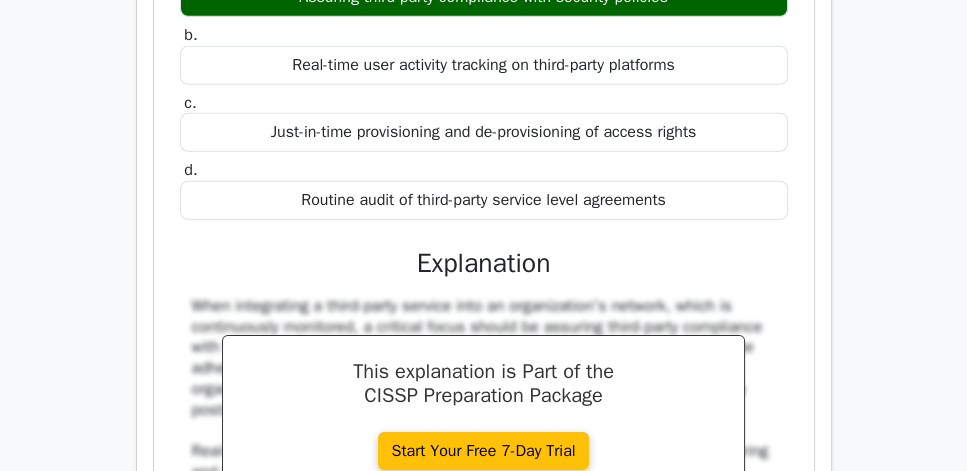 click on "When integrating a third-party service into an organization's network which is being monitored continuously, which aspect should be focused on to maintain security oversight?
a.
Assuring third-party compliance with security policies
b.
c. d." at bounding box center [484, 349] 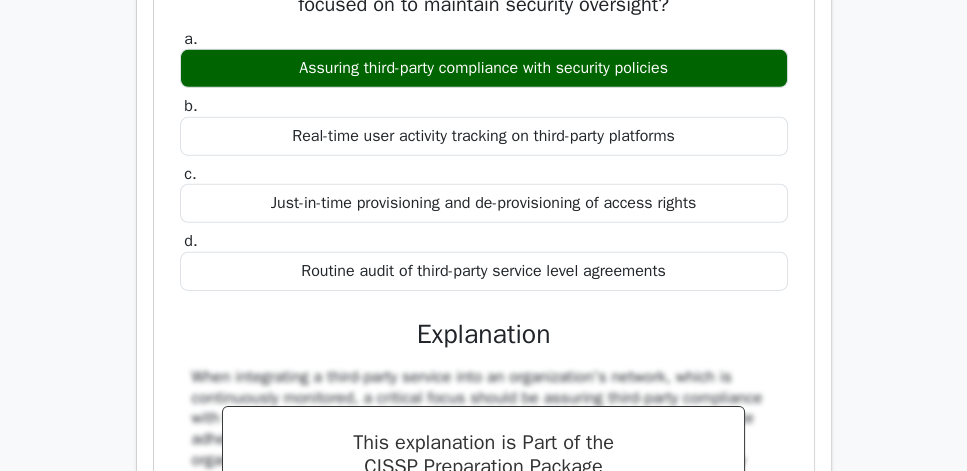 scroll, scrollTop: 5605, scrollLeft: 0, axis: vertical 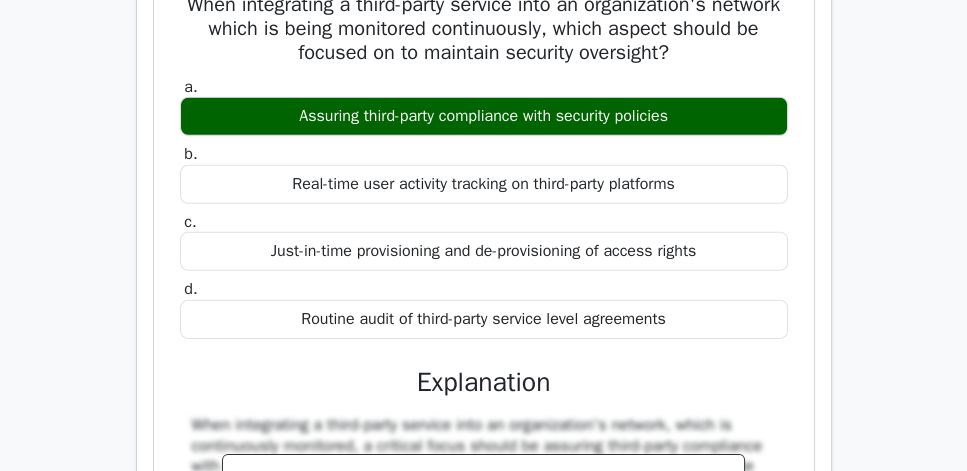 click on "Review" at bounding box center [776, -110] 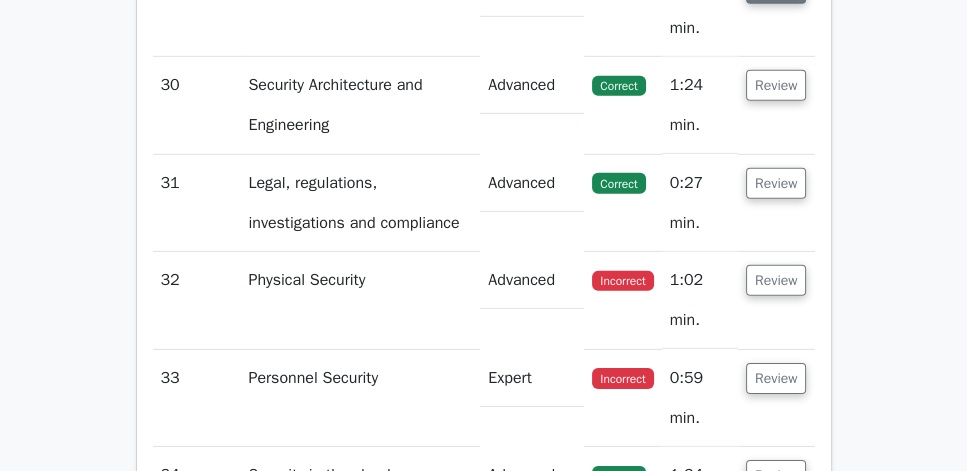 click on "Review" at bounding box center [776, -12] 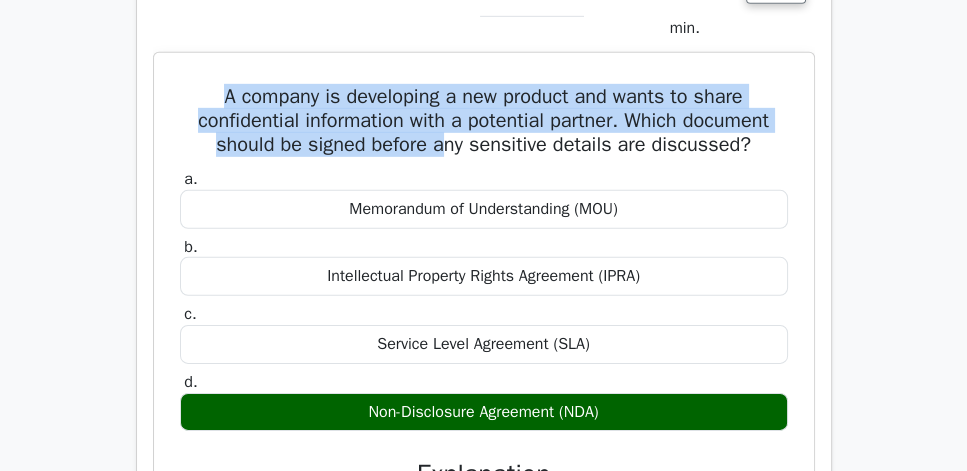 drag, startPoint x: 177, startPoint y: 263, endPoint x: 554, endPoint y: 317, distance: 380.84775 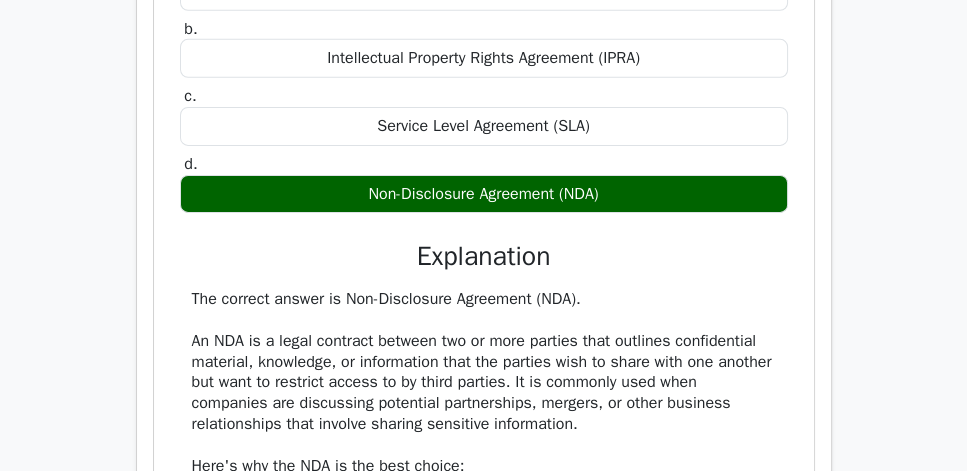scroll, scrollTop: 5833, scrollLeft: 0, axis: vertical 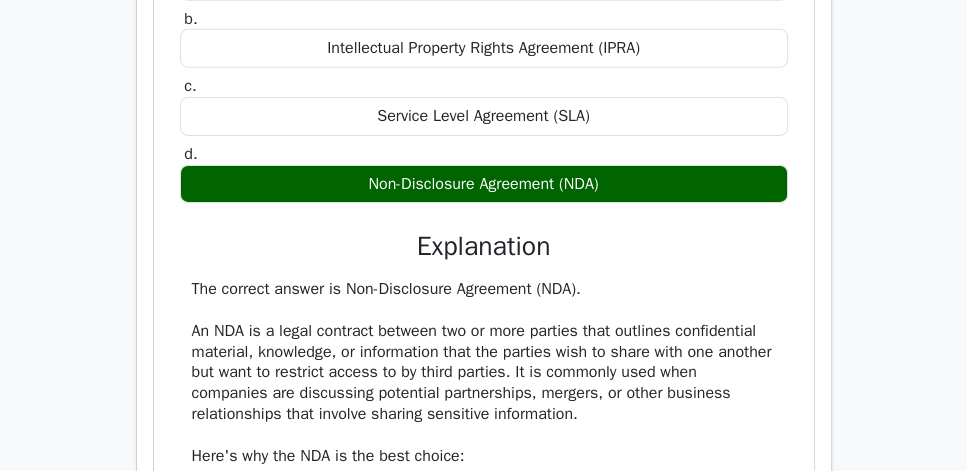 click on "Non-Disclosure Agreement (NDA)" at bounding box center (484, 184) 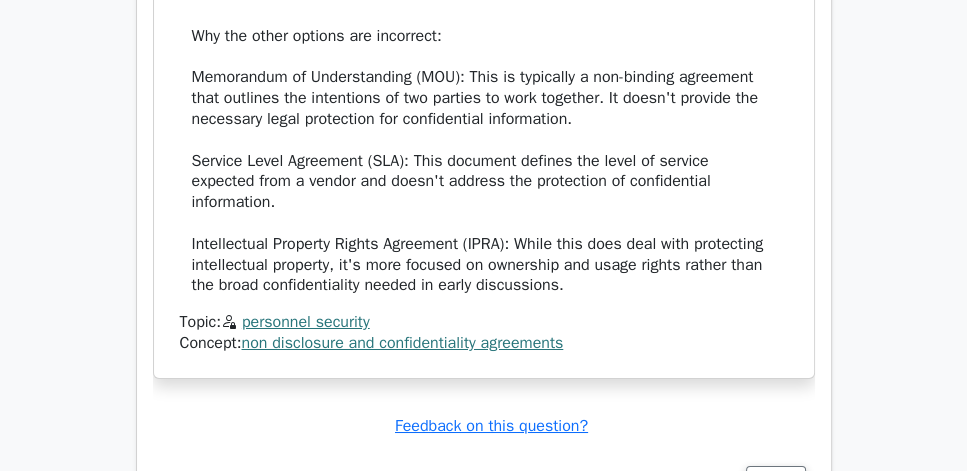 scroll, scrollTop: 6576, scrollLeft: 0, axis: vertical 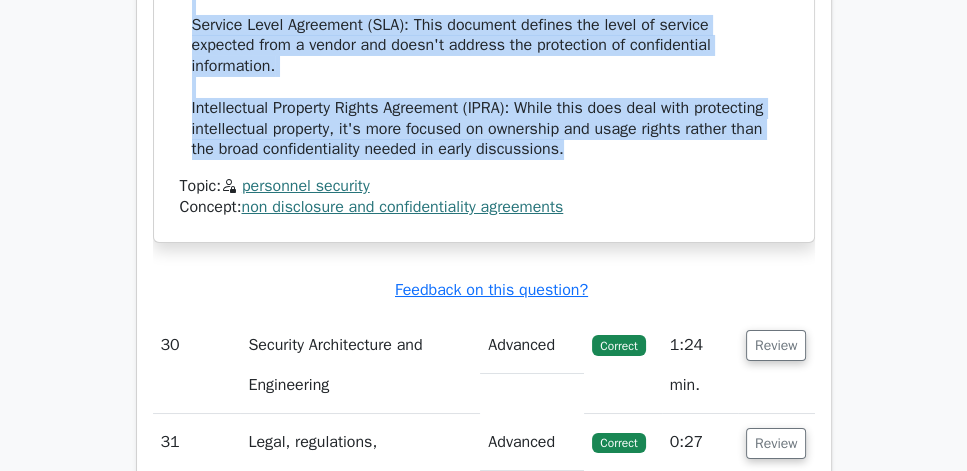 click on "The correct answer is Non-Disclosure Agreement (NDA). An NDA is a legal contract between two or more parties that outlines confidential material, knowledge, or information that the parties wish to share with one another but want to restrict access to by third parties. It is commonly used when companies are discussing potential partnerships, mergers, or other business relationships that involve sharing sensitive information. Here's why the NDA is the best choice: 1. Protection of confidential information: An NDA legally binds the parties to keep the shared information confidential. 2. Establishes trust: It creates a secure environment for open discussions about sensitive business matters. 3. Legal recourse: If the information is leaked, the NDA provides grounds for legal action. Why the other options are incorrect: Service Level Agreement (SLA): This document defines the level of service expected from a vendor and doesn't address the protection of confidential information." at bounding box center [484, -152] 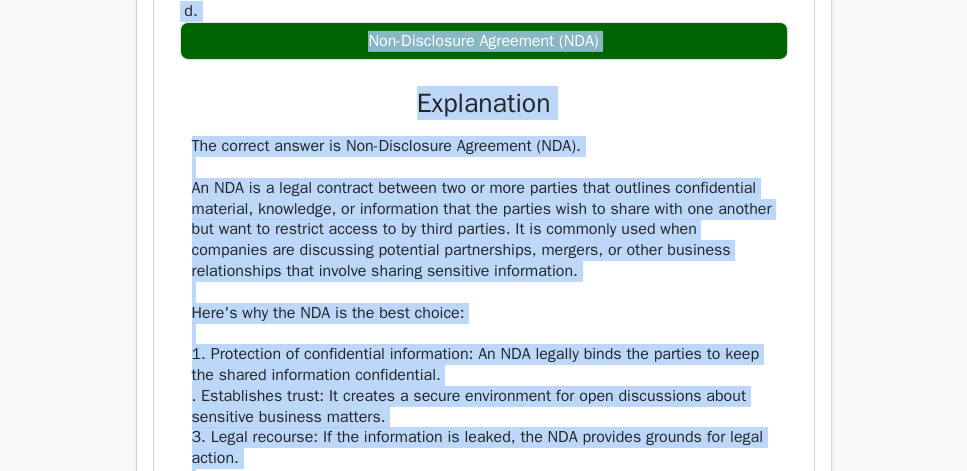 scroll, scrollTop: 6005, scrollLeft: 0, axis: vertical 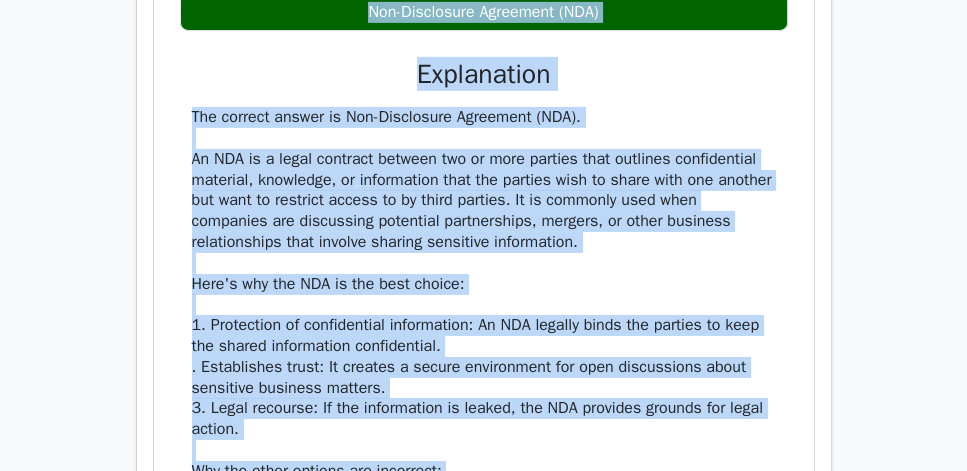 click on "Explanation" at bounding box center [484, 75] 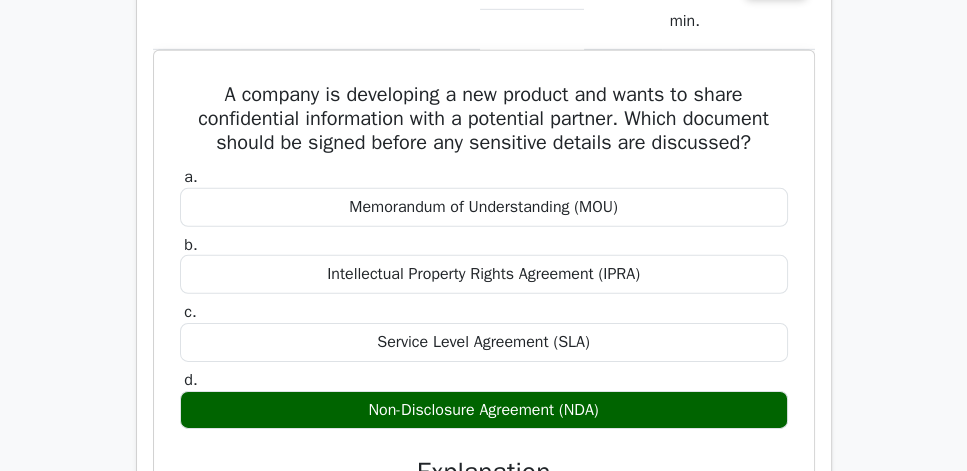 scroll, scrollTop: 5605, scrollLeft: 0, axis: vertical 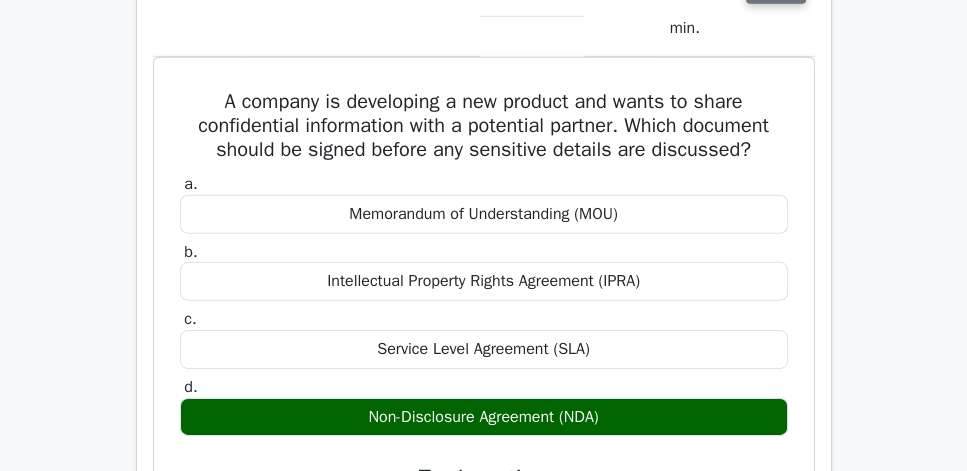 click on "Review" at bounding box center (776, -12) 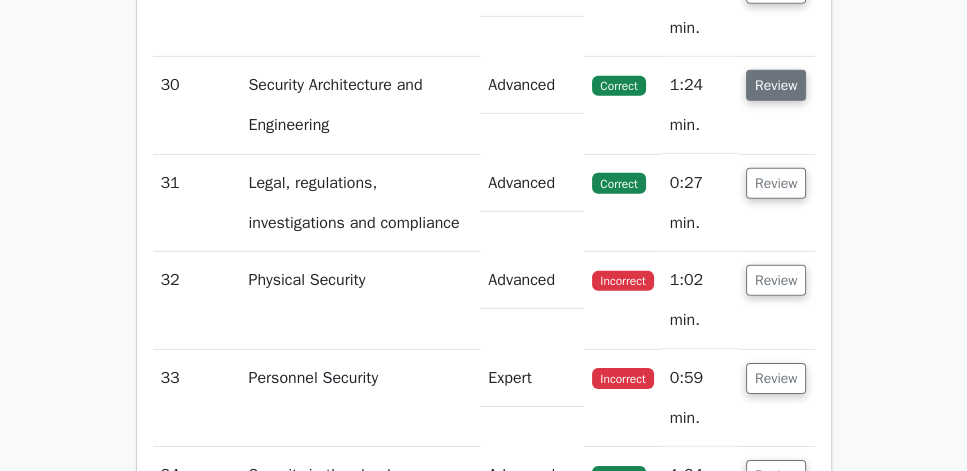 click on "Review" at bounding box center (776, 85) 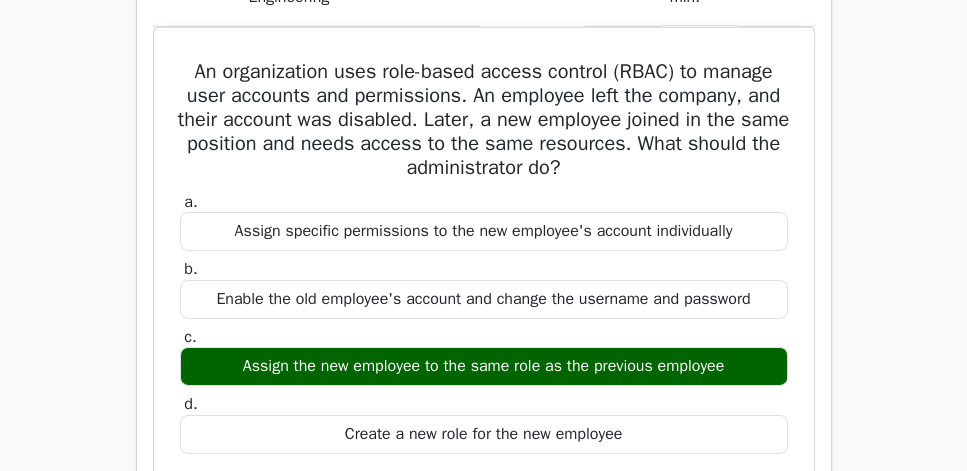 scroll, scrollTop: 5833, scrollLeft: 0, axis: vertical 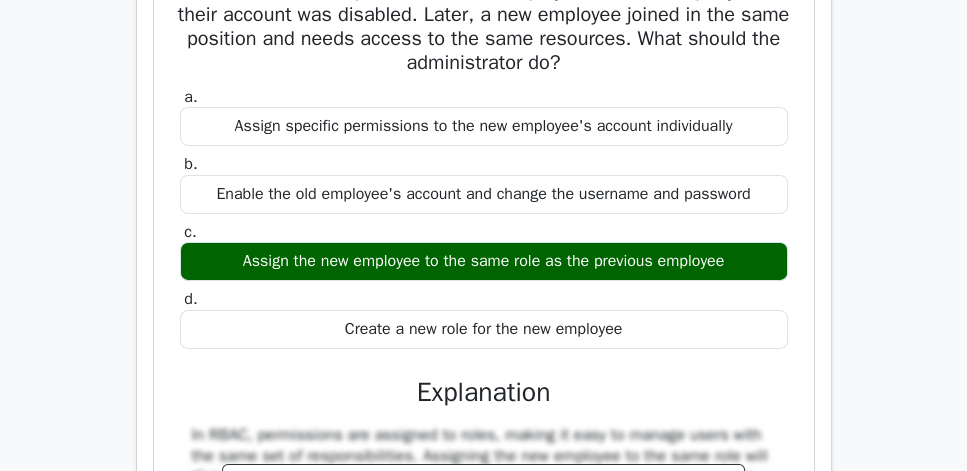 drag, startPoint x: 176, startPoint y: 131, endPoint x: 657, endPoint y: 347, distance: 527.2732 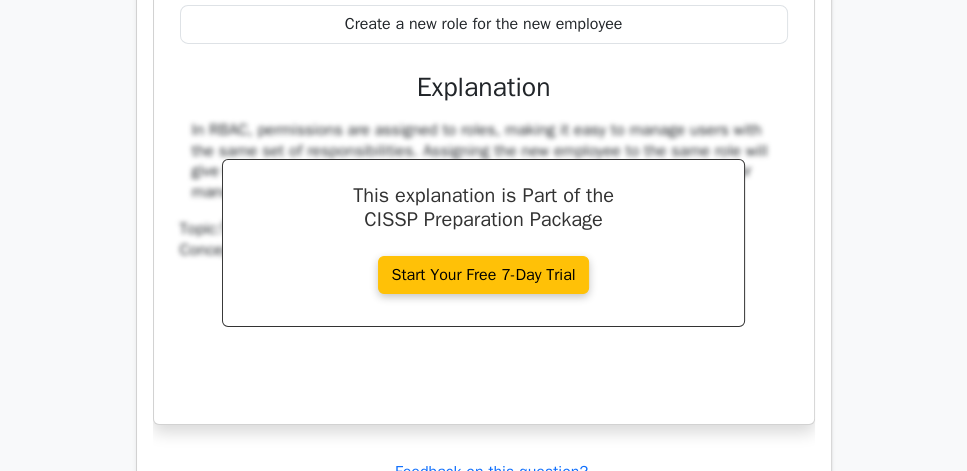 scroll, scrollTop: 6119, scrollLeft: 0, axis: vertical 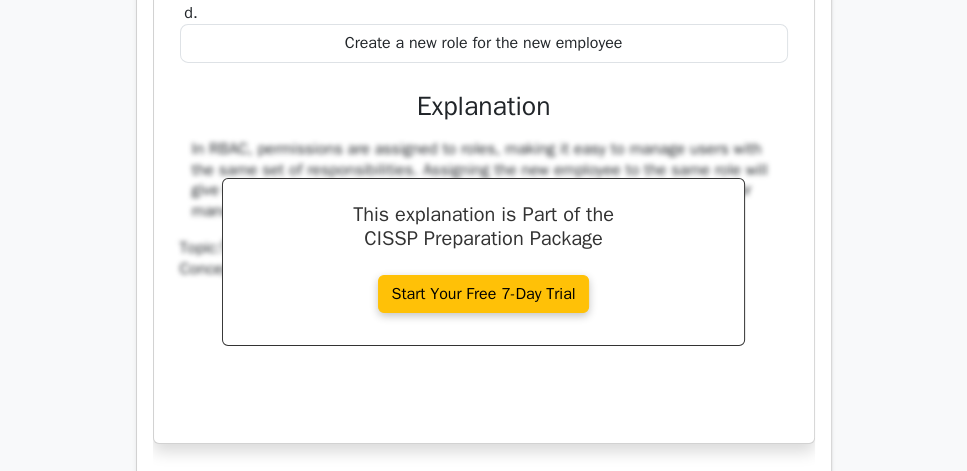 click on "Create a new role for the new employee" at bounding box center (484, 43) 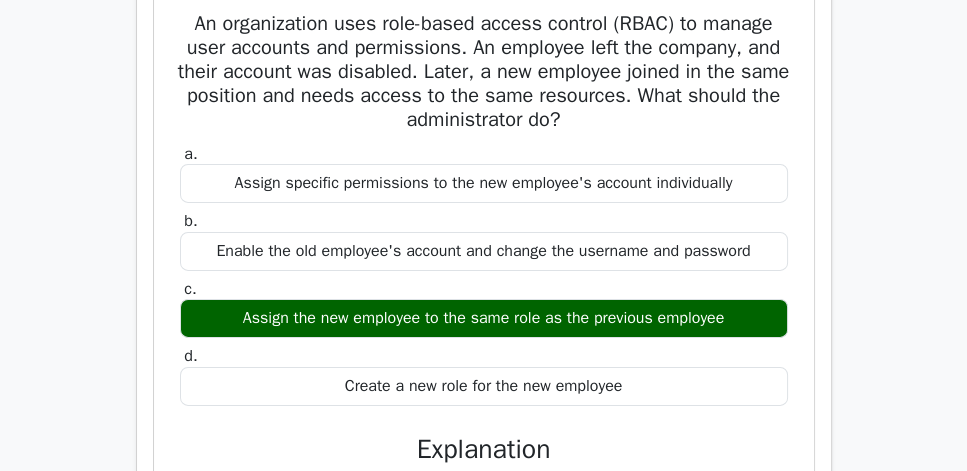 scroll, scrollTop: 5719, scrollLeft: 0, axis: vertical 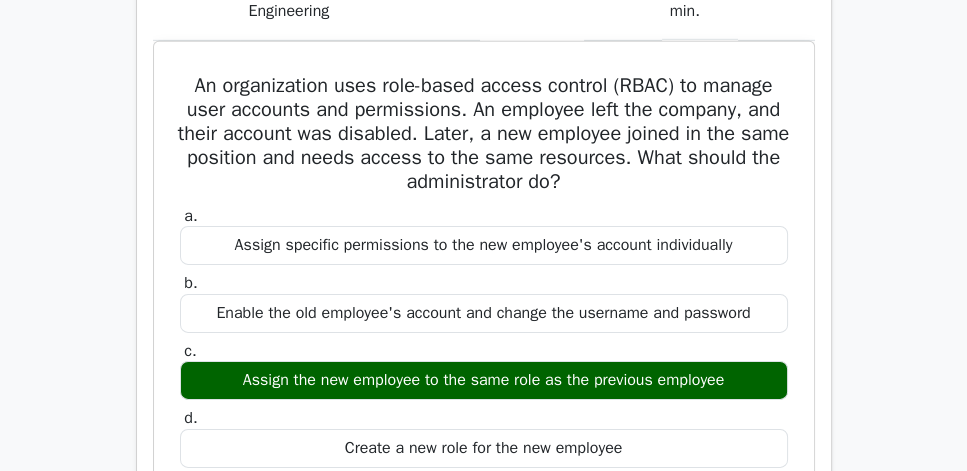 click on "Review" at bounding box center [776, -29] 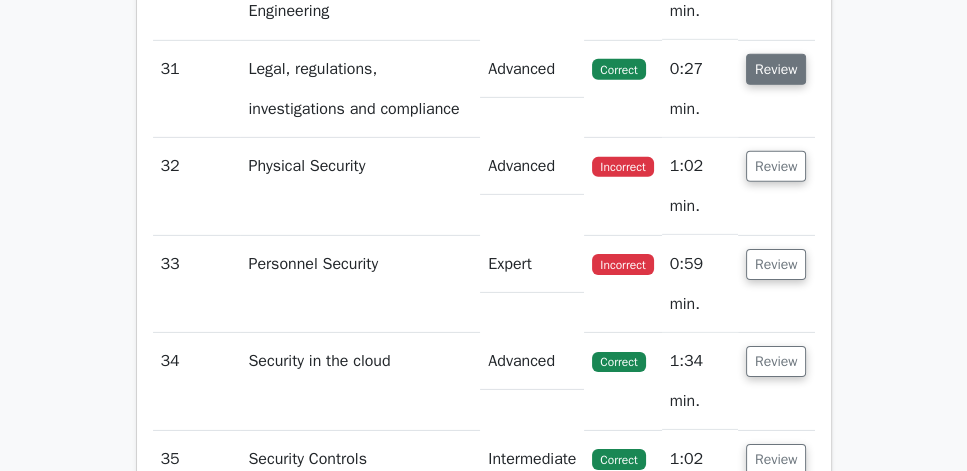 click on "Review" at bounding box center (776, 69) 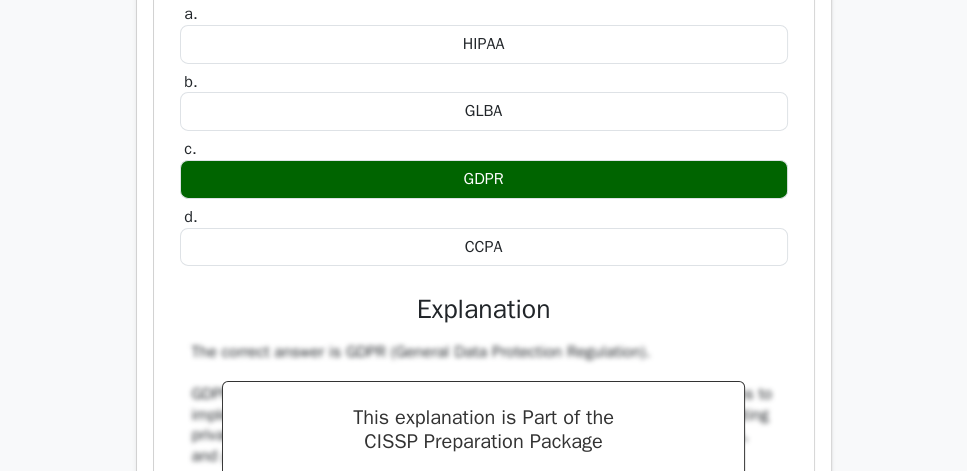 scroll, scrollTop: 5948, scrollLeft: 0, axis: vertical 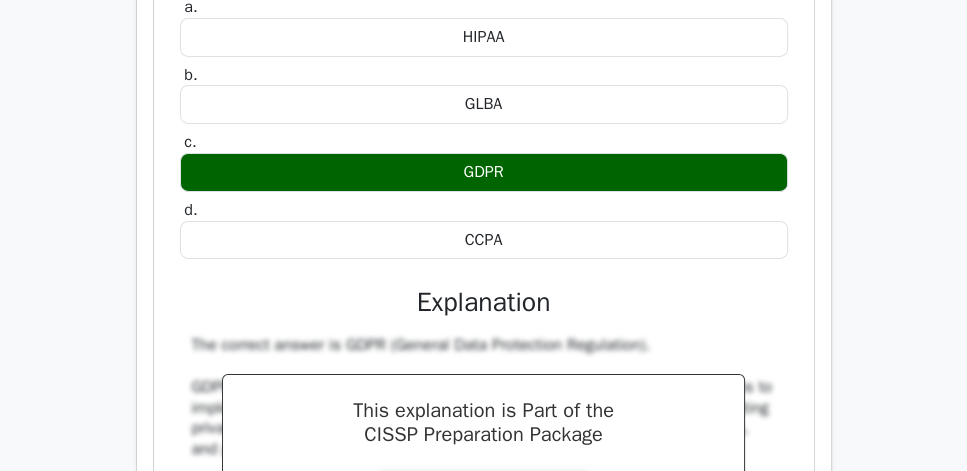 drag, startPoint x: 164, startPoint y: 146, endPoint x: 602, endPoint y: 432, distance: 523.1061 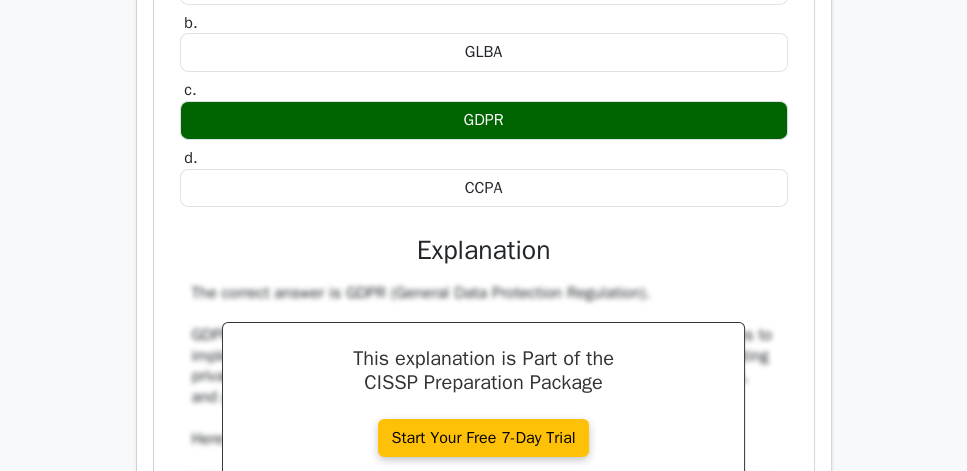 scroll, scrollTop: 6233, scrollLeft: 0, axis: vertical 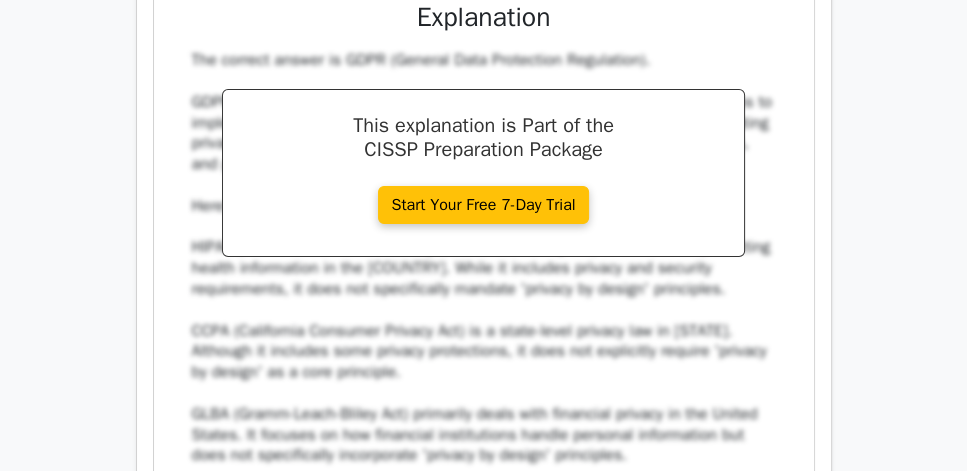 click on "Which privacy regulation requires organizations to implement 'privacy by design' principles?
a.
HIPAA
b.
GLBA
c. d." at bounding box center (484, 84) 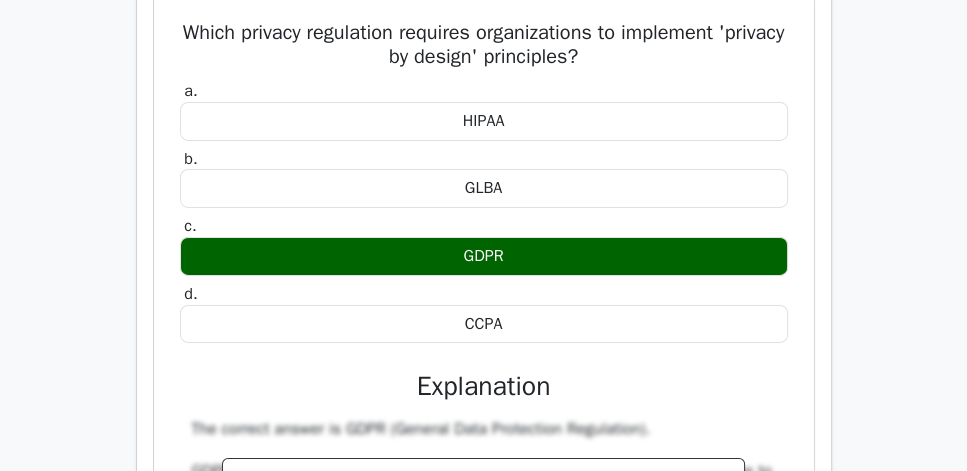 scroll, scrollTop: 5833, scrollLeft: 0, axis: vertical 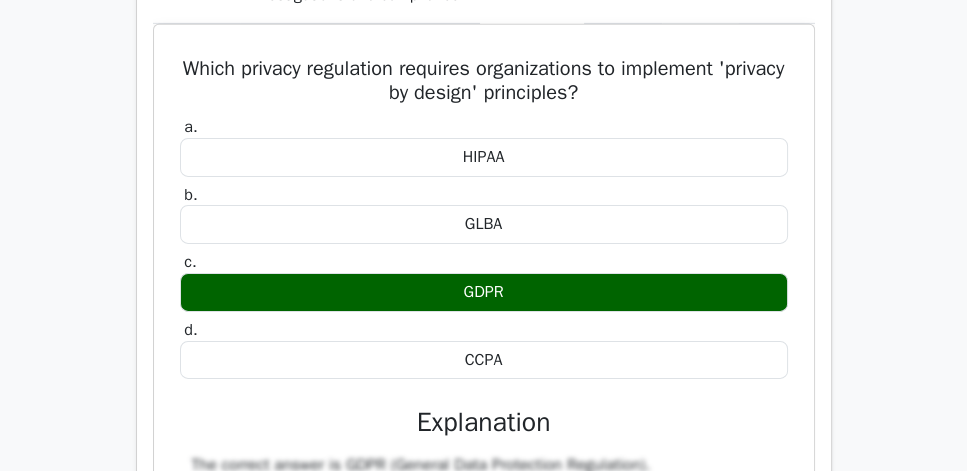 click on "Review" at bounding box center [776, -45] 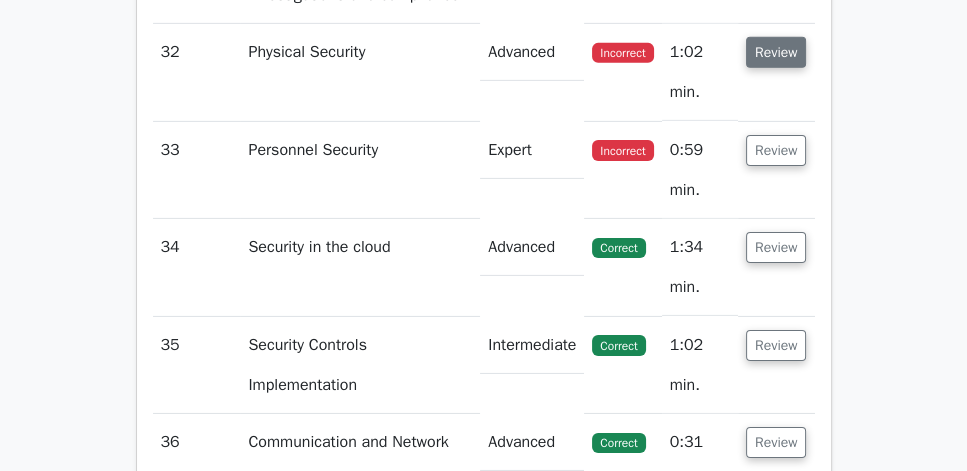 click on "Review" at bounding box center [776, 52] 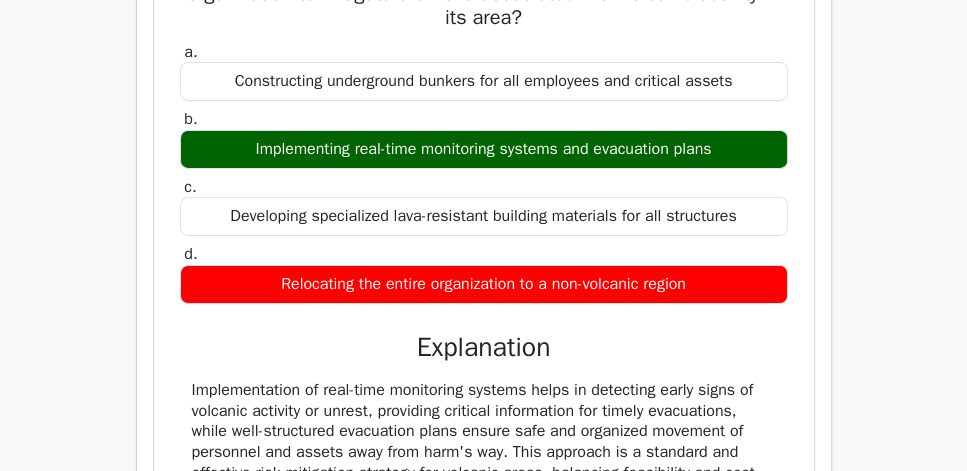 scroll, scrollTop: 6062, scrollLeft: 0, axis: vertical 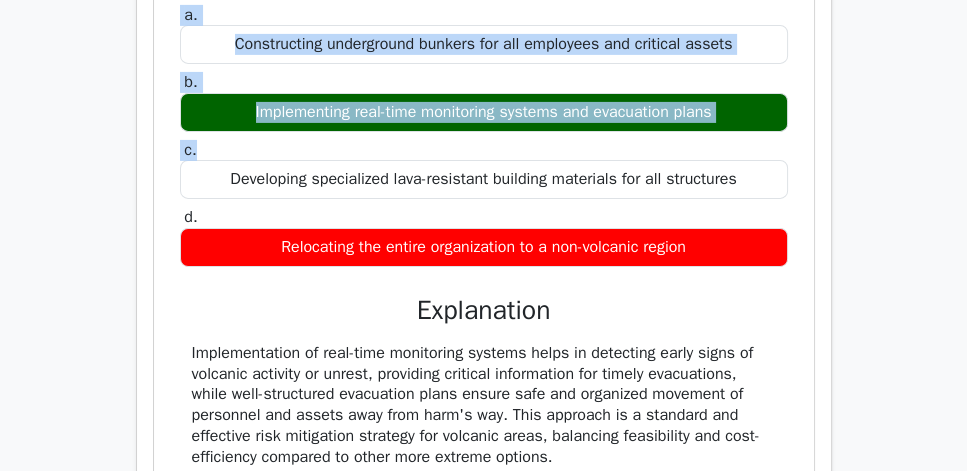 drag, startPoint x: 180, startPoint y: 136, endPoint x: 544, endPoint y: 355, distance: 424.8023 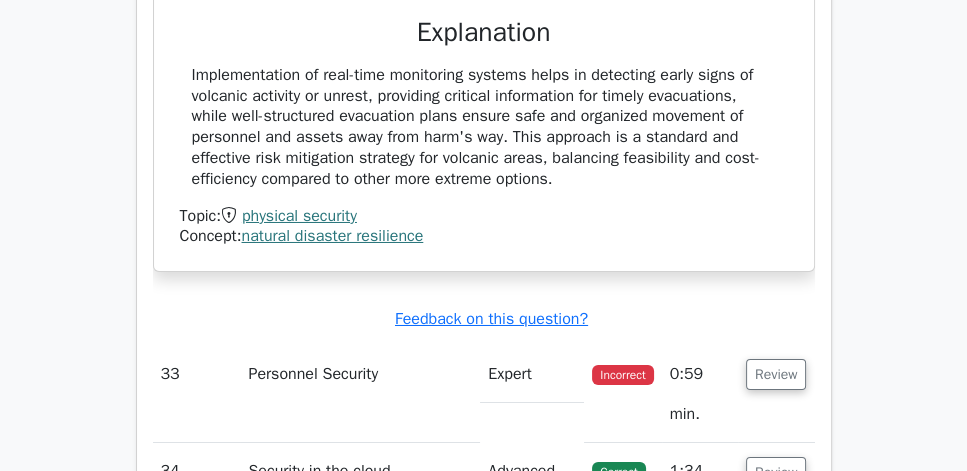 scroll, scrollTop: 6348, scrollLeft: 0, axis: vertical 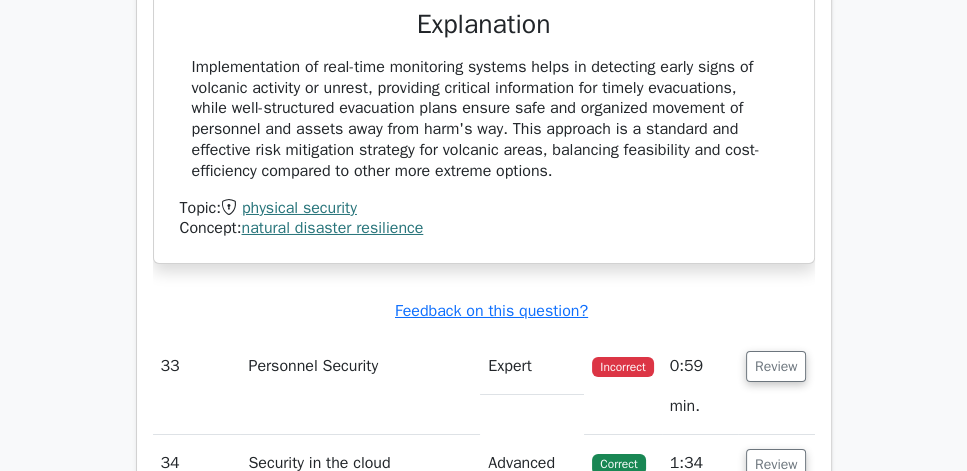 click on "Implementation of real-time monitoring systems helps in detecting early signs of volcanic activity or unrest, providing critical information for timely evacuations, while well-structured evacuation plans ensure safe and organized movement of personnel and assets away from harm's way. This approach is a standard and effective risk mitigation strategy for volcanic areas, balancing feasibility and cost-efficiency compared to other more extreme options." at bounding box center [484, 119] 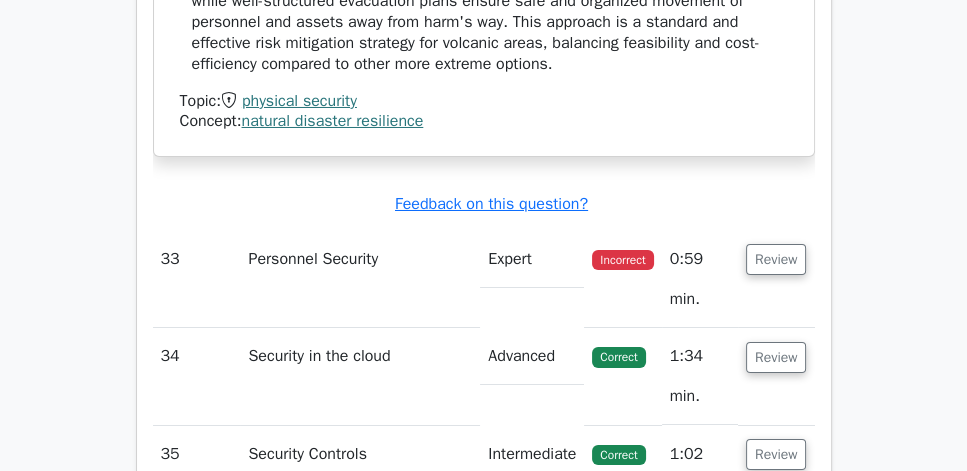 scroll, scrollTop: 6462, scrollLeft: 0, axis: vertical 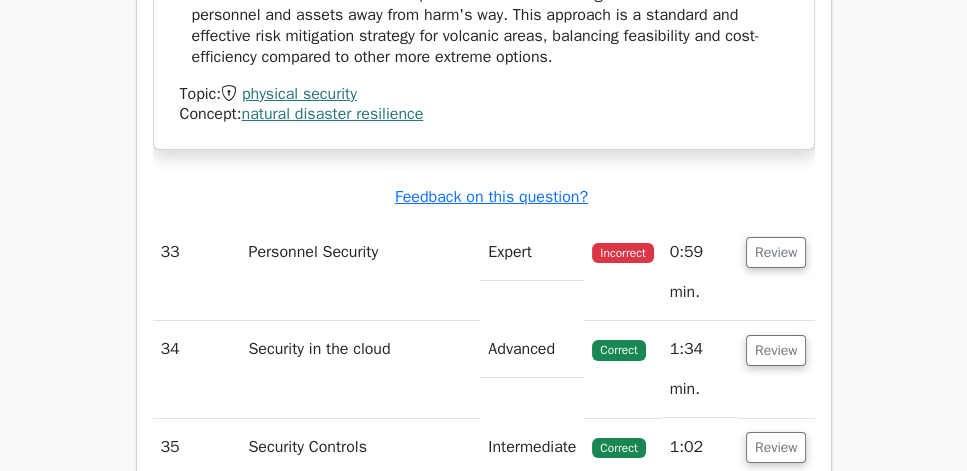click on "Which of the following is the most effective approach for an organization to mitigate the risks associated with volcanic activity in its area?
a.
Constructing underground bunkers for all employees and critical assets
b.
c. d." at bounding box center [484, -181] 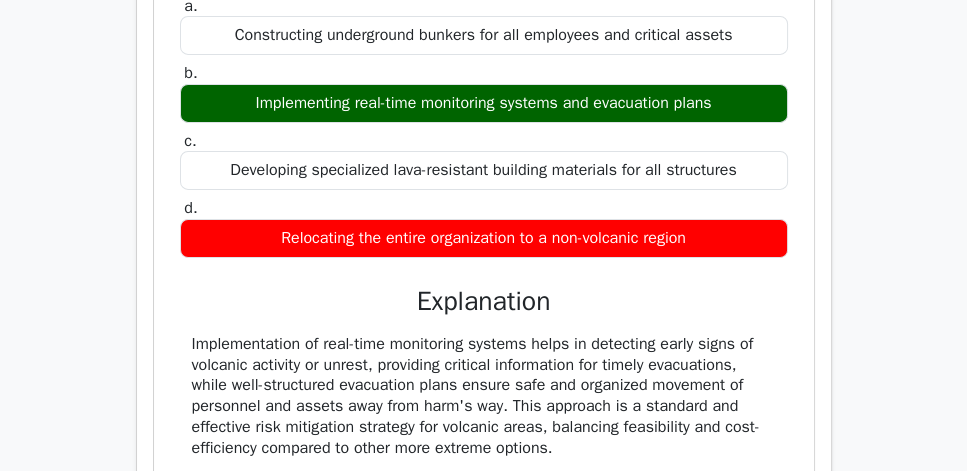 scroll, scrollTop: 6062, scrollLeft: 0, axis: vertical 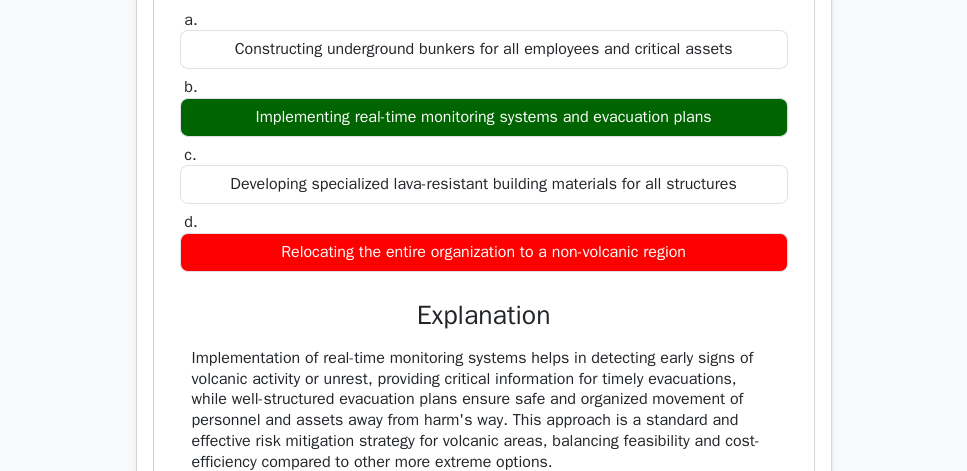 click on "Review" at bounding box center [776, -177] 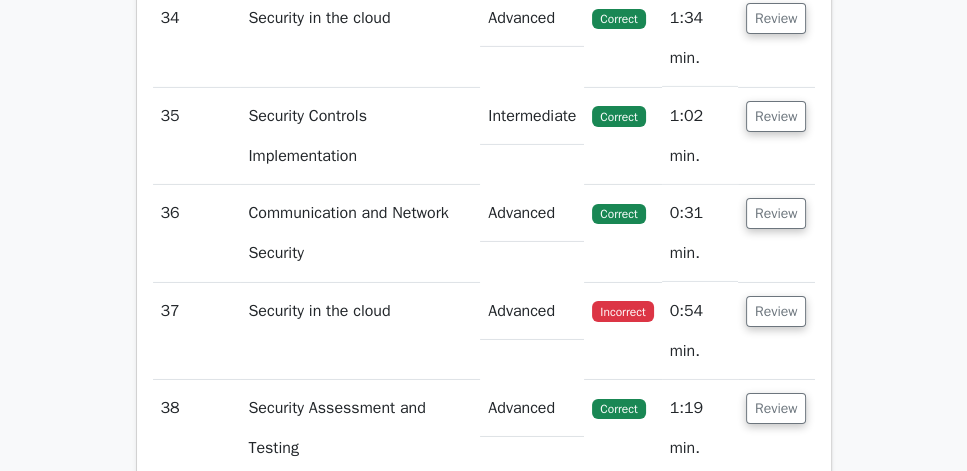 click on "Review" at bounding box center (776, -79) 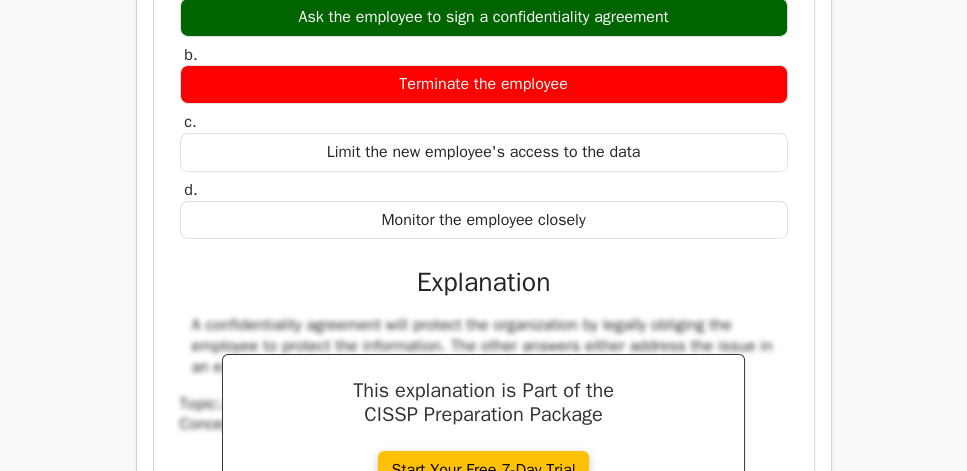 scroll, scrollTop: 6233, scrollLeft: 0, axis: vertical 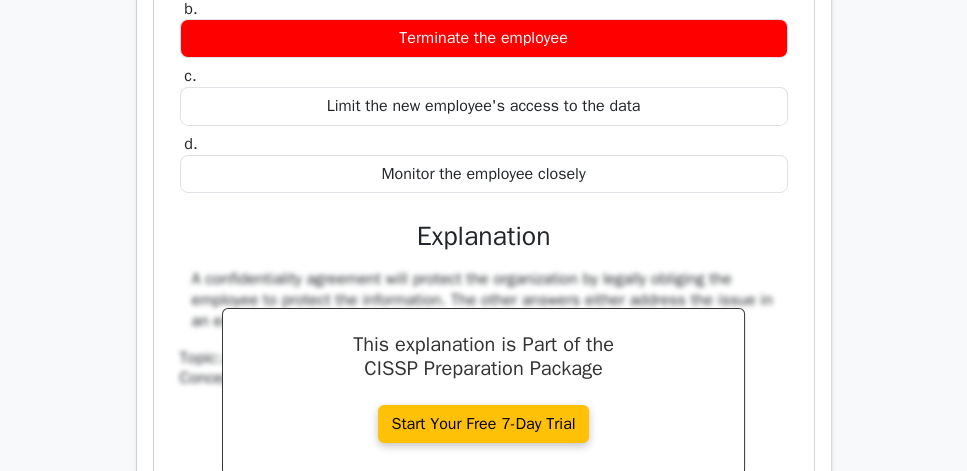 drag, startPoint x: 176, startPoint y: 59, endPoint x: 630, endPoint y: 370, distance: 550.3063 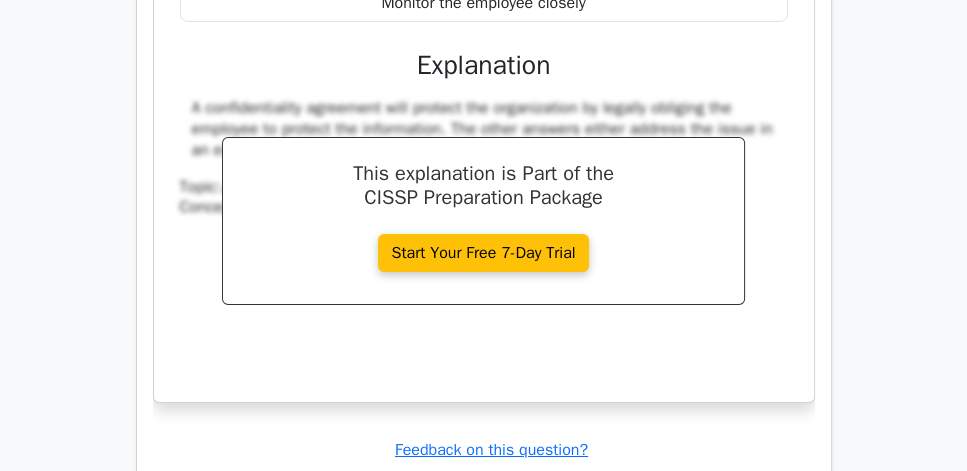 scroll, scrollTop: 6405, scrollLeft: 0, axis: vertical 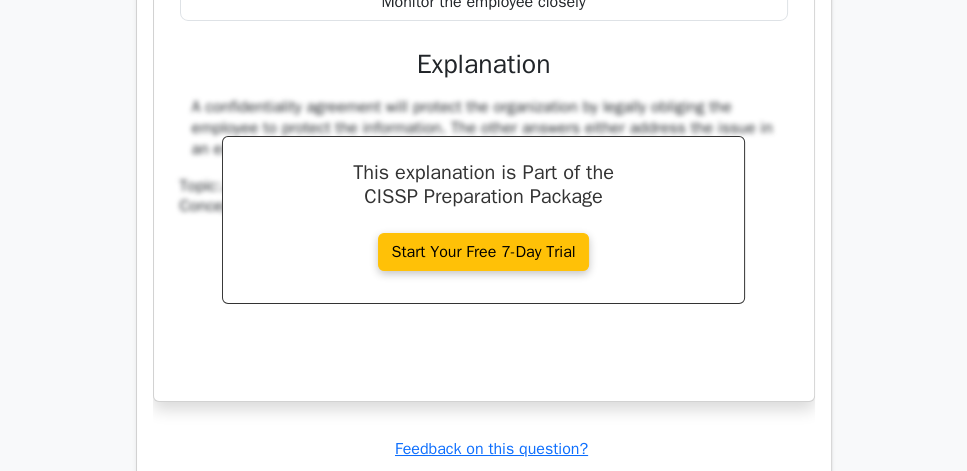 click on "A new employee has access to confidential company data as part of their job role. However, they have not signed a confidentiality agreement. What is the next best step?
a.
Ask the employee to sign a confidentiality agreement
b.
c. d." at bounding box center (484, 22) 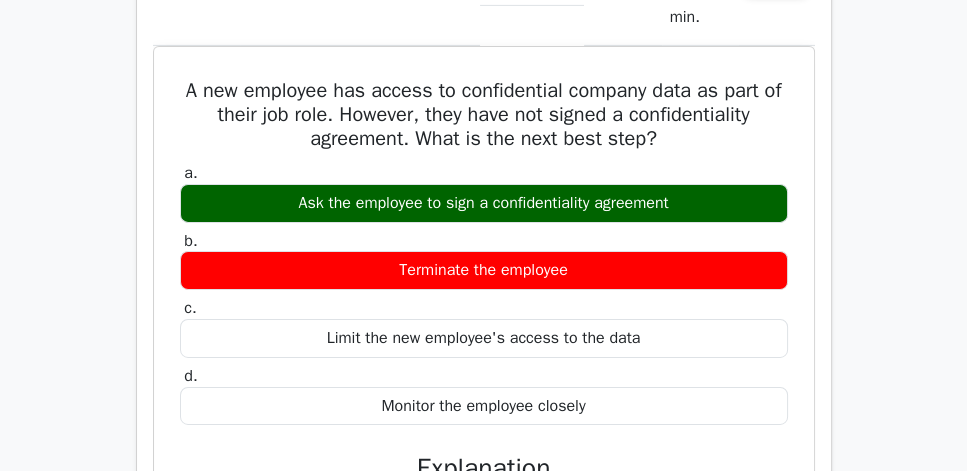 scroll, scrollTop: 6005, scrollLeft: 0, axis: vertical 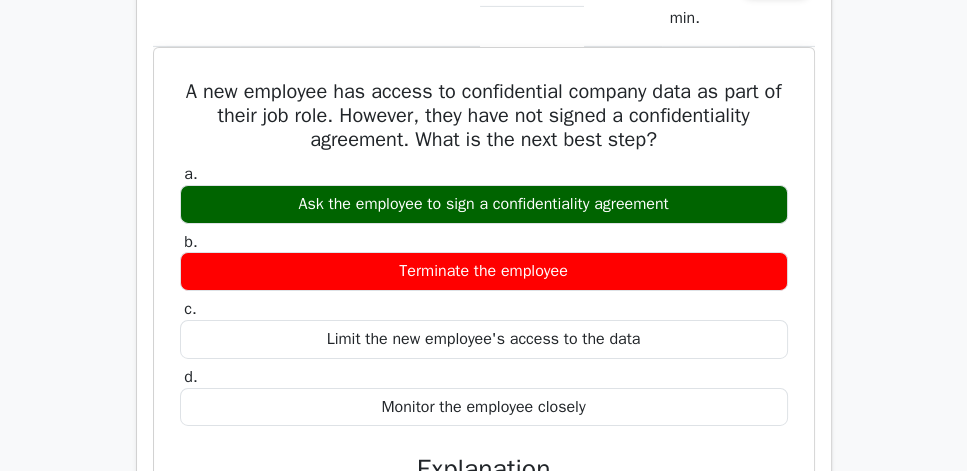 click on "Review" at bounding box center [776, -22] 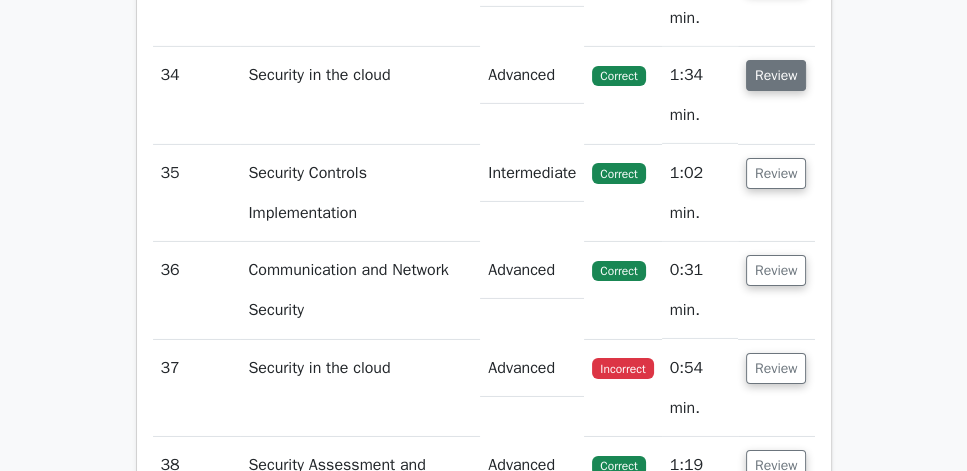 click on "Review" at bounding box center (776, 75) 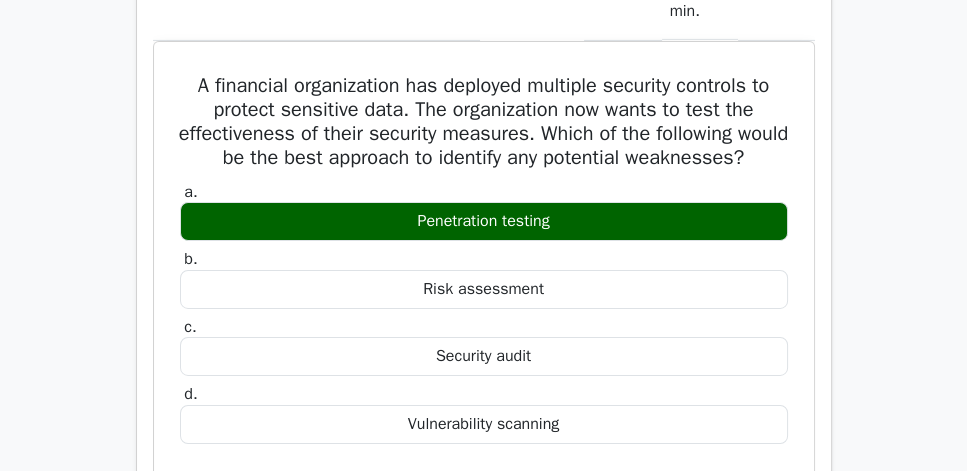 scroll, scrollTop: 6291, scrollLeft: 0, axis: vertical 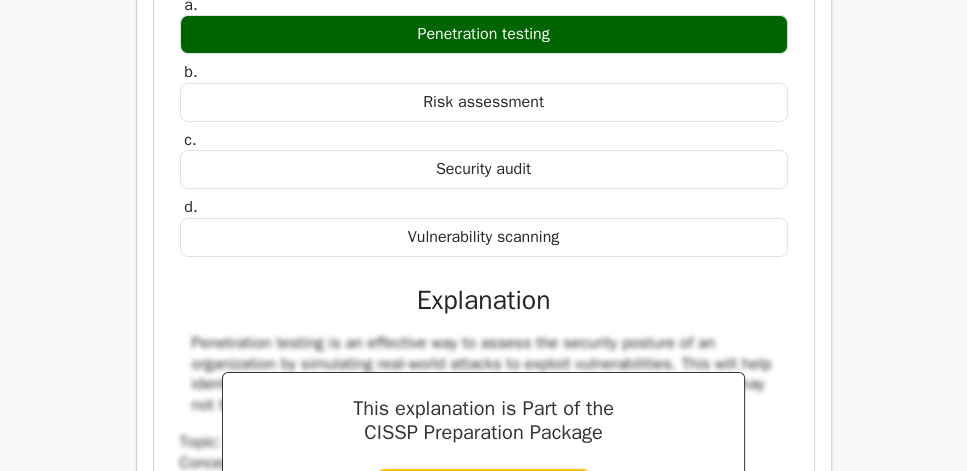 drag, startPoint x: 224, startPoint y: 111, endPoint x: 568, endPoint y: 401, distance: 449.9289 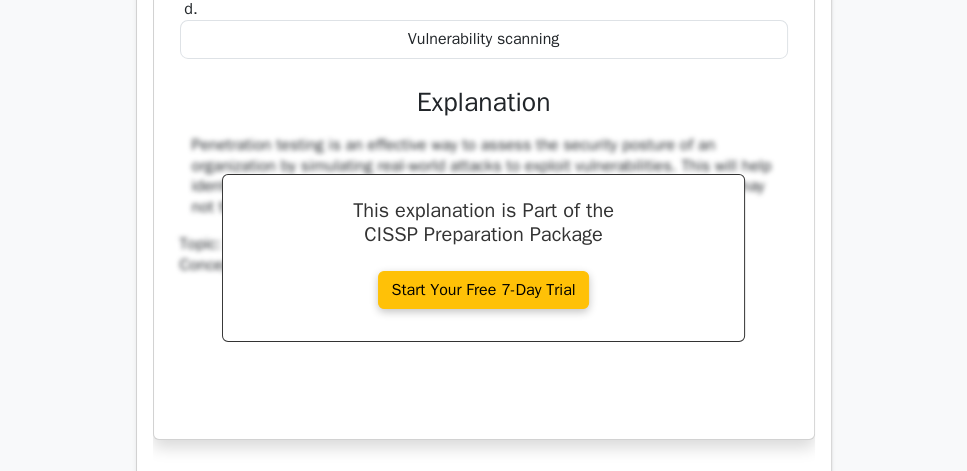 scroll, scrollTop: 6519, scrollLeft: 0, axis: vertical 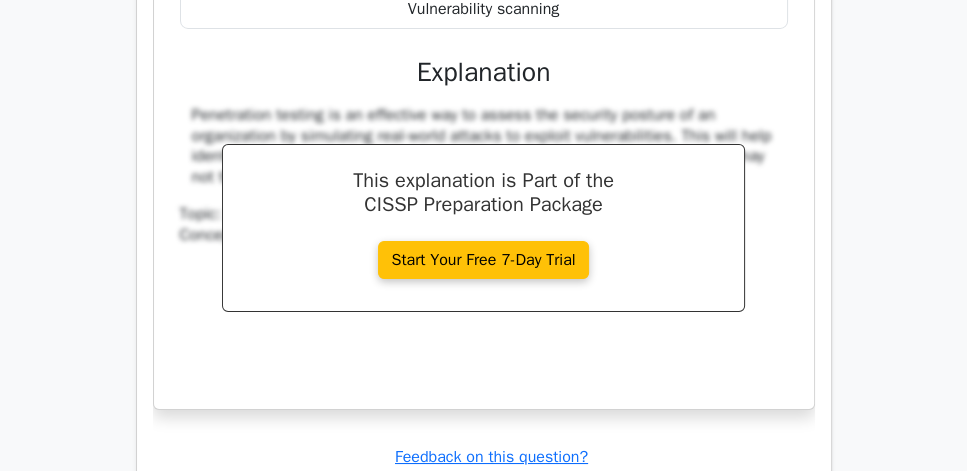 click on "Vulnerability scanning" at bounding box center [484, 9] 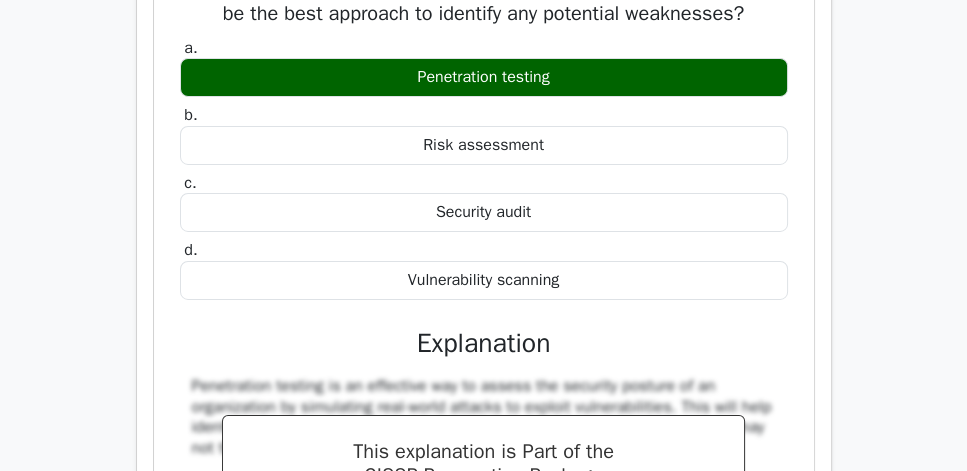 scroll, scrollTop: 6233, scrollLeft: 0, axis: vertical 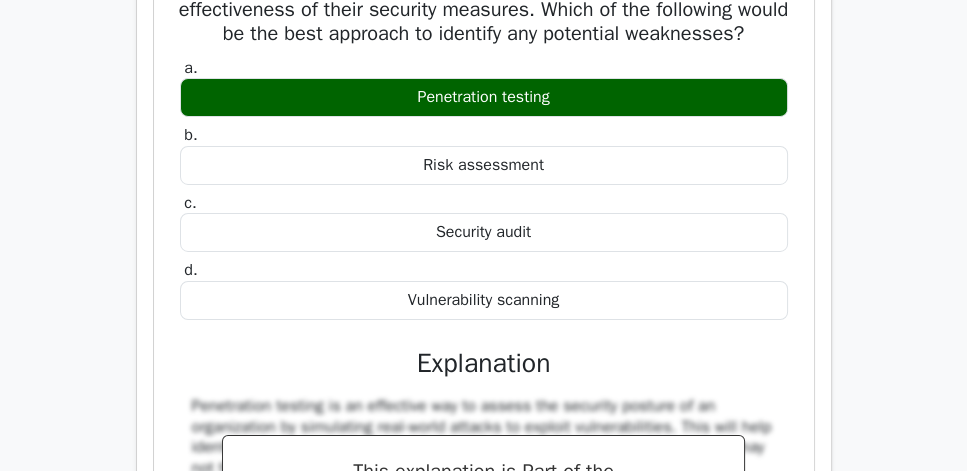 click on "Review" at bounding box center [776, -153] 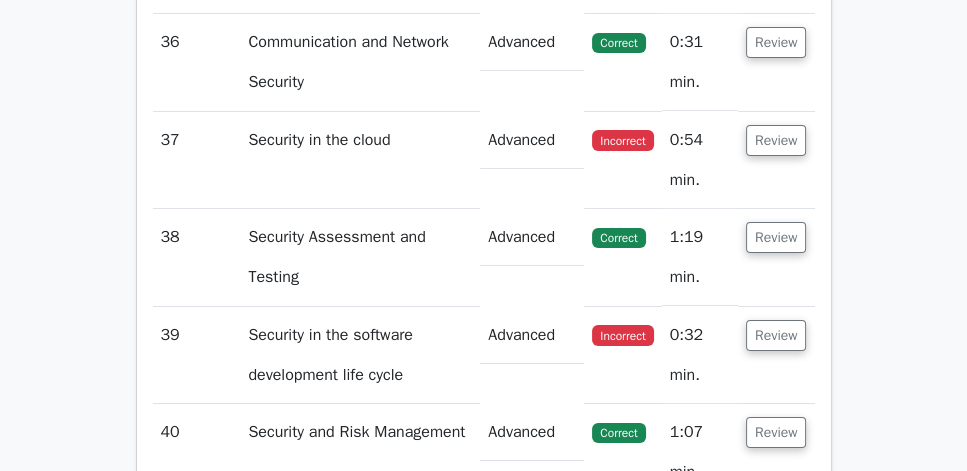 click on "Review" at bounding box center (776, -55) 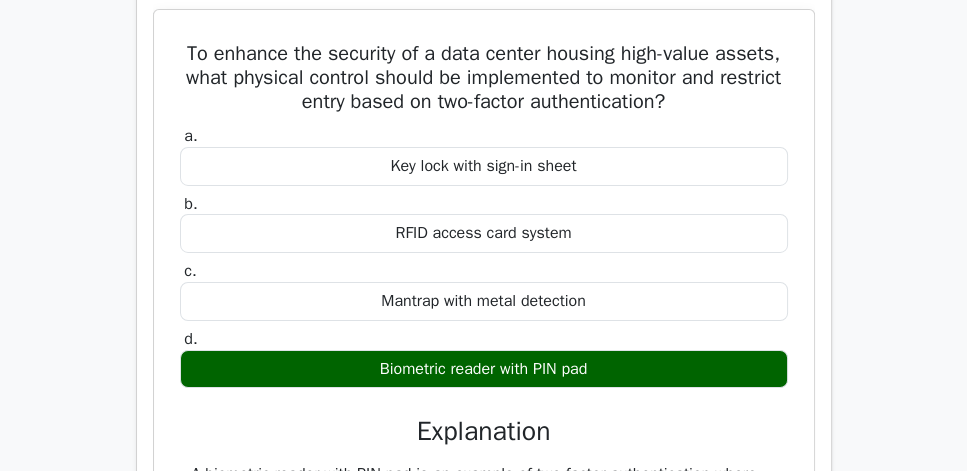 drag, startPoint x: 162, startPoint y: 253, endPoint x: 523, endPoint y: 351, distance: 374.0655 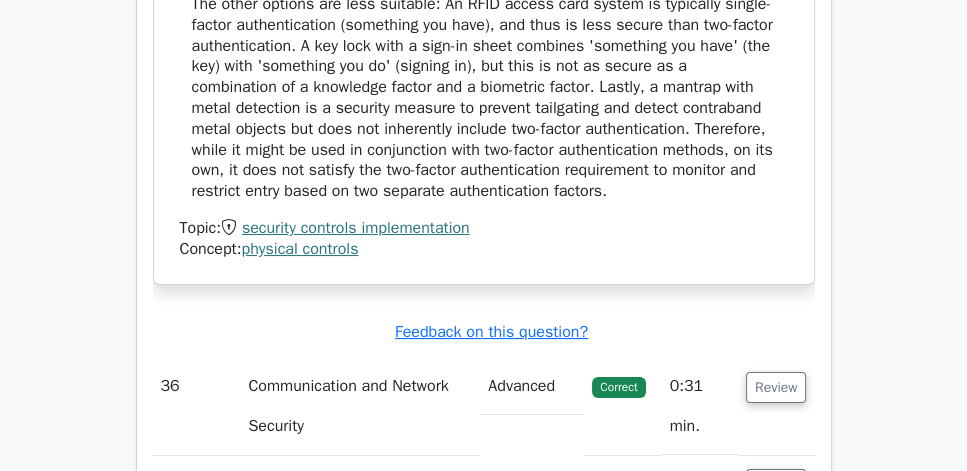 scroll, scrollTop: 6862, scrollLeft: 0, axis: vertical 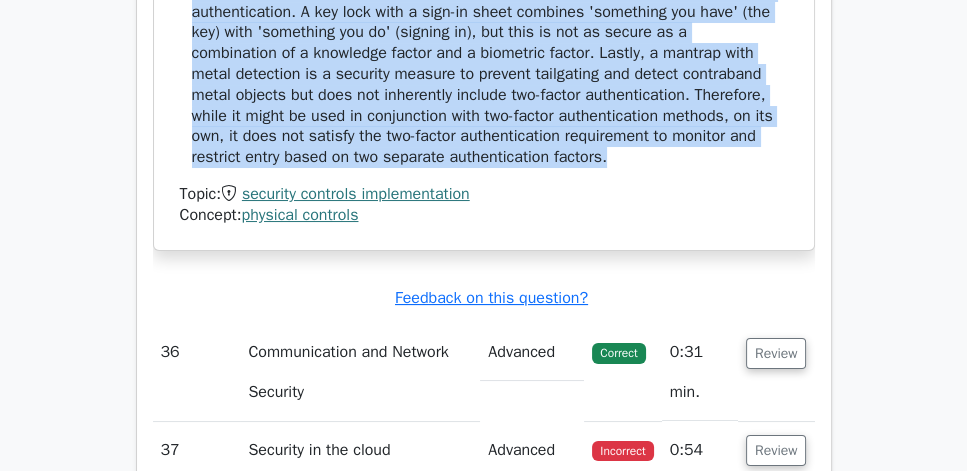 click on "A biometric reader with PIN pad is an example of two-factor authentication where one factor is 'something you are' (biometrics) and the second factor is 'something you know' (PIN). This setup is appropriate for areas requiring a high level of security because it combines two distinct forms of verification to ensure that only authorized individuals can gain access." at bounding box center (484, 1) 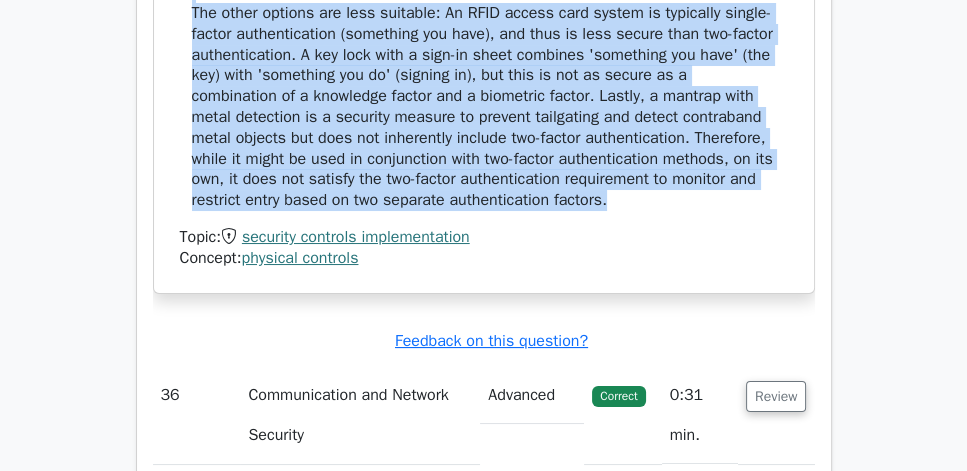 scroll, scrollTop: 6576, scrollLeft: 0, axis: vertical 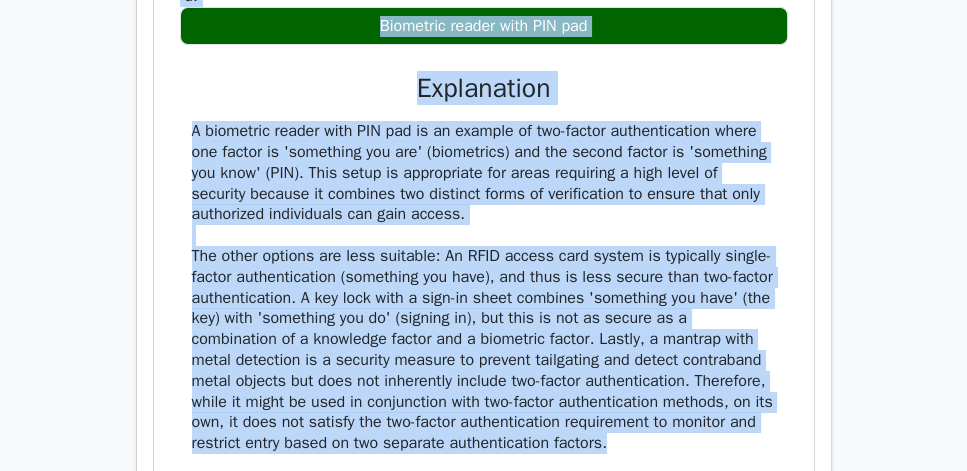 click on "To enhance the security of a data center housing high-value assets, what physical control should be implemented to monitor and restrict entry based on two-factor authentication?
a.
Key lock with sign-in sheet
b.
c. d." at bounding box center [484, 101] 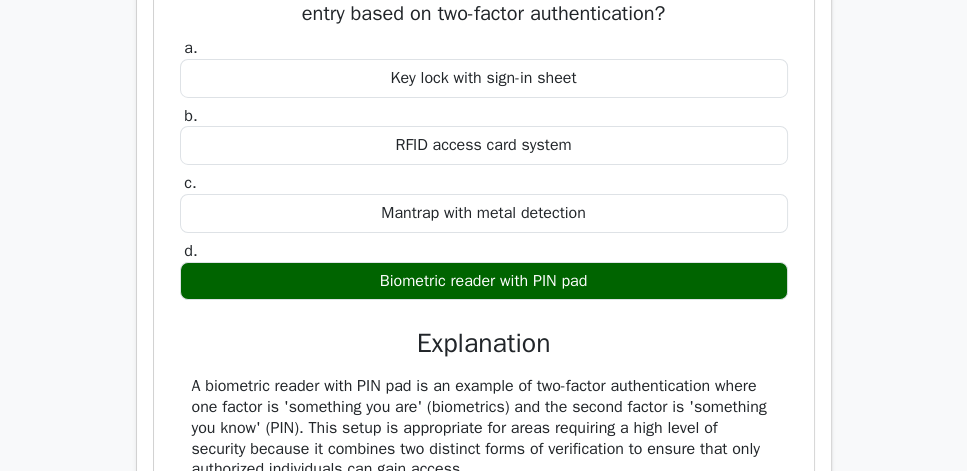 scroll, scrollTop: 6291, scrollLeft: 0, axis: vertical 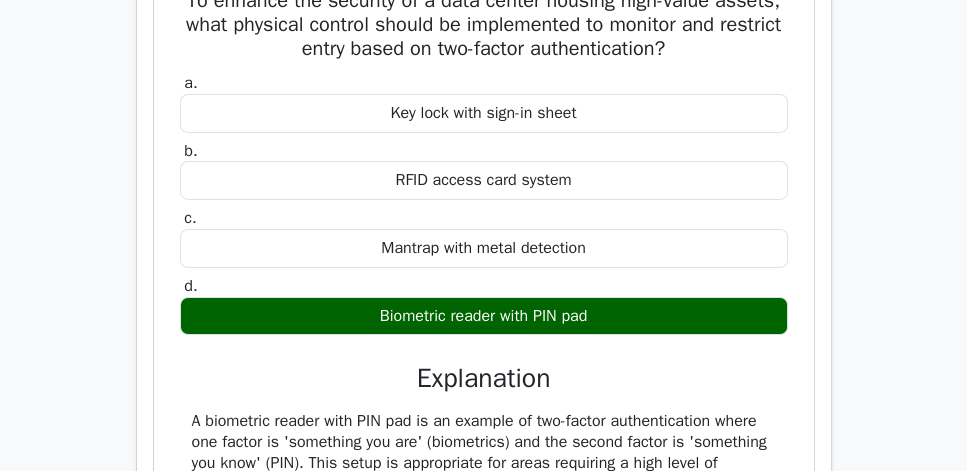 click on "Review" at bounding box center [776, -113] 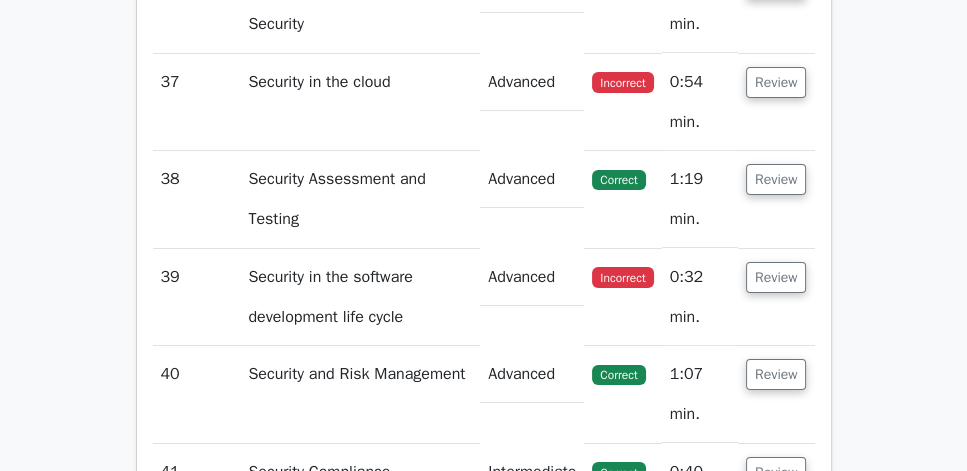 click on "Review" at bounding box center (776, -16) 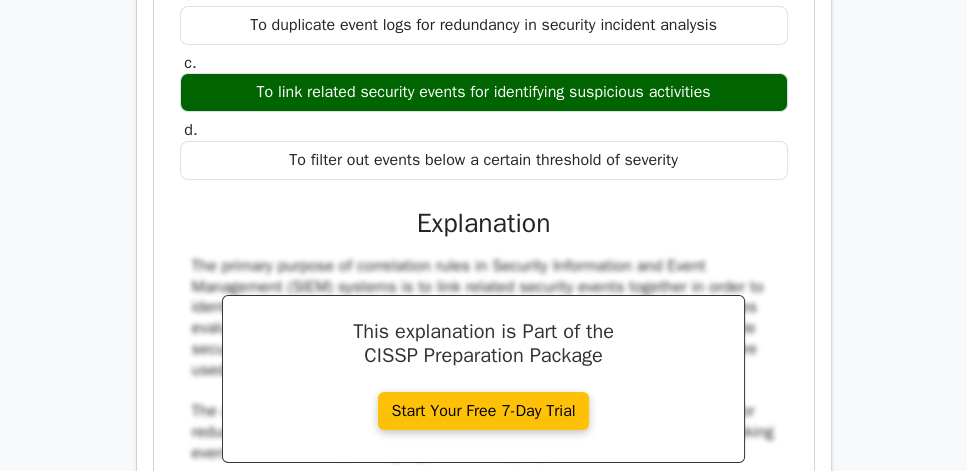 scroll, scrollTop: 6519, scrollLeft: 0, axis: vertical 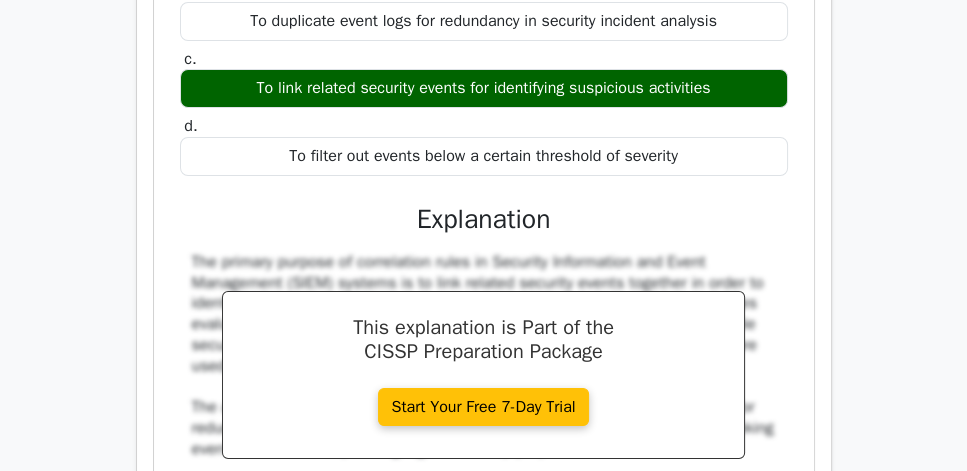 drag, startPoint x: 168, startPoint y: 70, endPoint x: 706, endPoint y: 359, distance: 610.7086 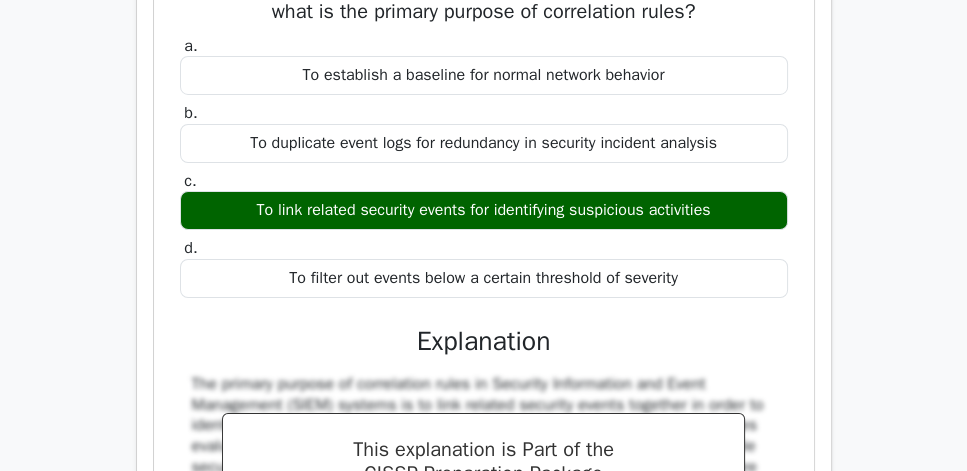 scroll, scrollTop: 6348, scrollLeft: 0, axis: vertical 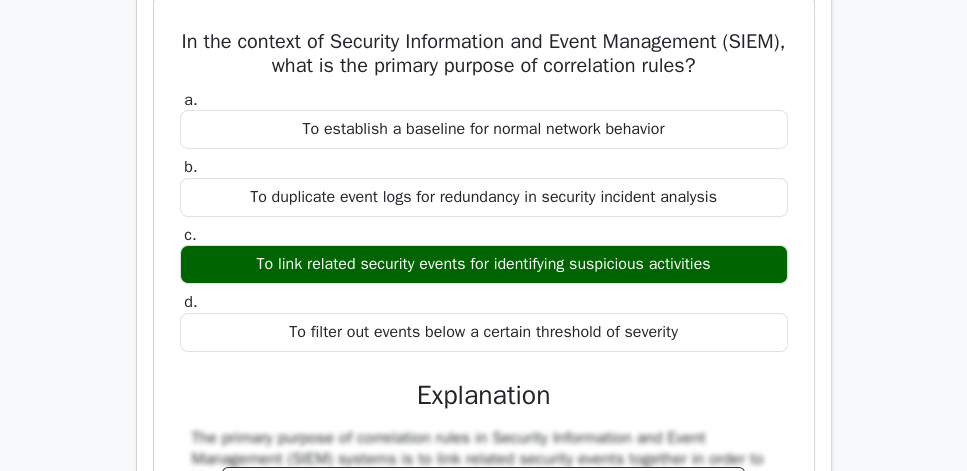 click on "Review" at bounding box center [776, -73] 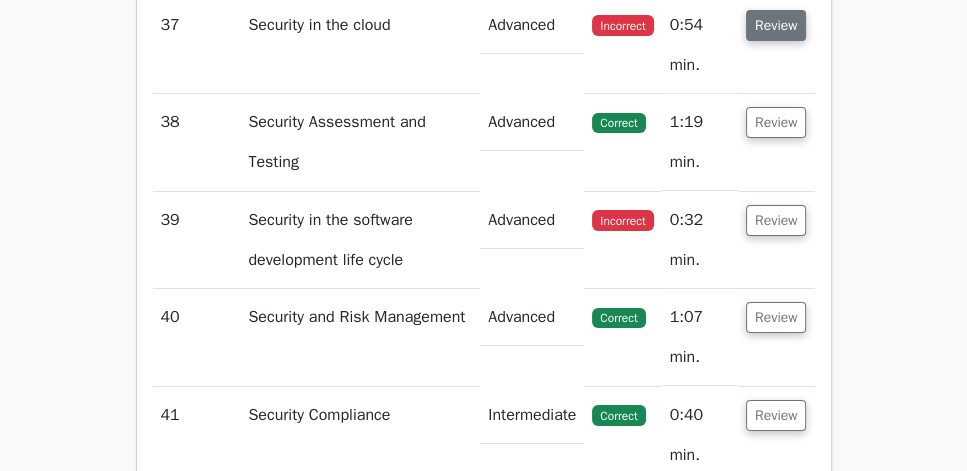 click on "Review" at bounding box center [776, 25] 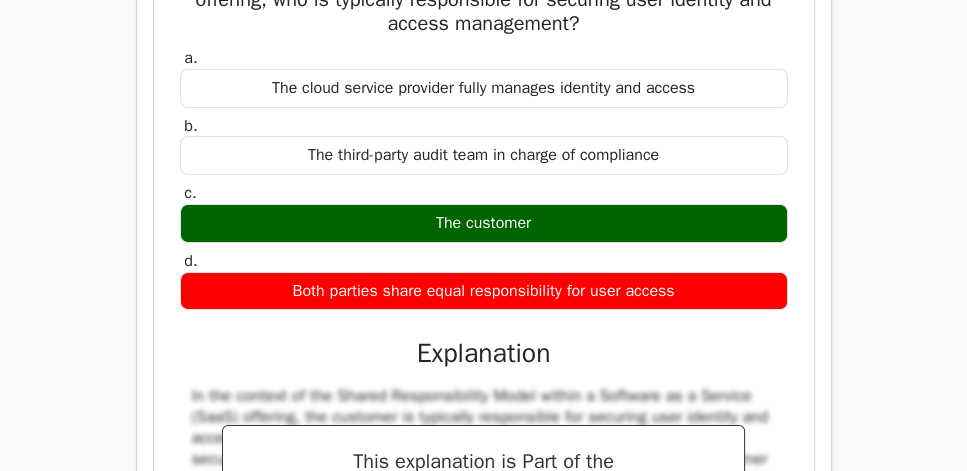 scroll, scrollTop: 6633, scrollLeft: 0, axis: vertical 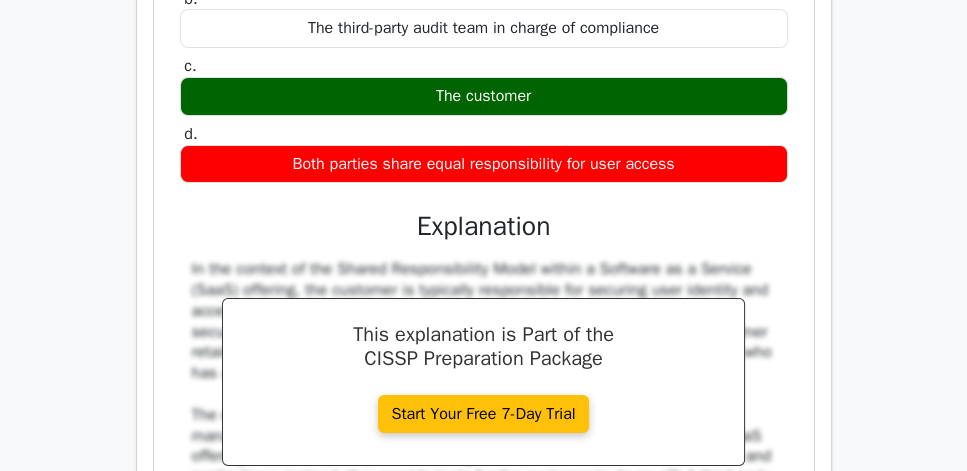 drag, startPoint x: 164, startPoint y: 56, endPoint x: 707, endPoint y: 369, distance: 626.75195 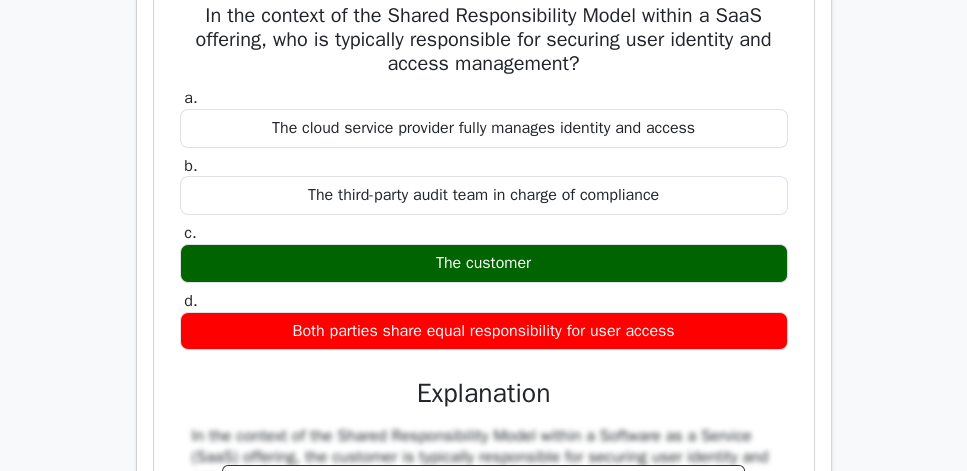 scroll, scrollTop: 6462, scrollLeft: 0, axis: vertical 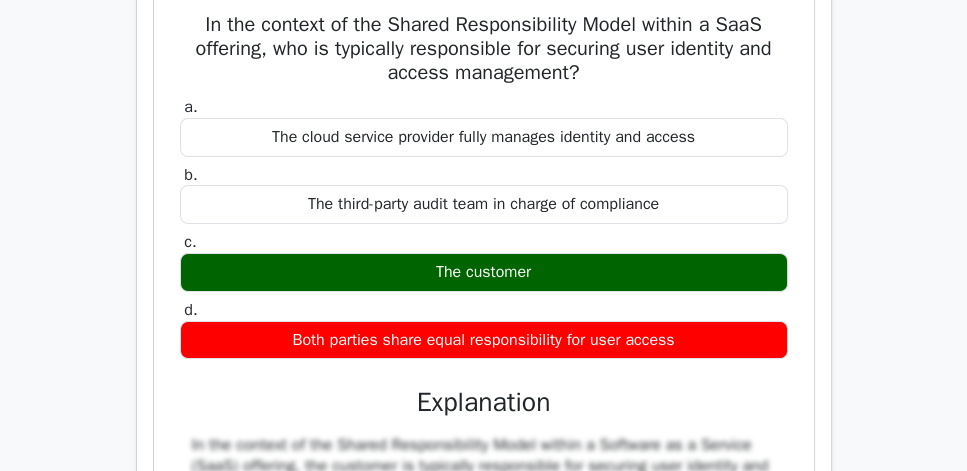 click on "Review" at bounding box center (776, -89) 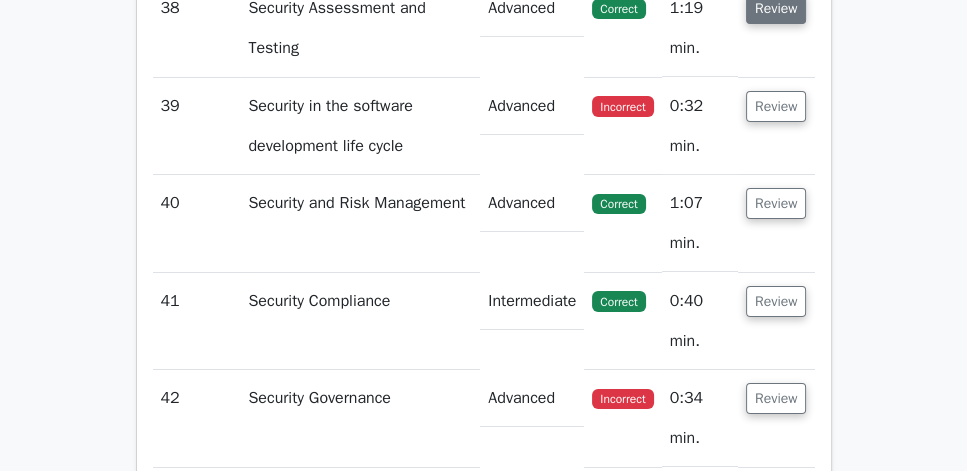 click on "Review" at bounding box center [776, 8] 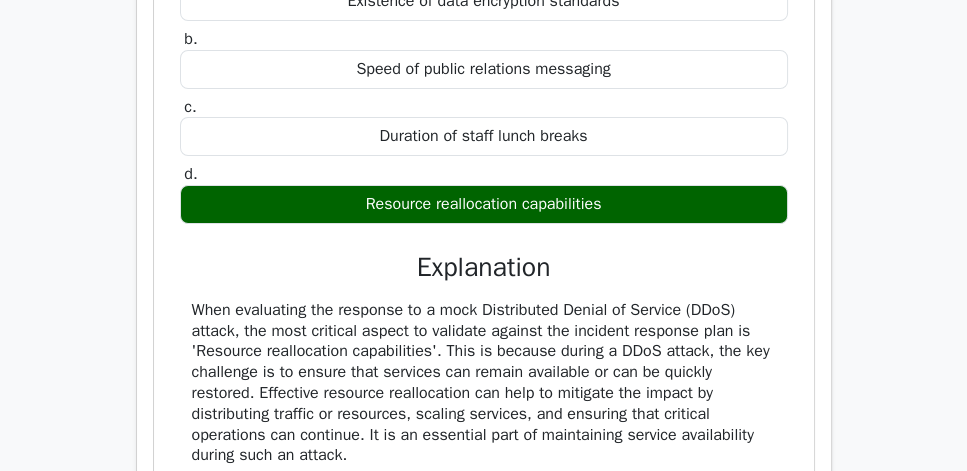 scroll, scrollTop: 6691, scrollLeft: 0, axis: vertical 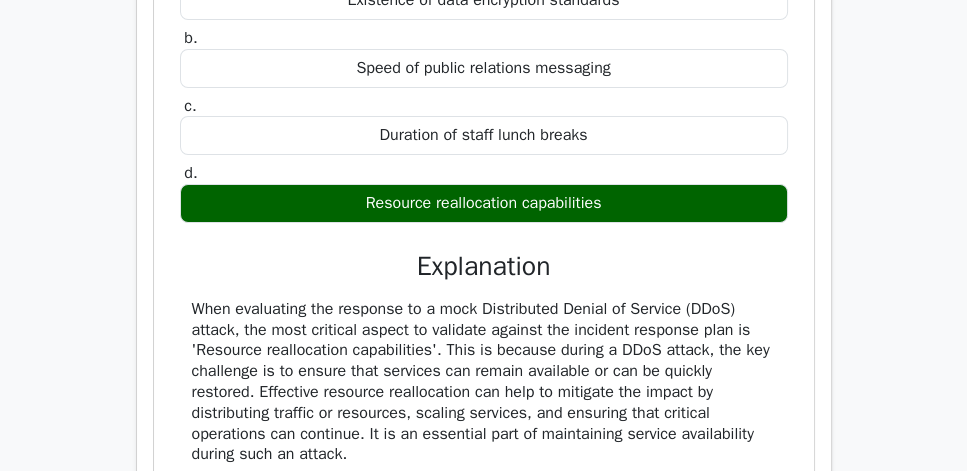 drag, startPoint x: 168, startPoint y: 90, endPoint x: 623, endPoint y: 408, distance: 555.1117 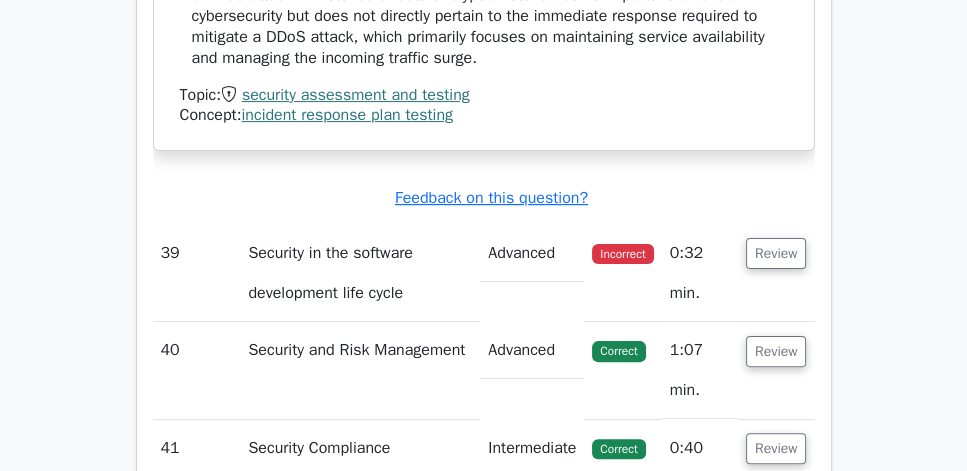 scroll, scrollTop: 7262, scrollLeft: 0, axis: vertical 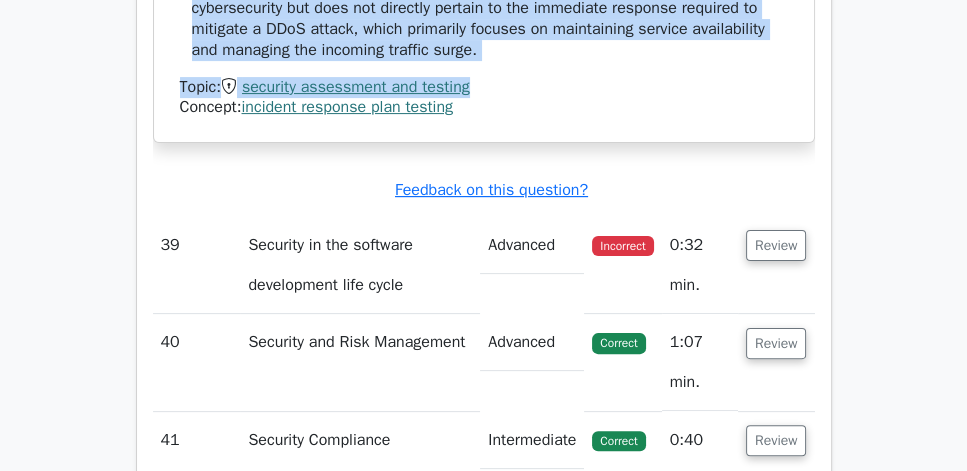 click on "When evaluating the response to a mock Distributed Denial of Service (DDoS) attack, the most critical aspect to validate against the incident response plan is 'Resource reallocation capabilities'. This is because during a DDoS attack, the key challenge is to ensure that services can remain available or can be quickly restored. Effective resource reallocation can help to mitigate the impact by distributing traffic or resources, scaling services, and ensuring that critical operations can continue. It is an essential part of maintaining service availability during such an attack.
Topic:    security assessment and testing
Concept:
incident response plan testing" at bounding box center [484, -77] 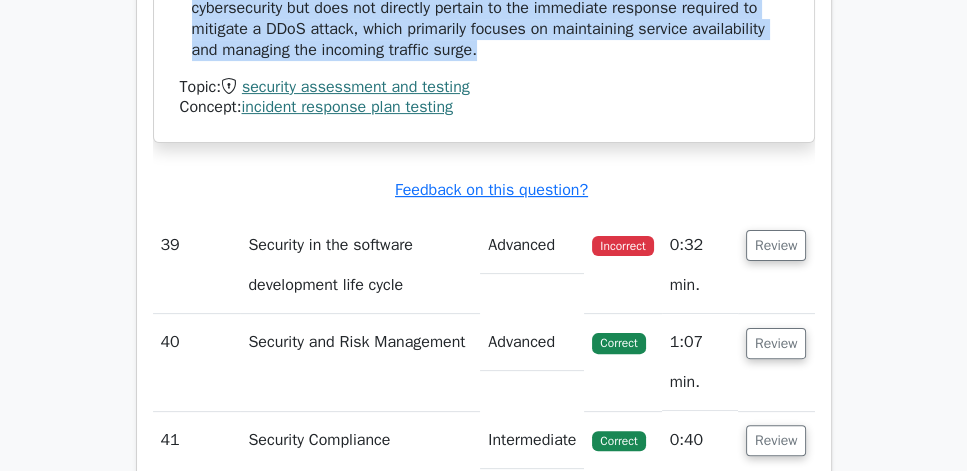 click on "When evaluating the response to a mock Distributed Denial of Service (DDoS) attack, the most critical aspect to validate against the incident response plan is 'Resource reallocation capabilities'. This is because during a DDoS attack, the key challenge is to ensure that services can remain available or can be quickly restored. Effective resource reallocation can help to mitigate the impact by distributing traffic or resources, scaling services, and ensuring that critical operations can continue. It is an essential part of maintaining service availability during such an attack." at bounding box center [484, -106] 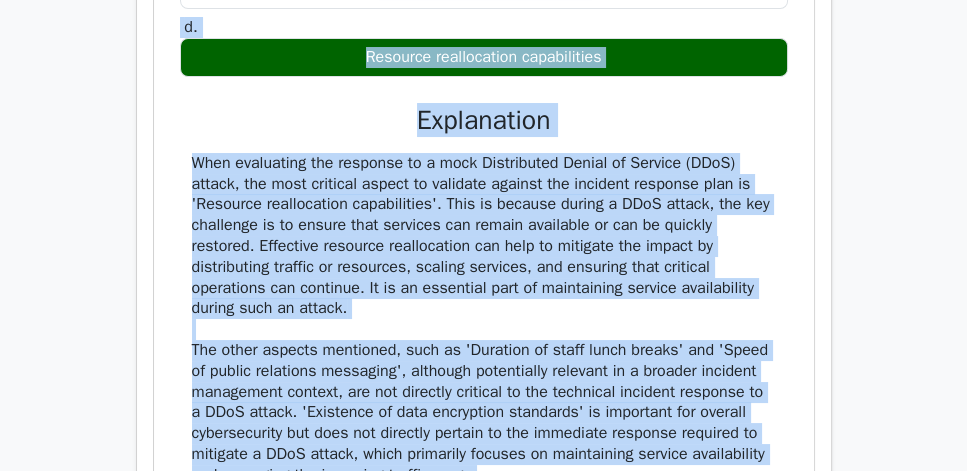 scroll, scrollTop: 6805, scrollLeft: 0, axis: vertical 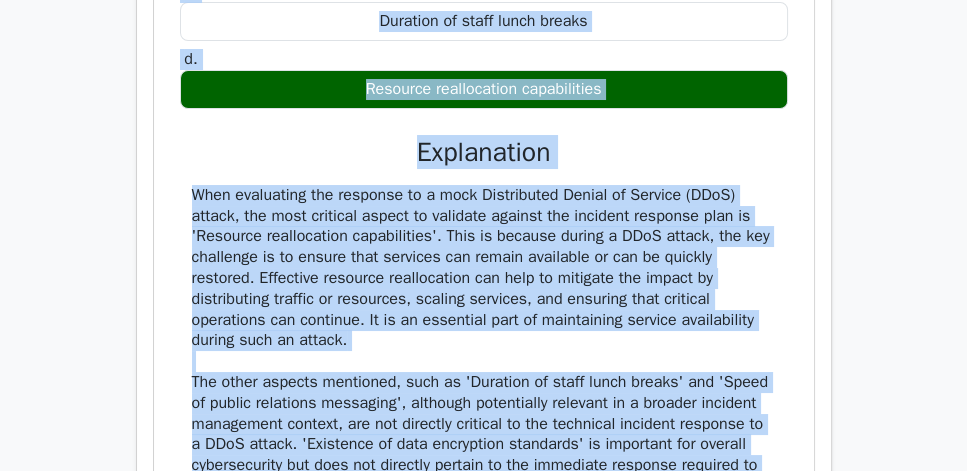 click on "a.
Existence of data encryption standards
b.
Speed of public relations messaging
c. d." at bounding box center (484, -22) 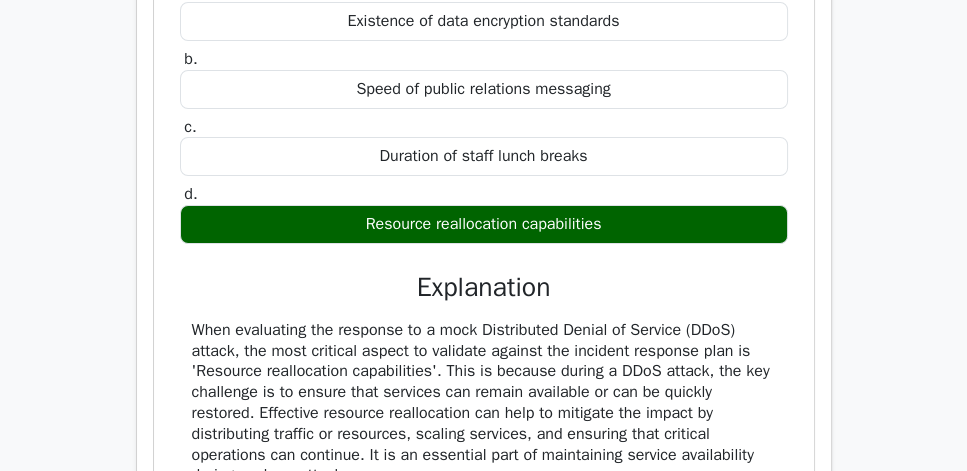 scroll, scrollTop: 6633, scrollLeft: 0, axis: vertical 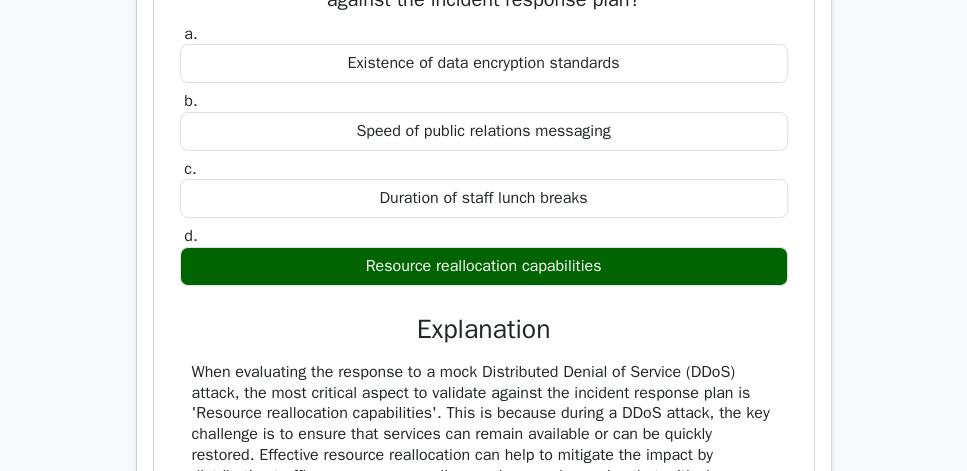 click on "Review" at bounding box center [776, -163] 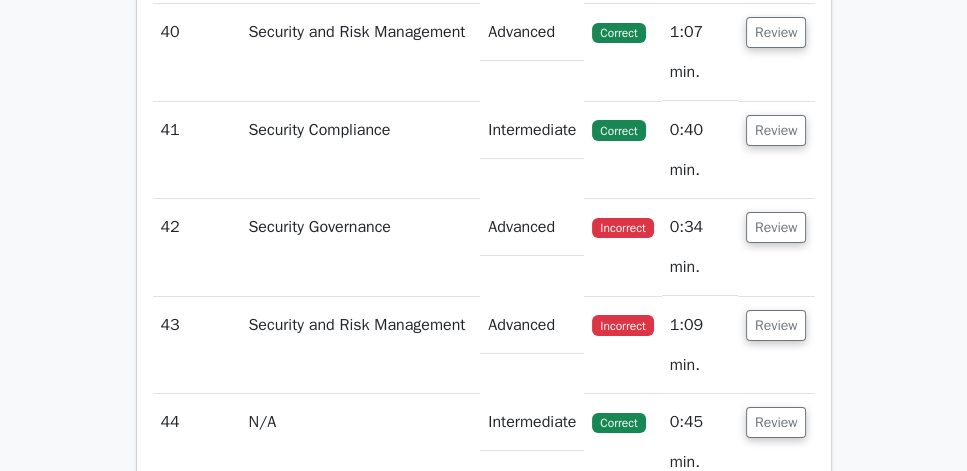 click on "Review" at bounding box center (776, -65) 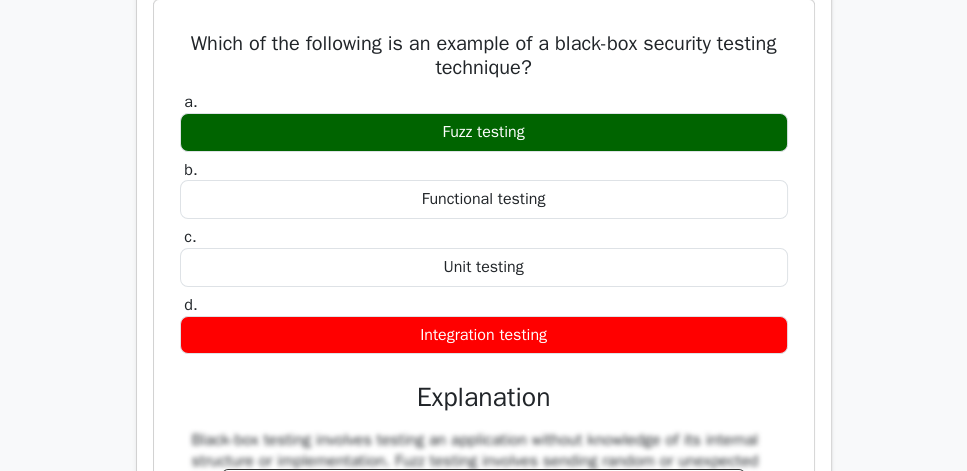 drag, startPoint x: 174, startPoint y: 243, endPoint x: 637, endPoint y: 407, distance: 491.18735 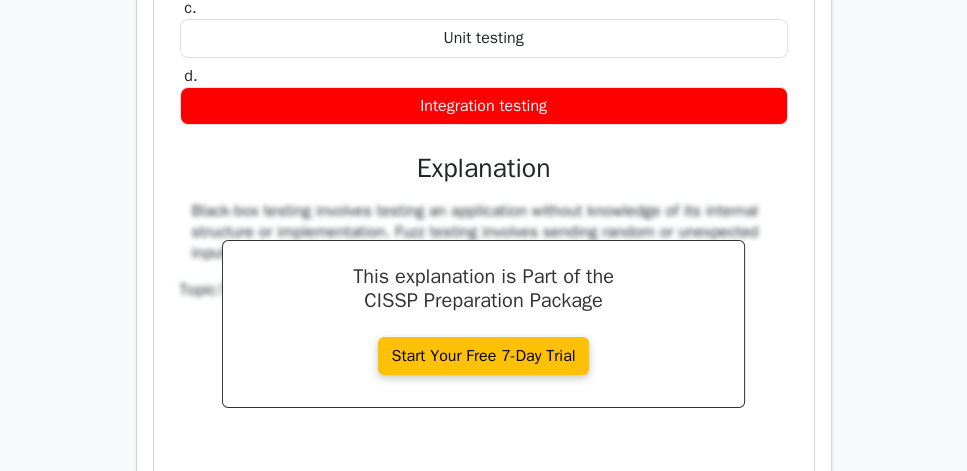 scroll, scrollTop: 6862, scrollLeft: 0, axis: vertical 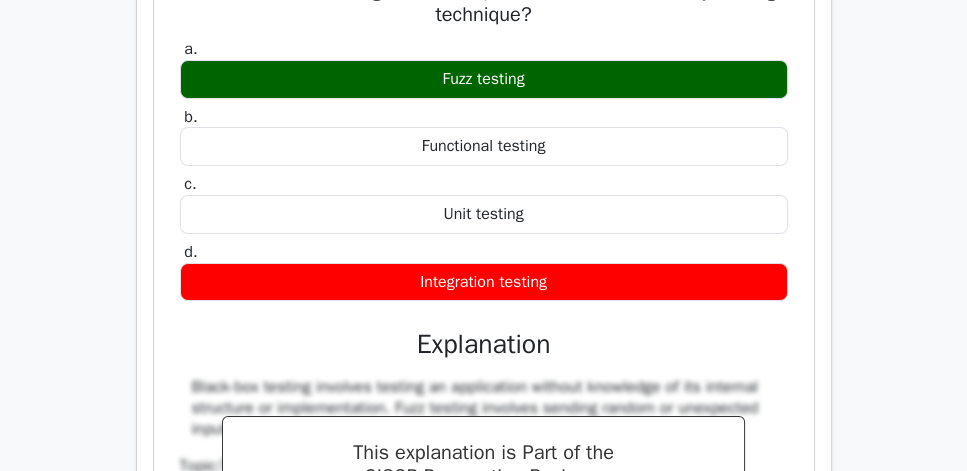 click on "Review" at bounding box center [776, -123] 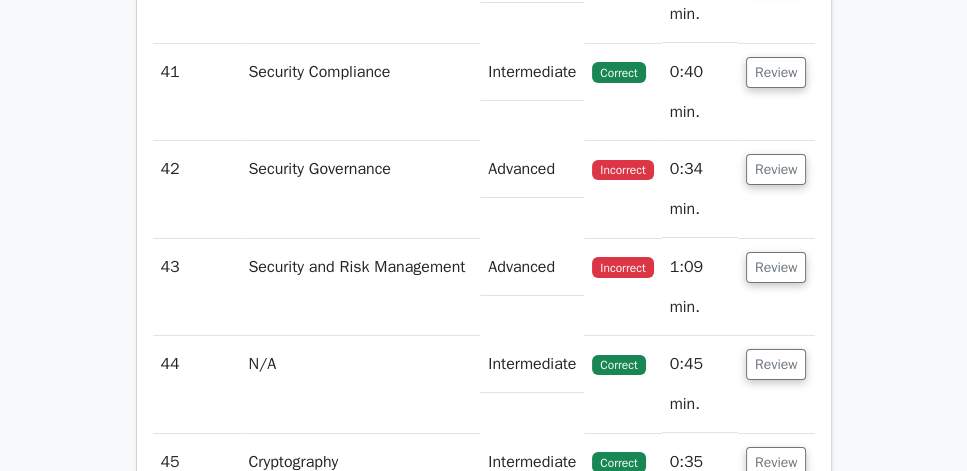 click on "Review" at bounding box center (776, -26) 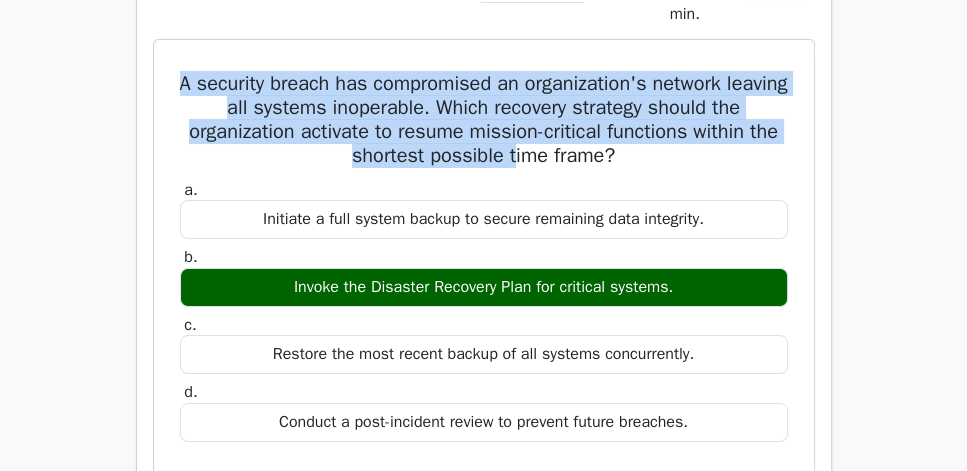 drag, startPoint x: 169, startPoint y: 279, endPoint x: 568, endPoint y: 360, distance: 407.1388 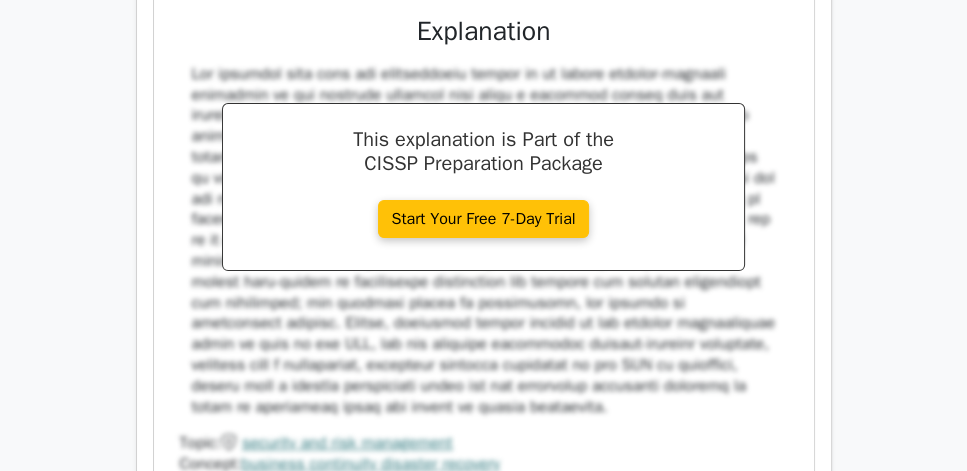 scroll, scrollTop: 7148, scrollLeft: 0, axis: vertical 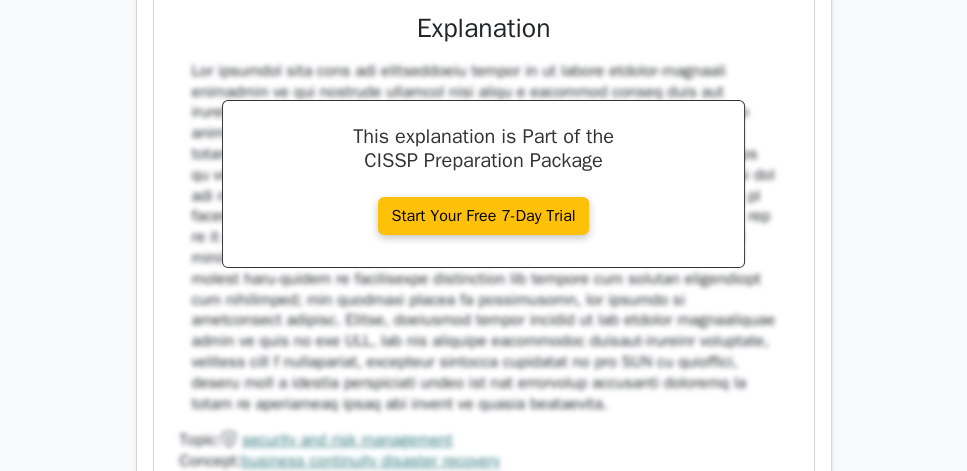 click on "Conduct a post-incident review to prevent future breaches." at bounding box center [484, -35] 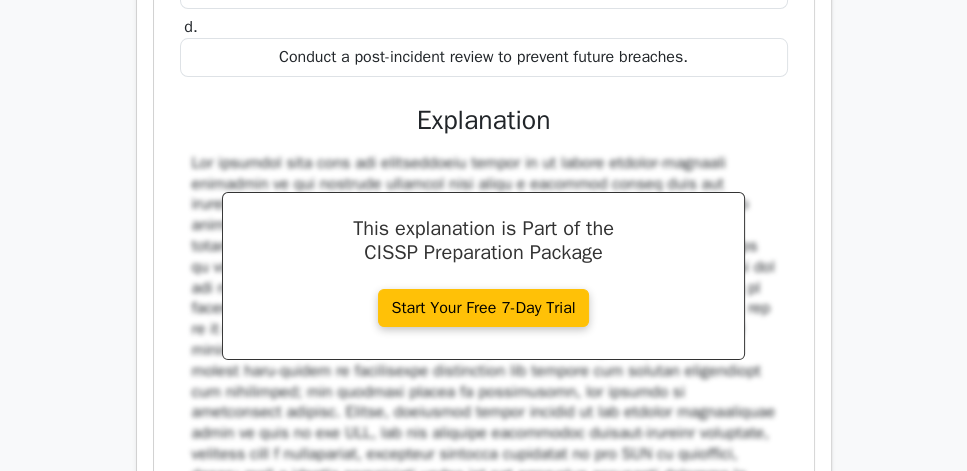 scroll, scrollTop: 7033, scrollLeft: 0, axis: vertical 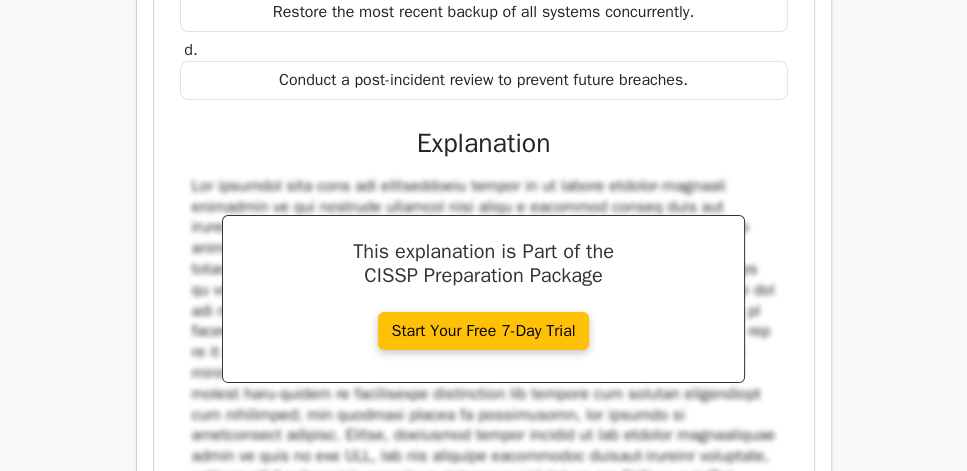 click on "A security breach has compromised an organization's network leaving all systems inoperable. Which recovery strategy should the organization activate to resume mission-critical functions within the shortest possible time frame?
a.
Initiate a full system backup to secure remaining data integrity.
b." at bounding box center (484, 154) 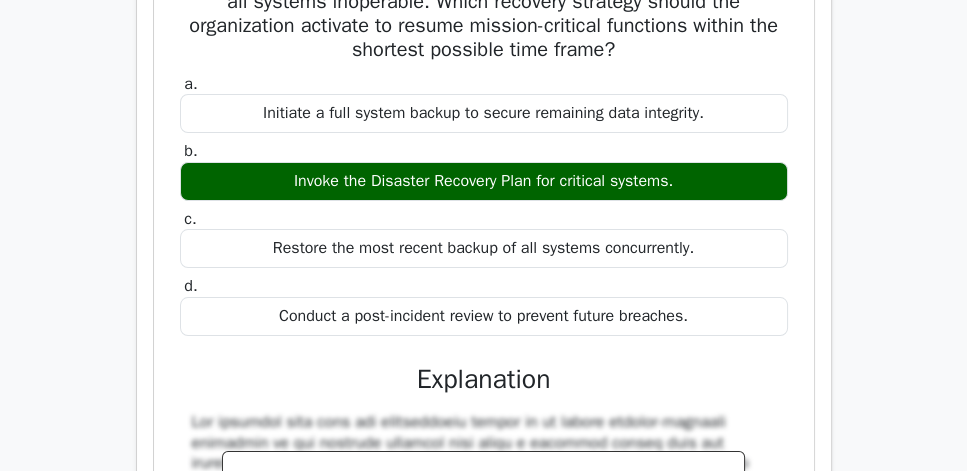 scroll, scrollTop: 6748, scrollLeft: 0, axis: vertical 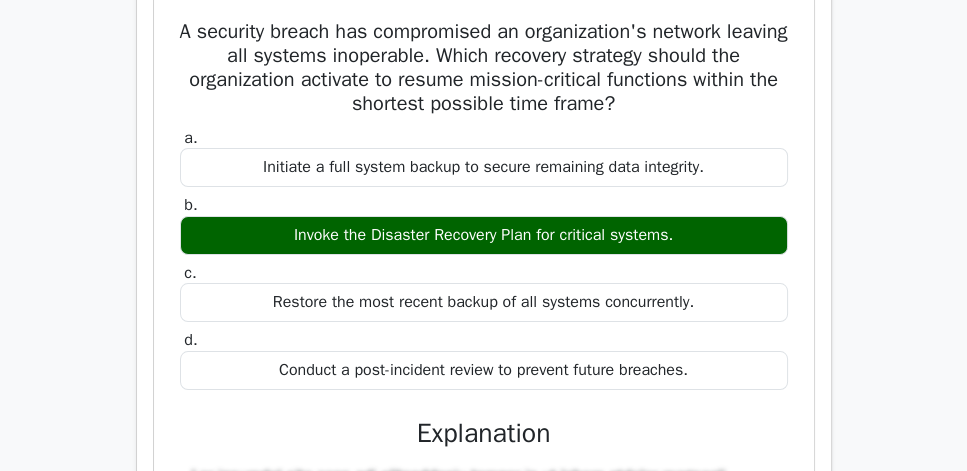 click on "Review" at bounding box center (776, -83) 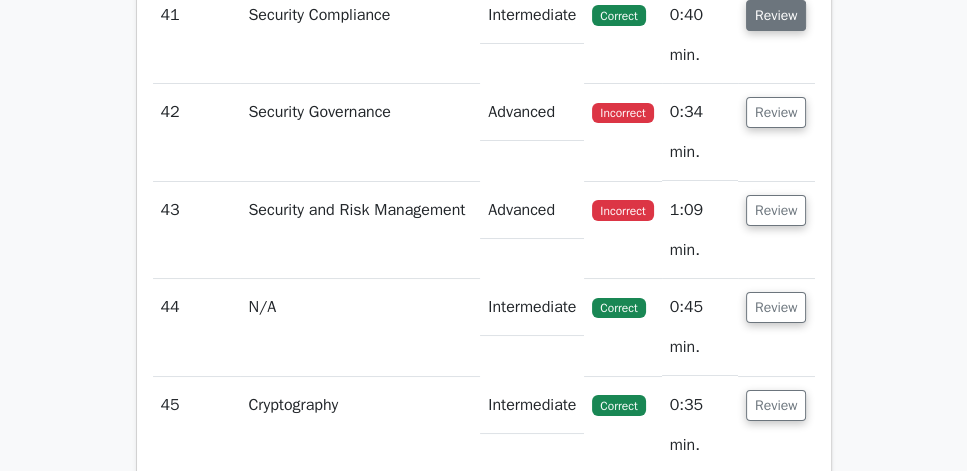 click on "Review" at bounding box center (776, 15) 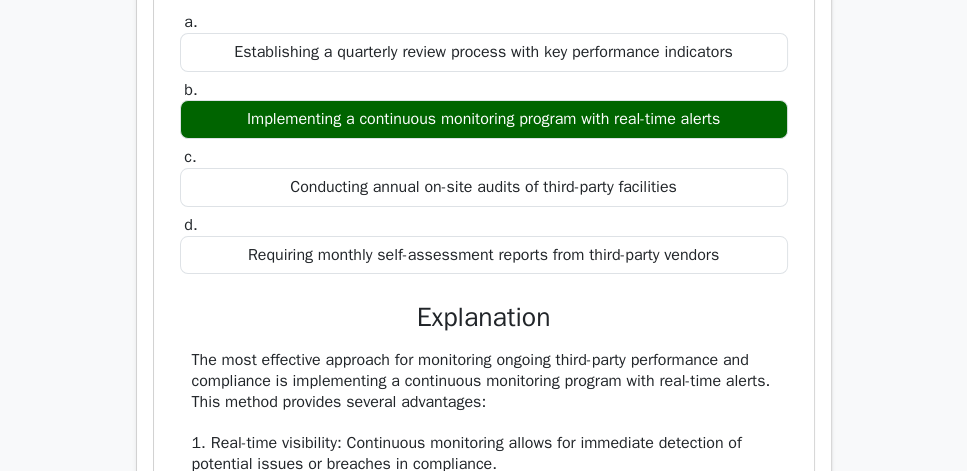 scroll, scrollTop: 6976, scrollLeft: 0, axis: vertical 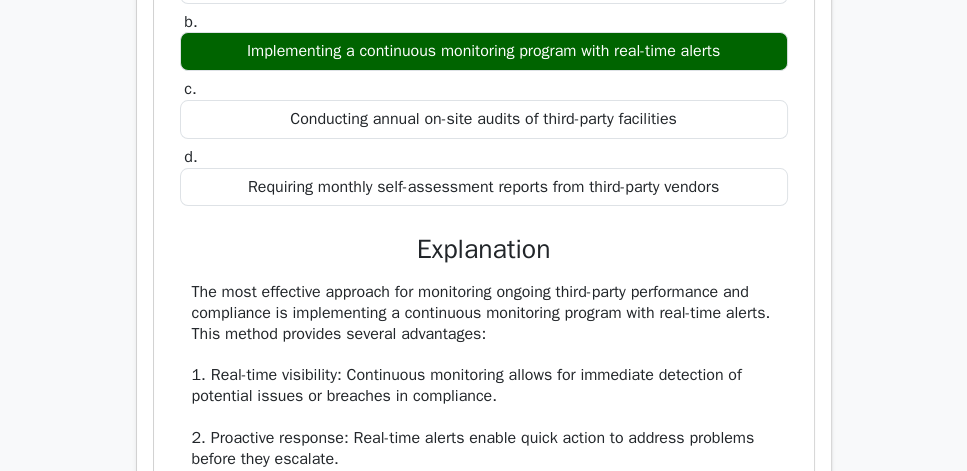 drag, startPoint x: 184, startPoint y: 98, endPoint x: 747, endPoint y: 412, distance: 644.6433 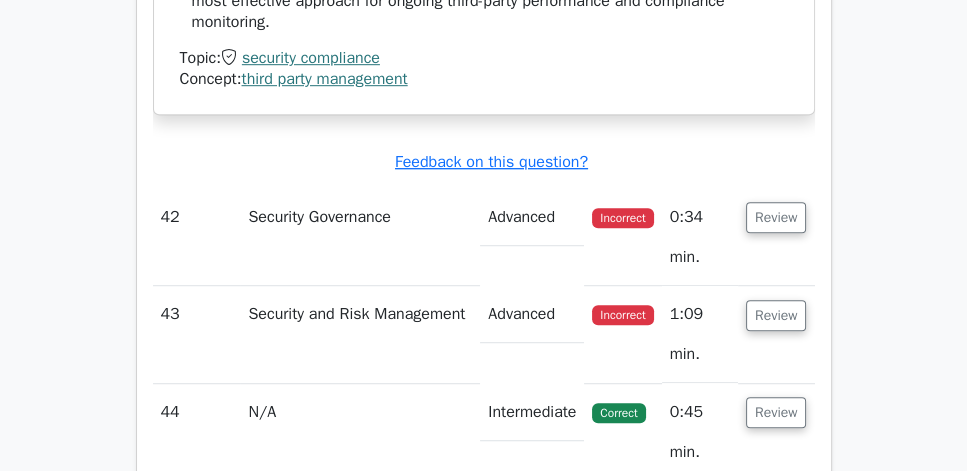 scroll, scrollTop: 7948, scrollLeft: 0, axis: vertical 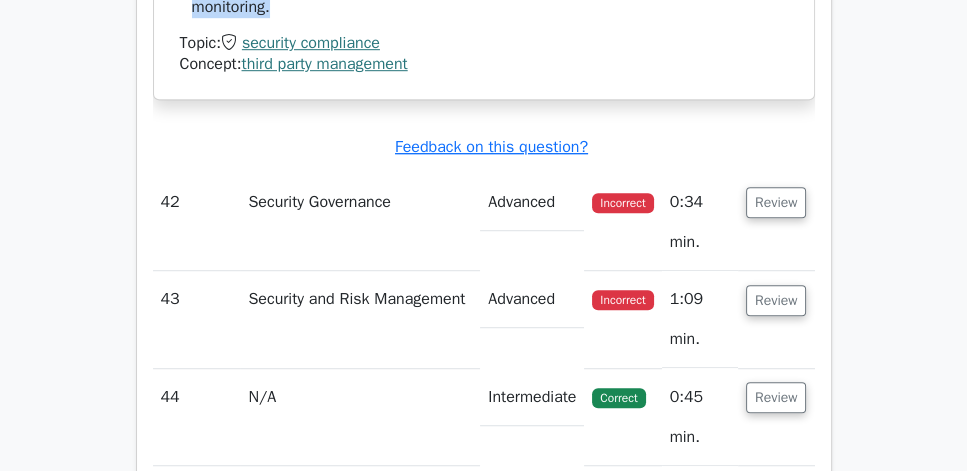 click on "The most effective approach for assessing the security of cryptographic components in a supply chain is implementing continuous monitoring of cryptographic implementations. This method provides several advantages: 1. Real-time visibility: Continuous monitoring allows for immediate detection of potential issues or breaches in compliance. 2. Proactive response: Real-time alerts enable quick action to address problems before they escalate. 3. Comprehensive coverage: A continuous program can monitor various aspects of third-party performance and compliance simultaneously. 4. Efficiency: Automated monitoring reduces the need for manual interventions and periodic assessments. 5. Adaptability: Real-time monitoring can quickly adjust to changes in regulations or business requirements. The other options, while potentially useful, have limitations: Annual on-site audits provide only a snapshot of compliance at a specific point in time and may miss issues that occur between audits." at bounding box center (484, -337) 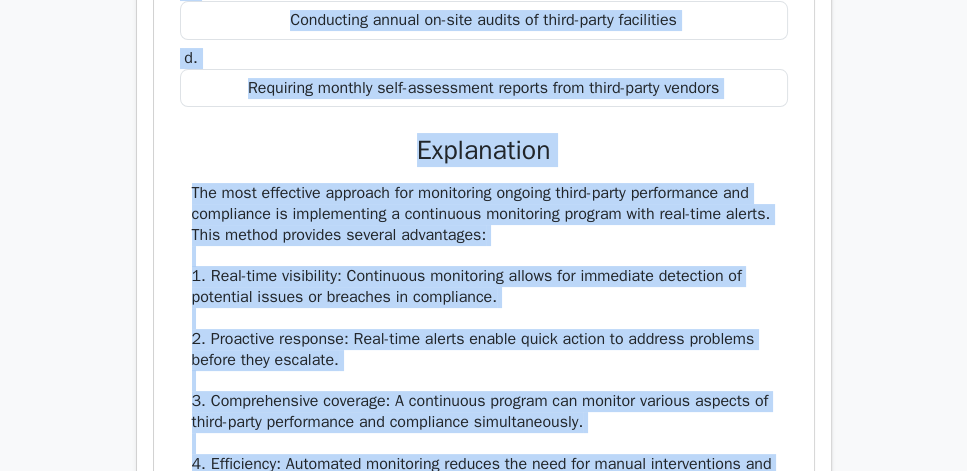 scroll, scrollTop: 7091, scrollLeft: 0, axis: vertical 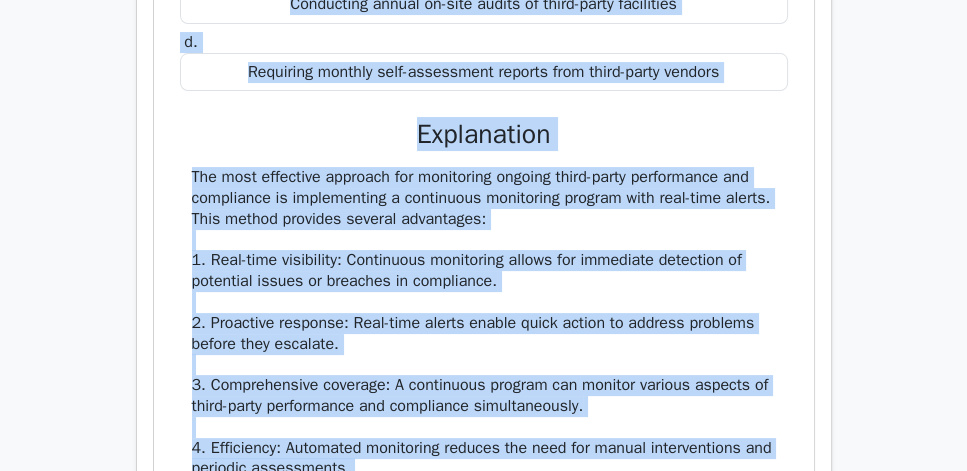 click on "Which of the following is considered the most effective approach for monitoring ongoing third-party performance and compliance?
a.
Establishing a quarterly review process with key performance indicators
b." at bounding box center (484, 346) 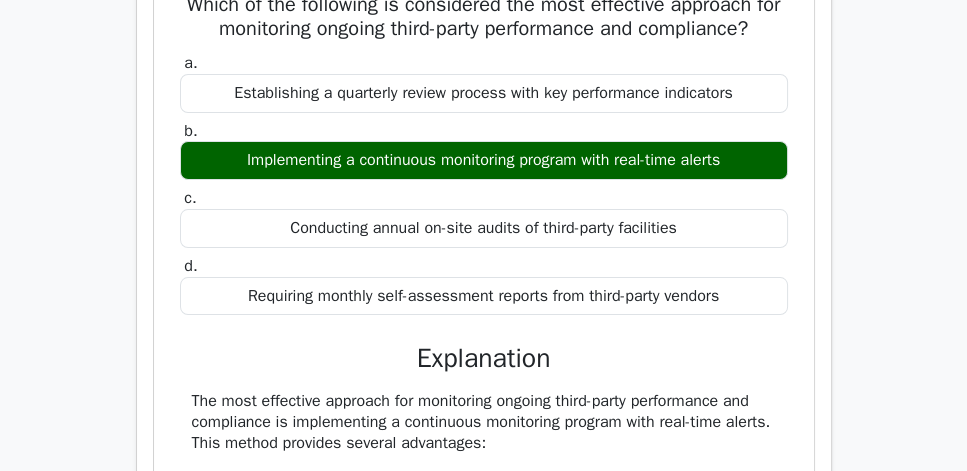 scroll, scrollTop: 6862, scrollLeft: 0, axis: vertical 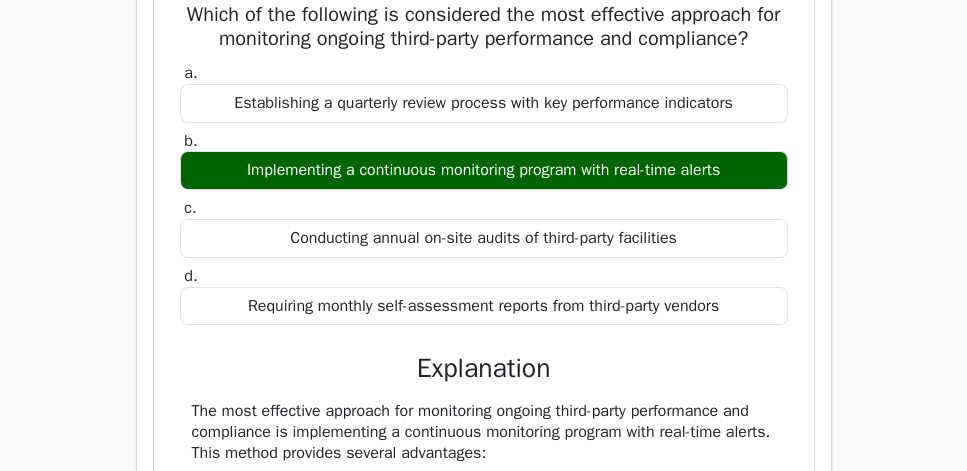 click on "Review" at bounding box center (776, -99) 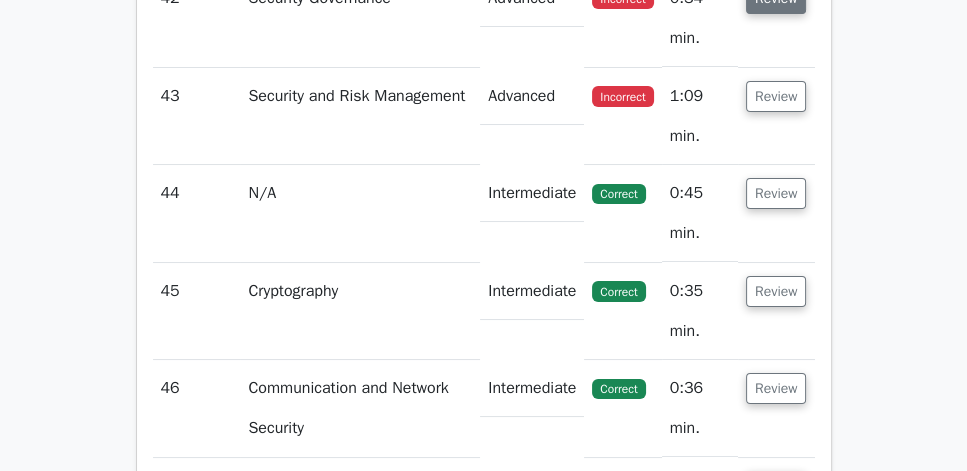 click on "Review" at bounding box center [776, -2] 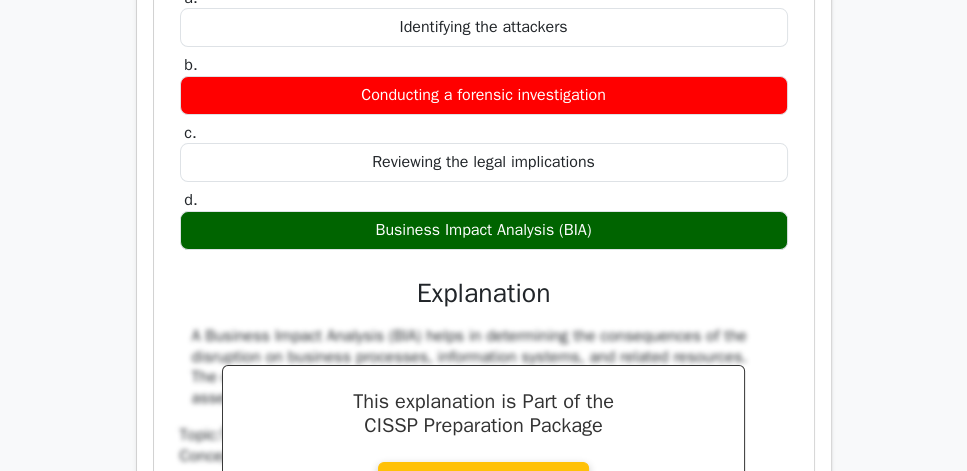 scroll, scrollTop: 7091, scrollLeft: 0, axis: vertical 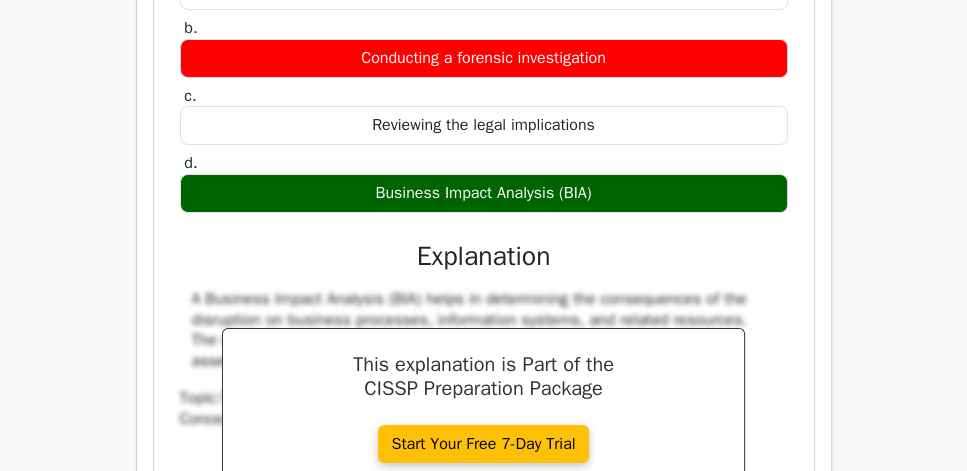 drag, startPoint x: 174, startPoint y: 78, endPoint x: 638, endPoint y: 416, distance: 574.0557 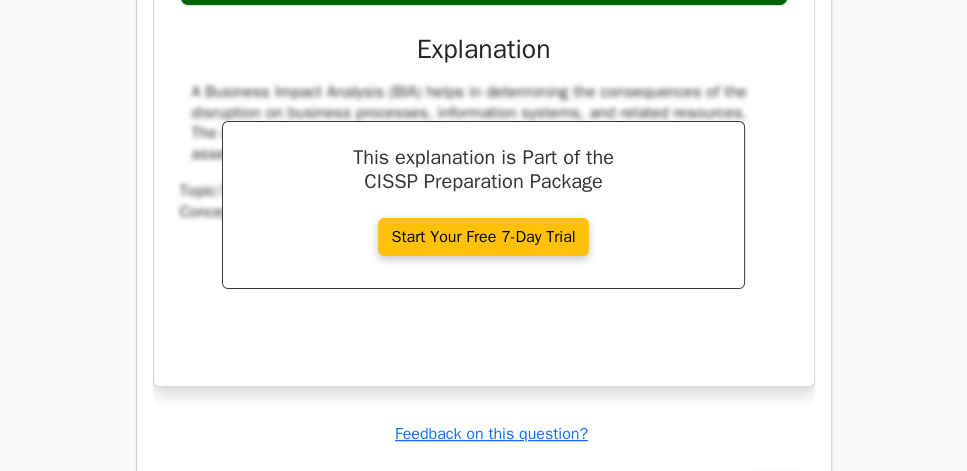 scroll, scrollTop: 7376, scrollLeft: 0, axis: vertical 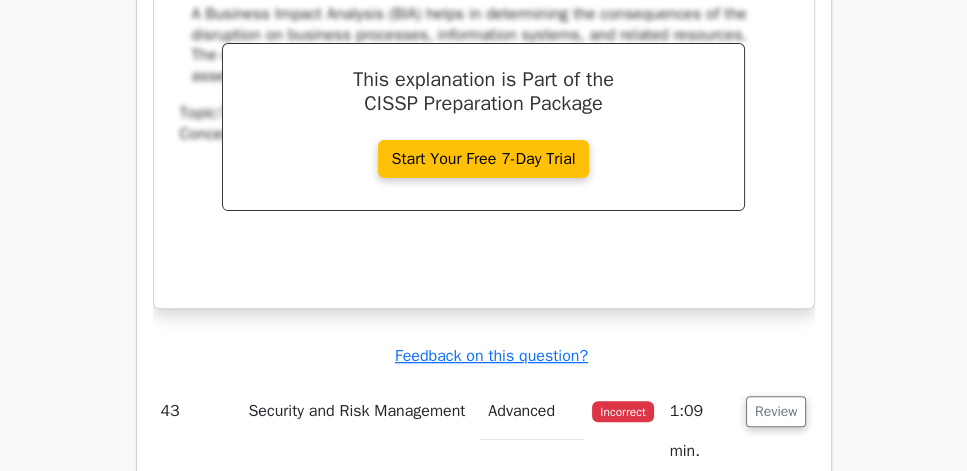 click on "Following a massive data breach, a company's management team meets to assess the impact of the breach on business operations. What should they primarily focus on during this assessment?
a.
Identifying the attackers
b.
c. d." at bounding box center [484, -71] 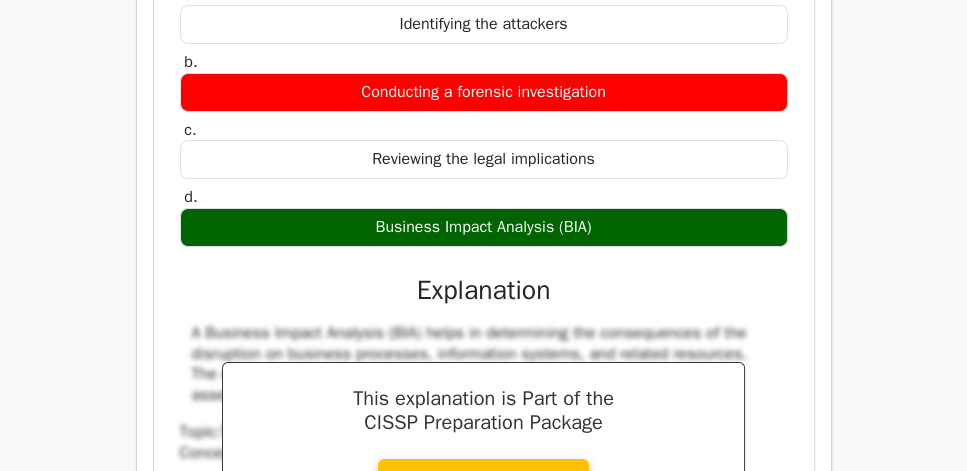 scroll, scrollTop: 7033, scrollLeft: 0, axis: vertical 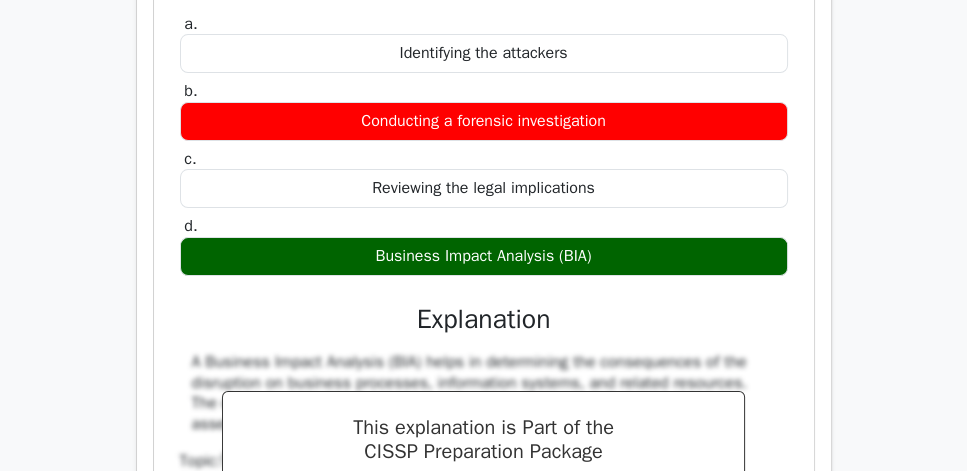 click on "Review" at bounding box center [776, -173] 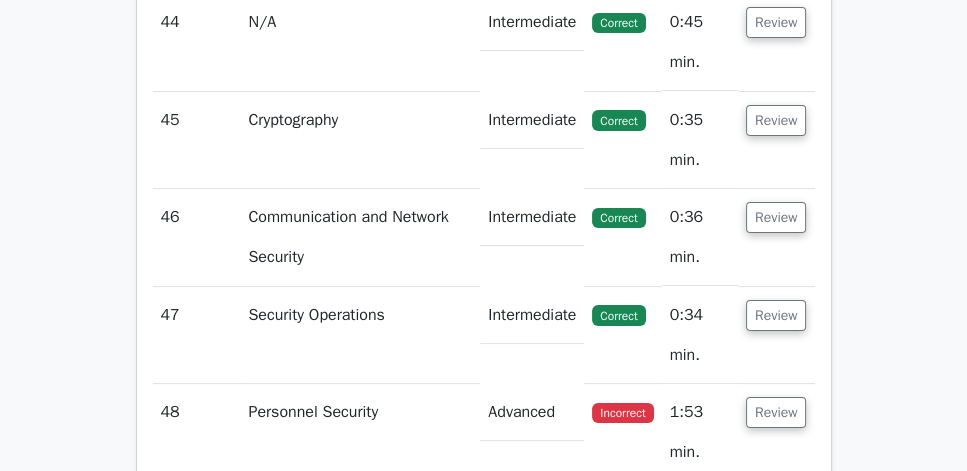 click on "Review" at bounding box center [776, -75] 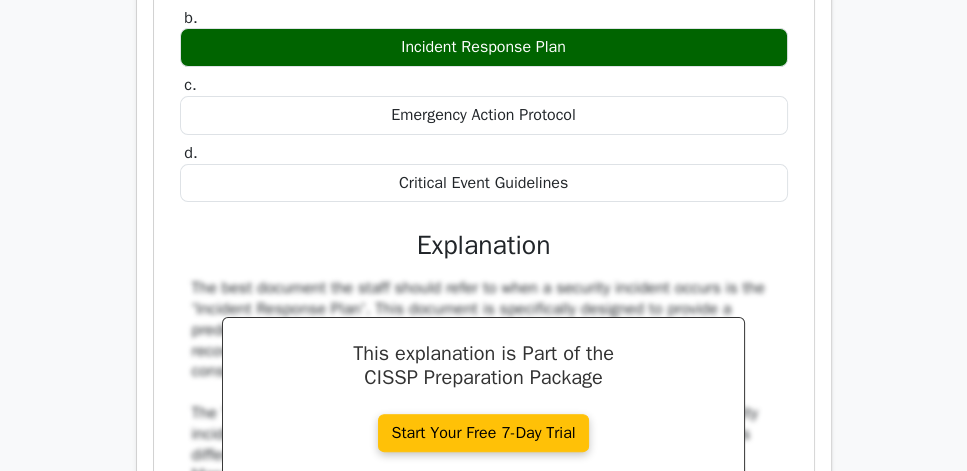 scroll, scrollTop: 7205, scrollLeft: 0, axis: vertical 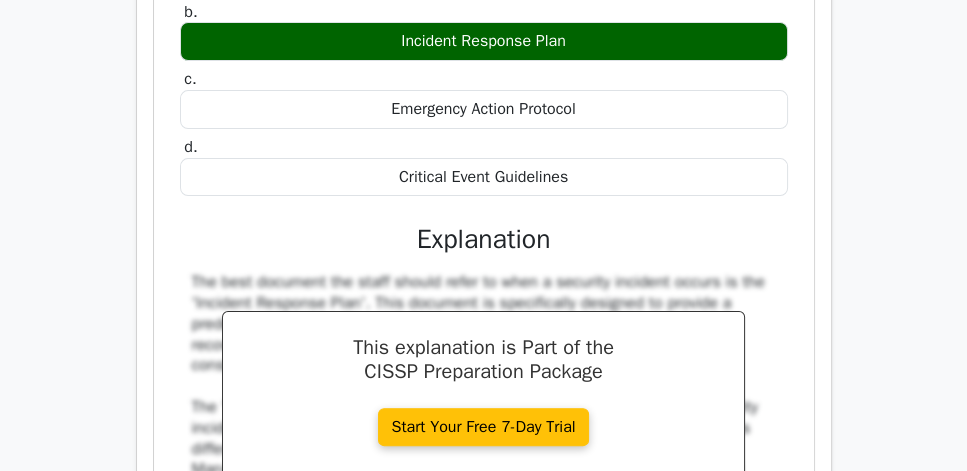 drag, startPoint x: 183, startPoint y: 61, endPoint x: 690, endPoint y: 383, distance: 600.61053 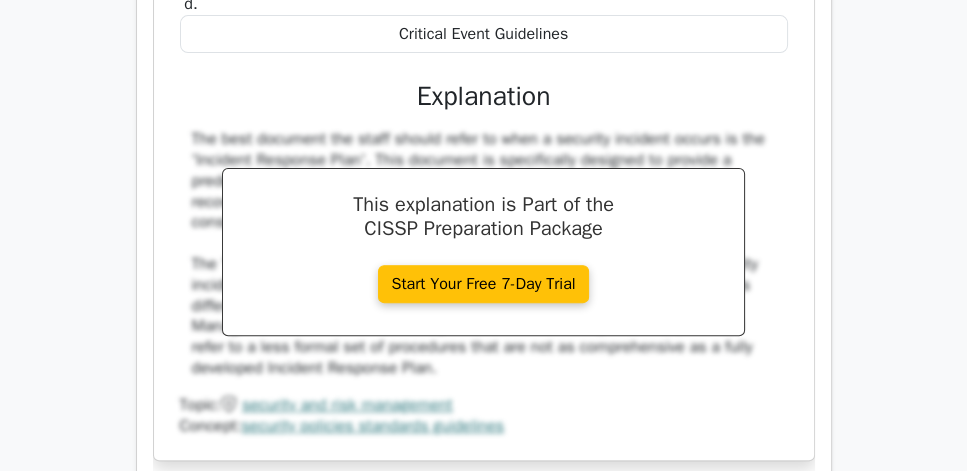 scroll, scrollTop: 7376, scrollLeft: 0, axis: vertical 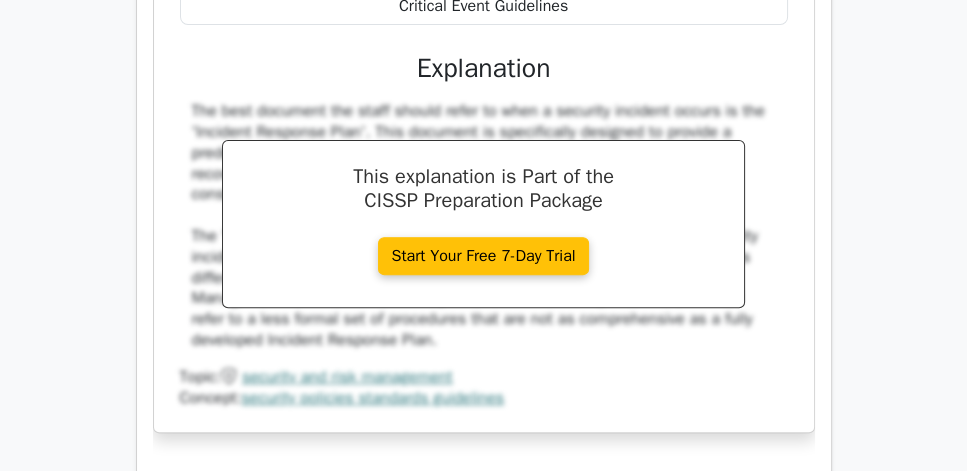 click on "What type of document should the staff refer to when a security incident occurs to ensure consistent and effective handling across the organization?
a.
Security Incident Management Procedures
b.
c. d." at bounding box center (484, 39) 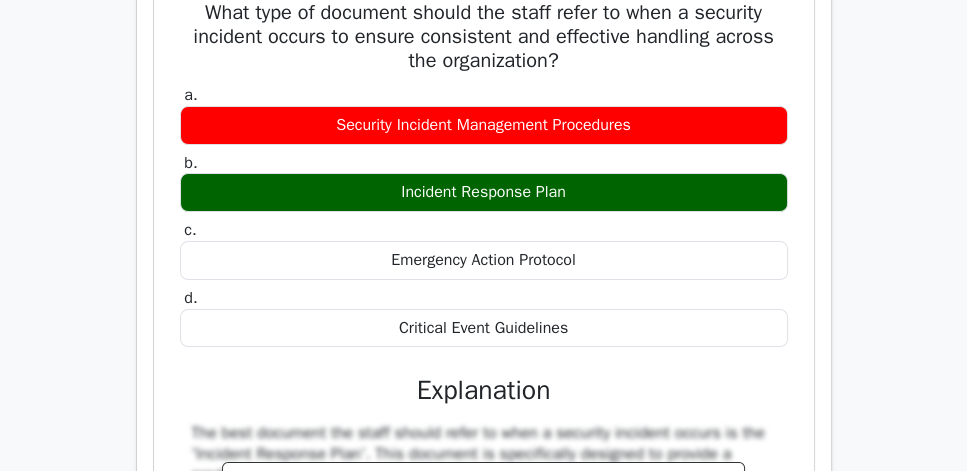 scroll, scrollTop: 7033, scrollLeft: 0, axis: vertical 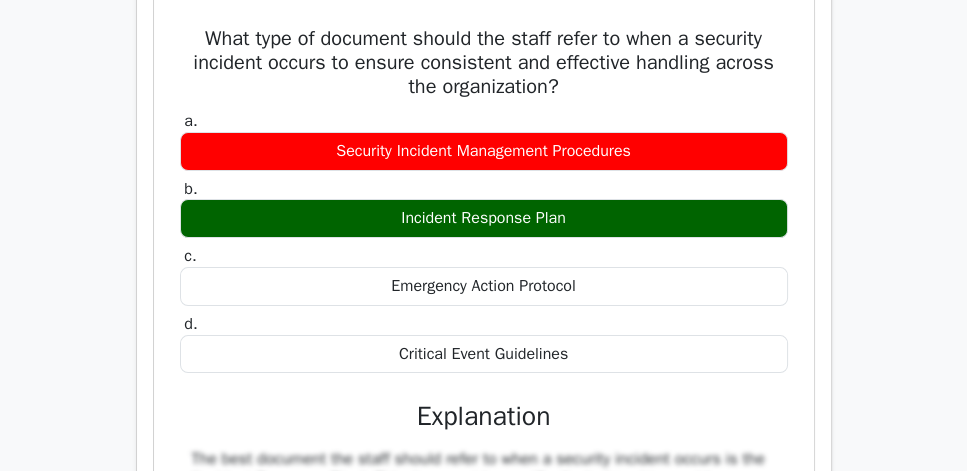 click on "Review" at bounding box center [776, -75] 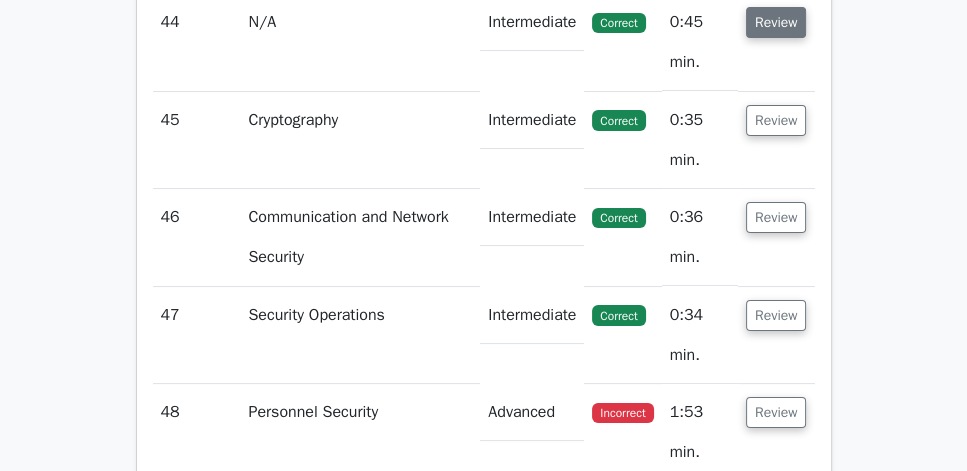 click on "Review" at bounding box center (776, 22) 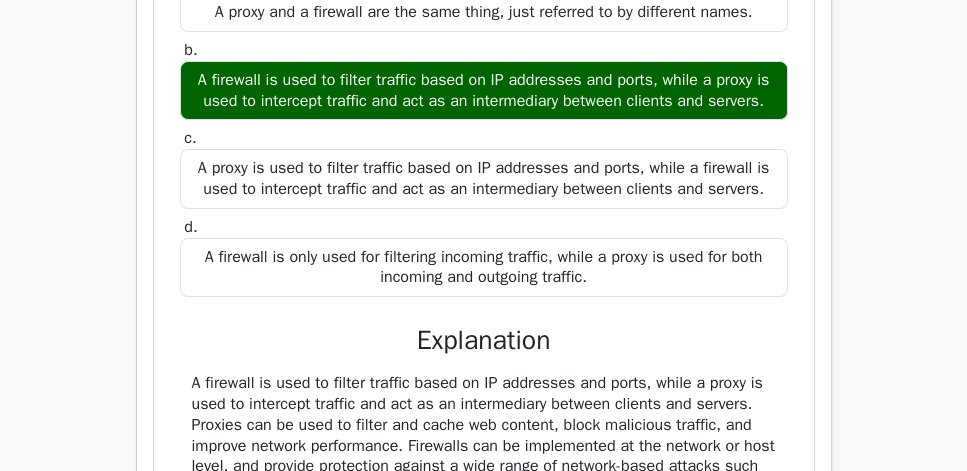 scroll, scrollTop: 7262, scrollLeft: 0, axis: vertical 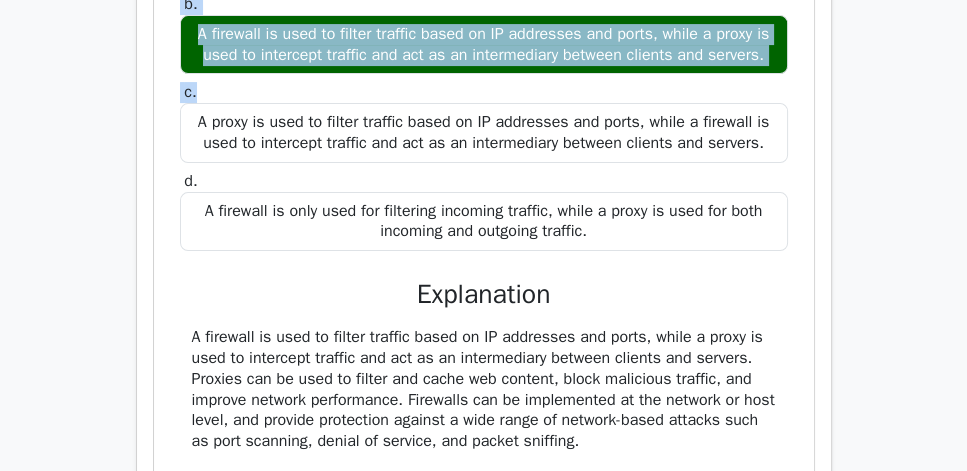 drag, startPoint x: 173, startPoint y: 104, endPoint x: 667, endPoint y: 317, distance: 537.96375 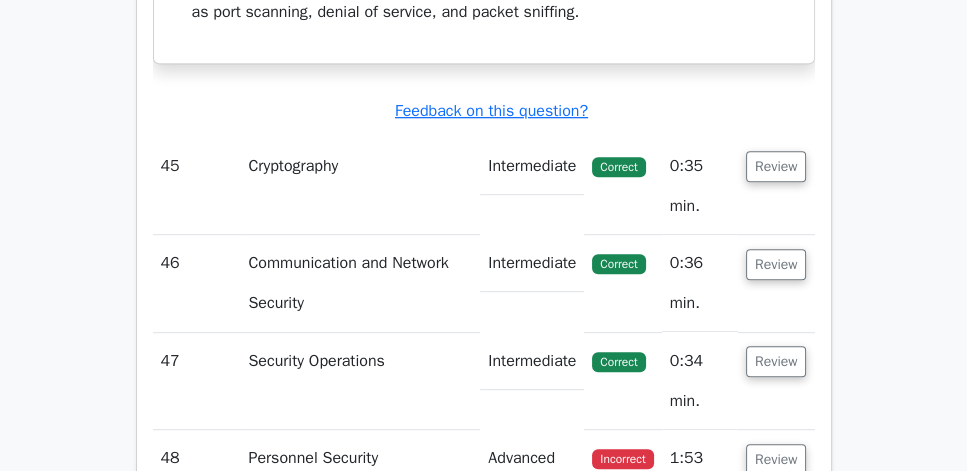 scroll, scrollTop: 7719, scrollLeft: 0, axis: vertical 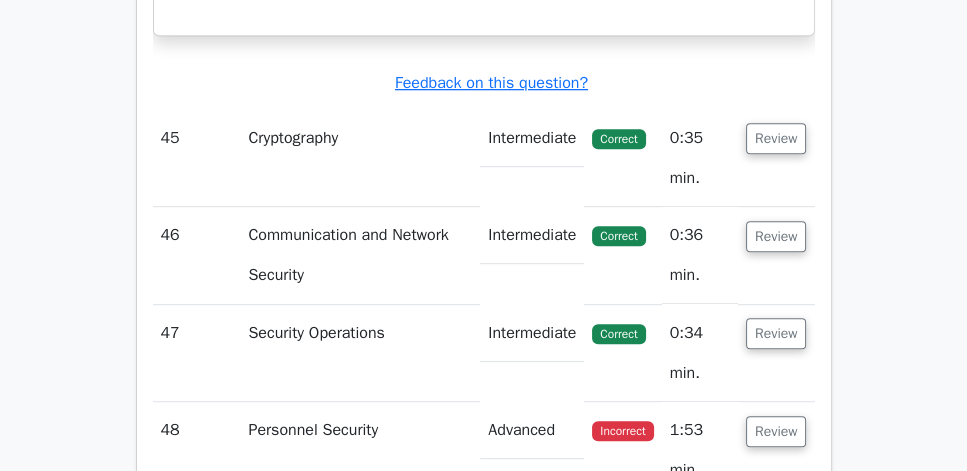 click on "A firewall is used to filter traffic based on IP addresses and ports, while a proxy is used to intercept traffic and act as an intermediary between clients and servers. Proxies can be used to filter and cache web content, block malicious traffic, and improve network performance. Firewalls can be implemented at the network or host level, and provide protection against a wide range of network-based attacks such as port scanning, denial of service, and packet sniffing." at bounding box center (484, -68) 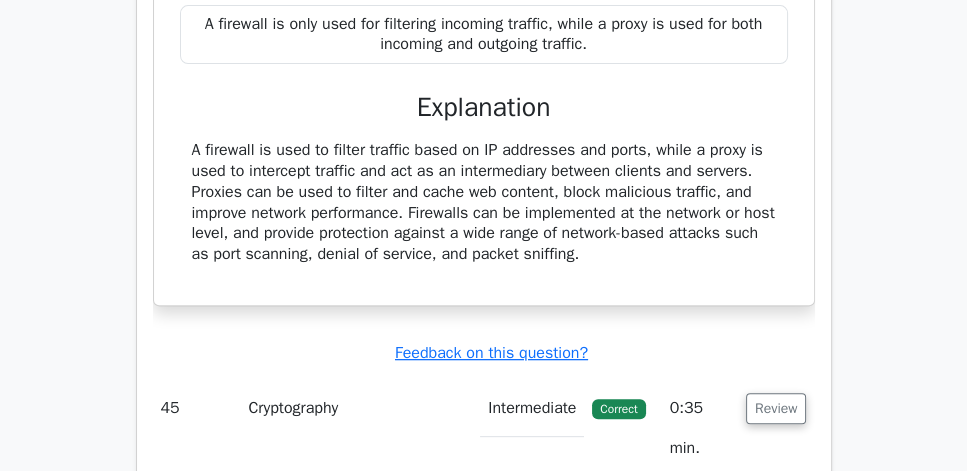 scroll, scrollTop: 7491, scrollLeft: 0, axis: vertical 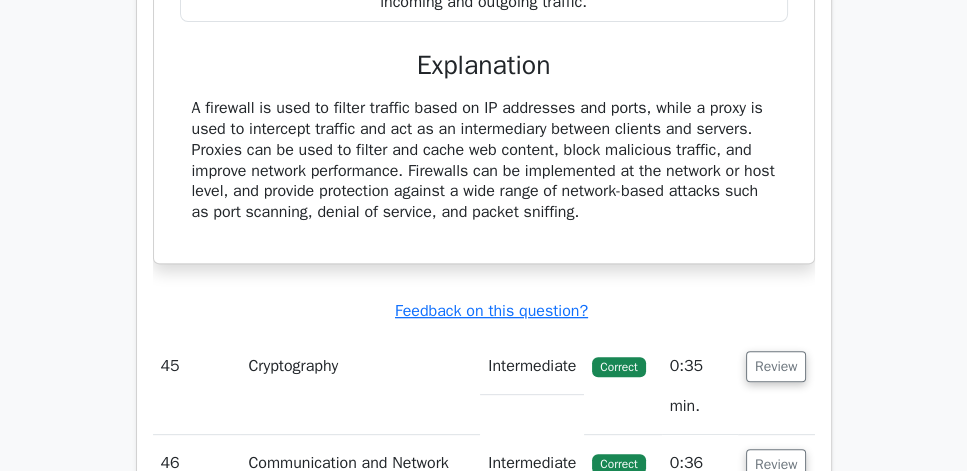 click on "A firewall is only used for filtering incoming traffic, while a proxy is used for both incoming and outgoing traffic." at bounding box center (484, -18) 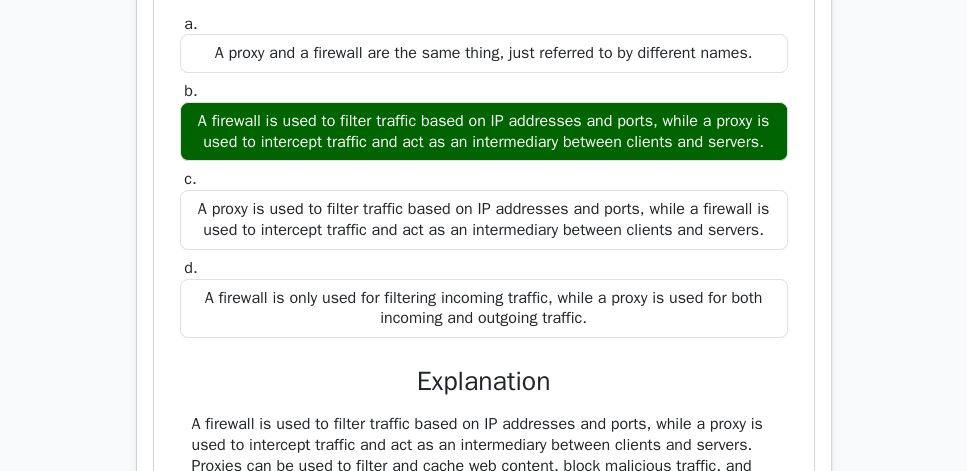 scroll, scrollTop: 7148, scrollLeft: 0, axis: vertical 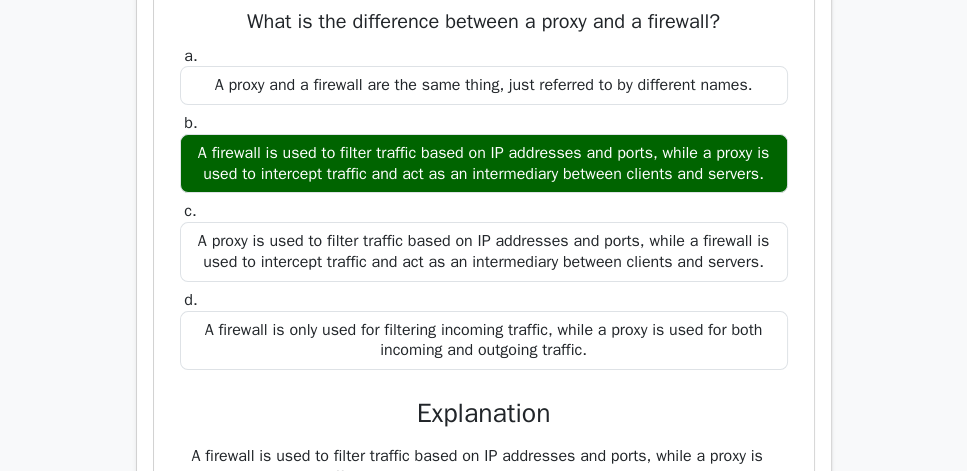 click on "Review" at bounding box center (776, -93) 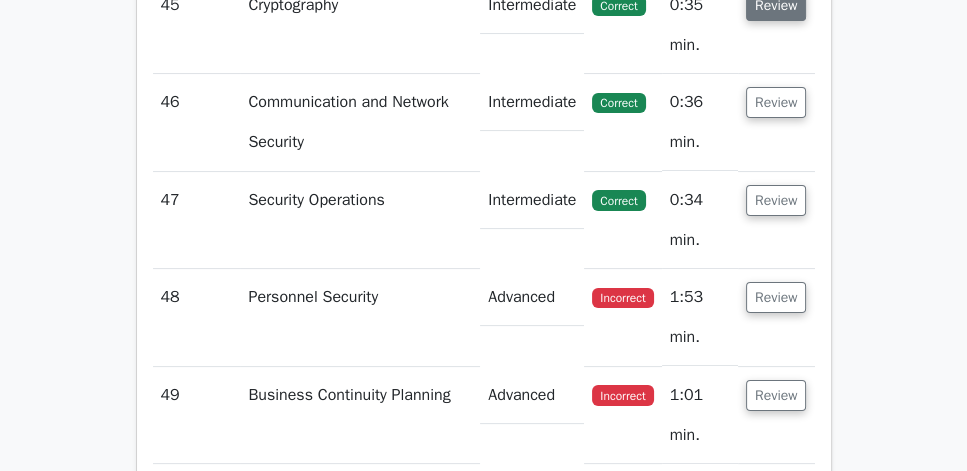 click on "Review" at bounding box center [776, 5] 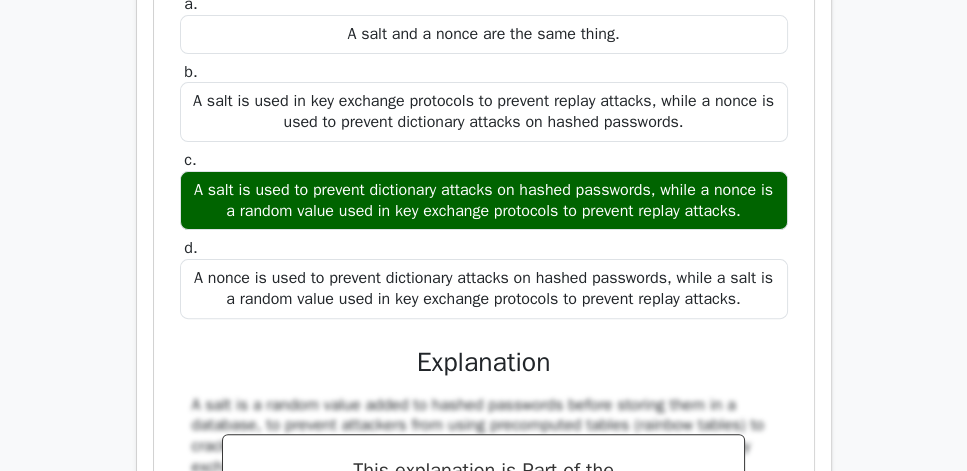 scroll, scrollTop: 7376, scrollLeft: 0, axis: vertical 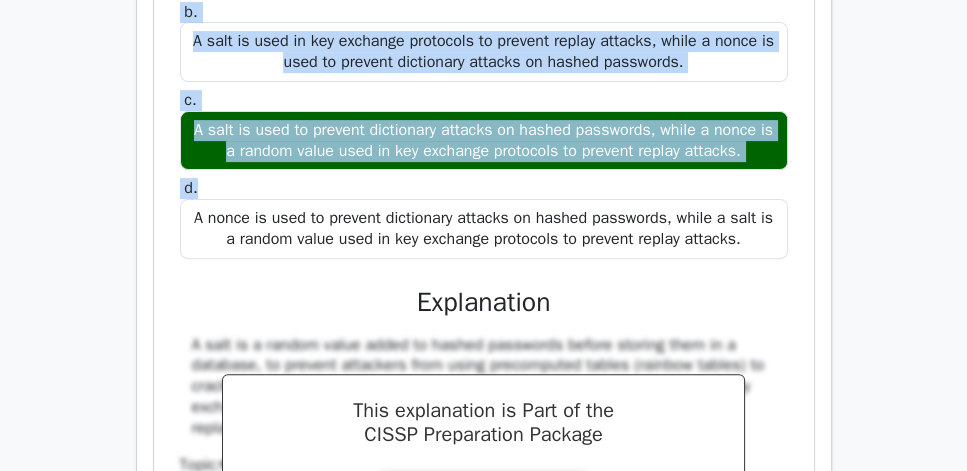 drag, startPoint x: 183, startPoint y: 84, endPoint x: 596, endPoint y: 398, distance: 518.81116 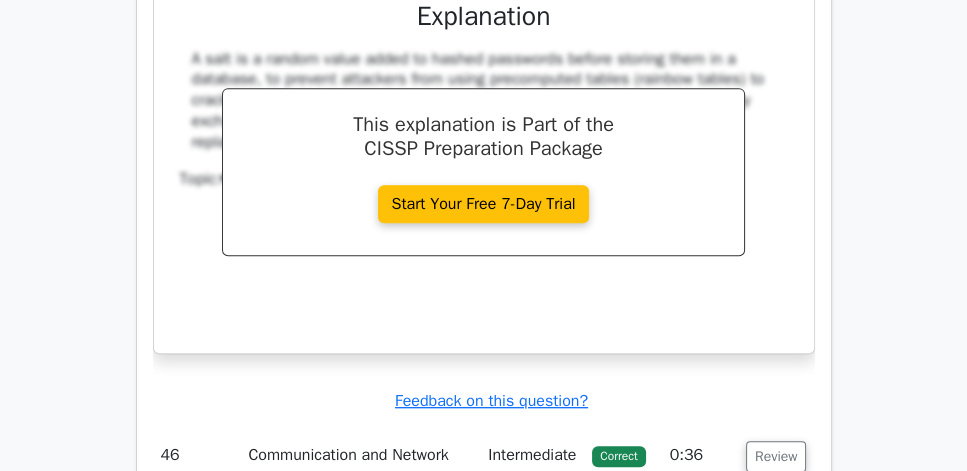 scroll, scrollTop: 7662, scrollLeft: 0, axis: vertical 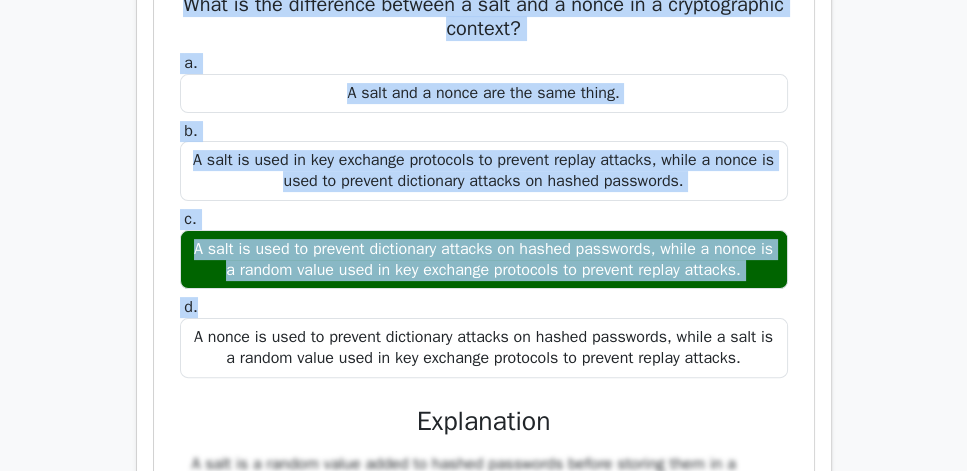 click on "Review" at bounding box center (776, -109) 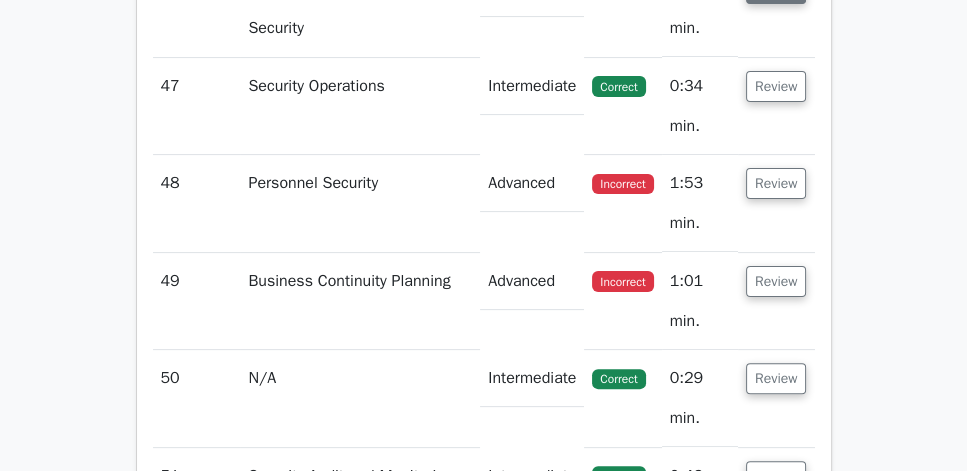 click on "Review" at bounding box center (776, -12) 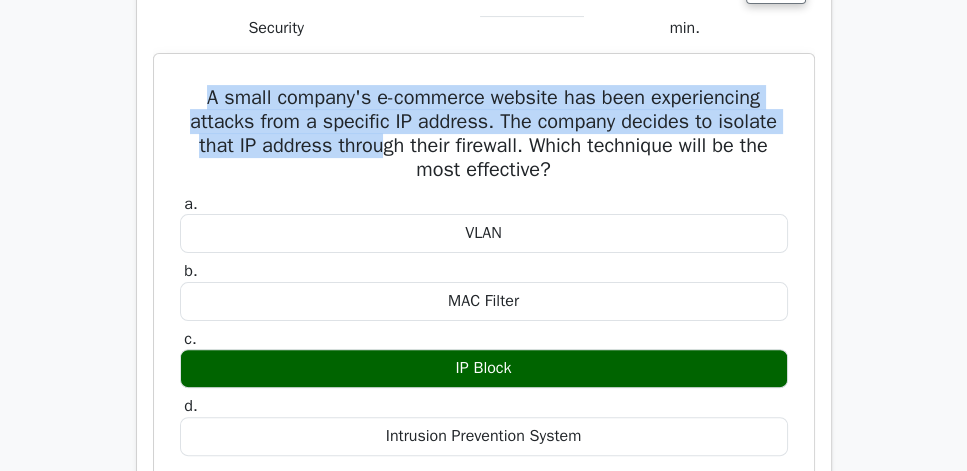 drag, startPoint x: 175, startPoint y: 286, endPoint x: 454, endPoint y: 338, distance: 283.8045 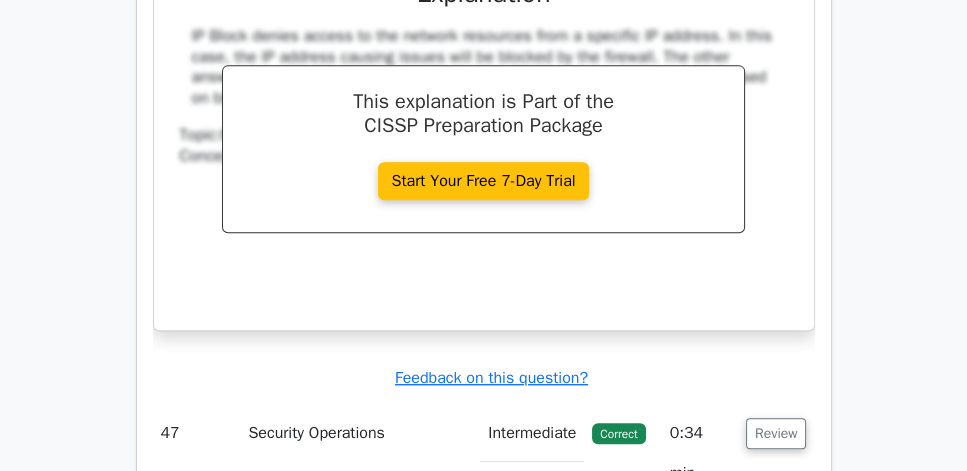 scroll, scrollTop: 7776, scrollLeft: 0, axis: vertical 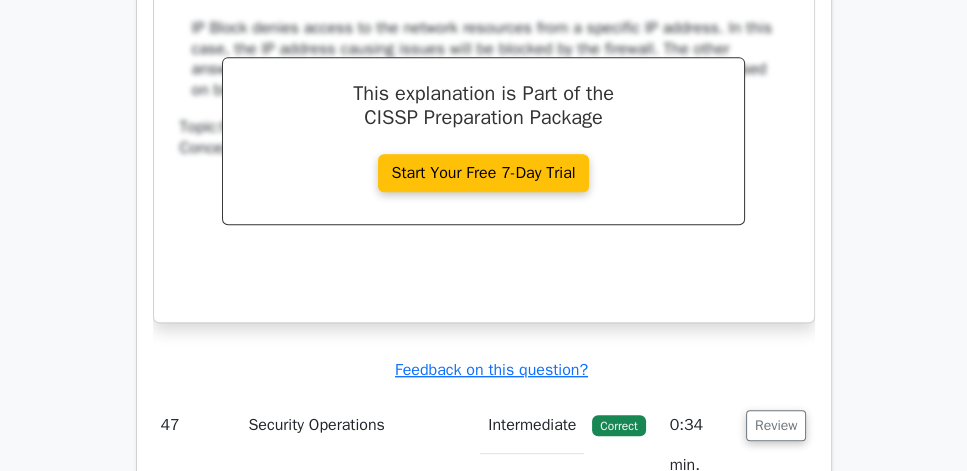 click on "Intrusion Prevention System" at bounding box center [484, -78] 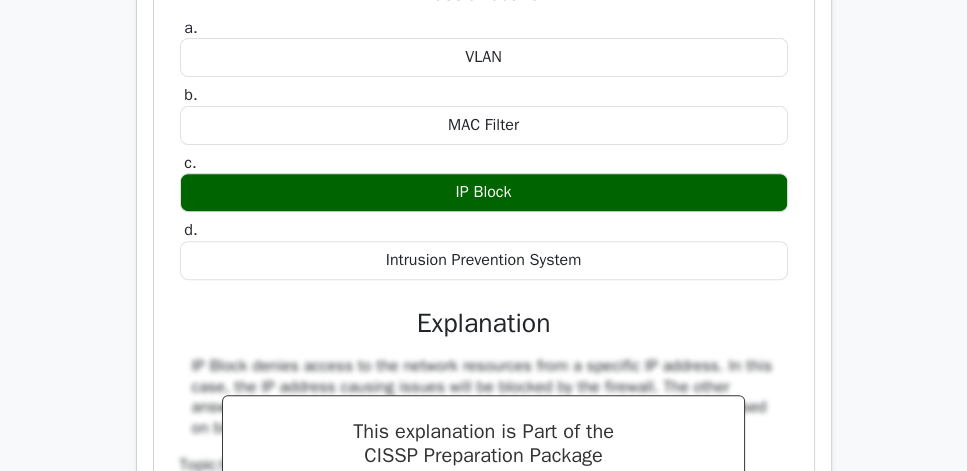 scroll, scrollTop: 7433, scrollLeft: 0, axis: vertical 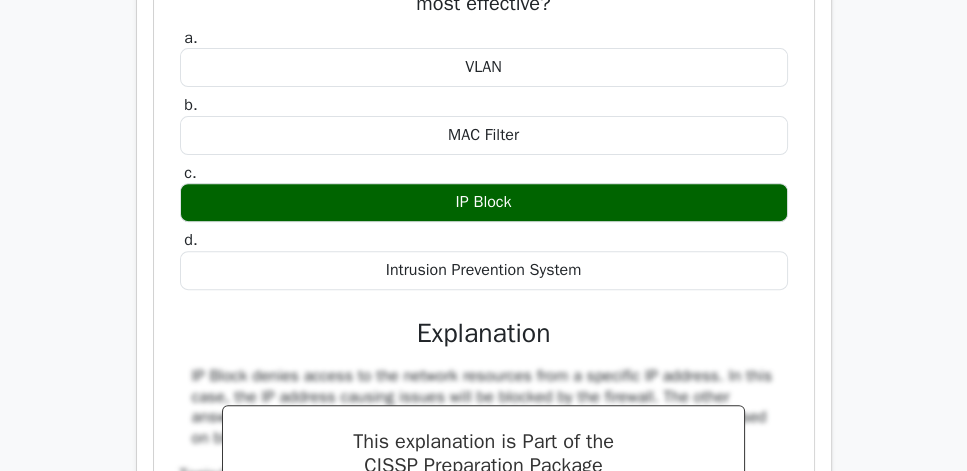 click on "Review" at bounding box center [776, -183] 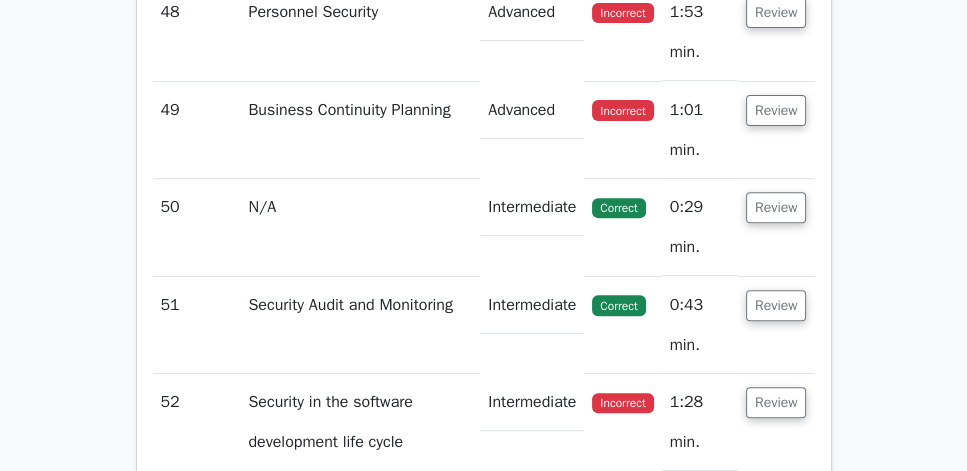 click on "Review" at bounding box center [776, -85] 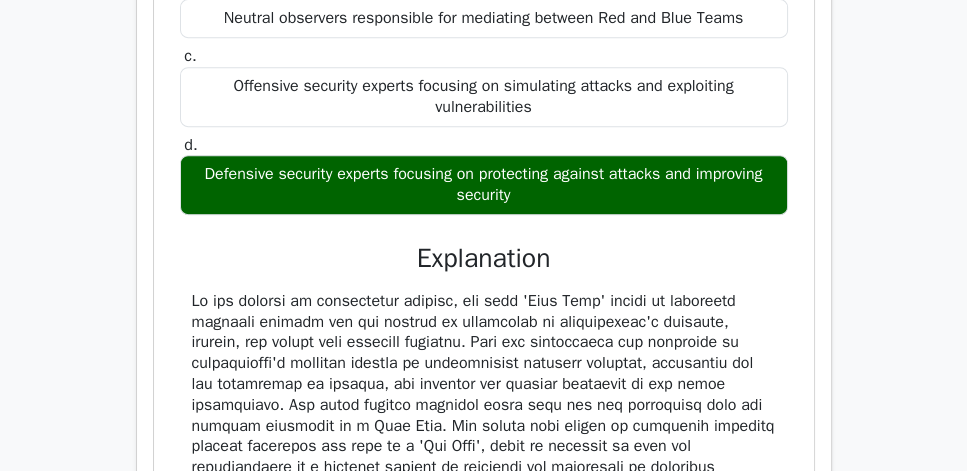 scroll, scrollTop: 7605, scrollLeft: 0, axis: vertical 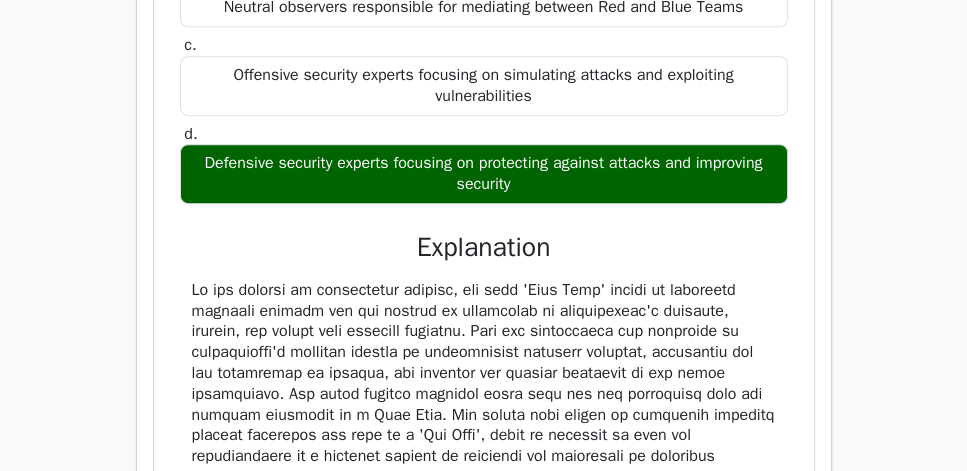 drag, startPoint x: 176, startPoint y: 48, endPoint x: 662, endPoint y: 390, distance: 594.27264 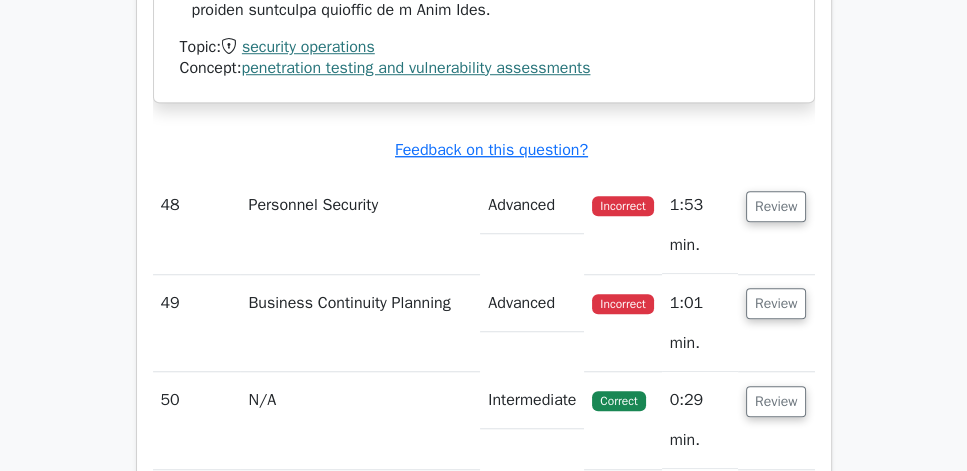 scroll, scrollTop: 8176, scrollLeft: 0, axis: vertical 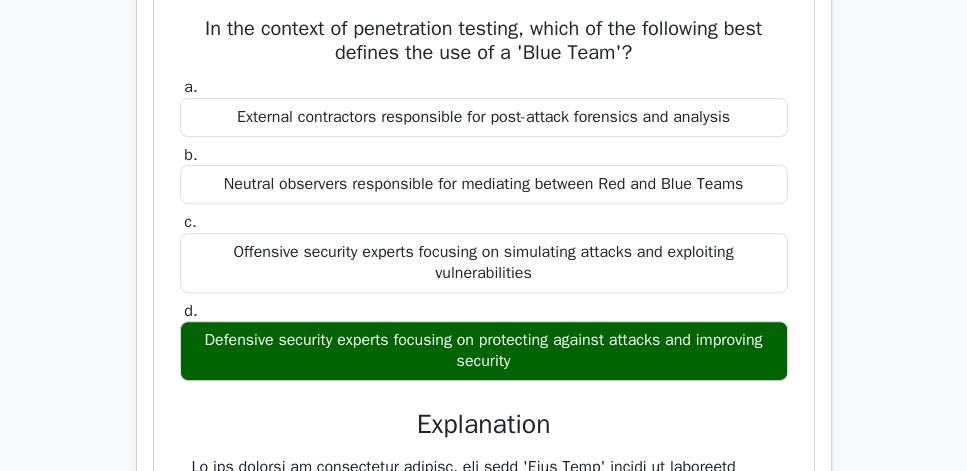 click on "Review" at bounding box center [776, -85] 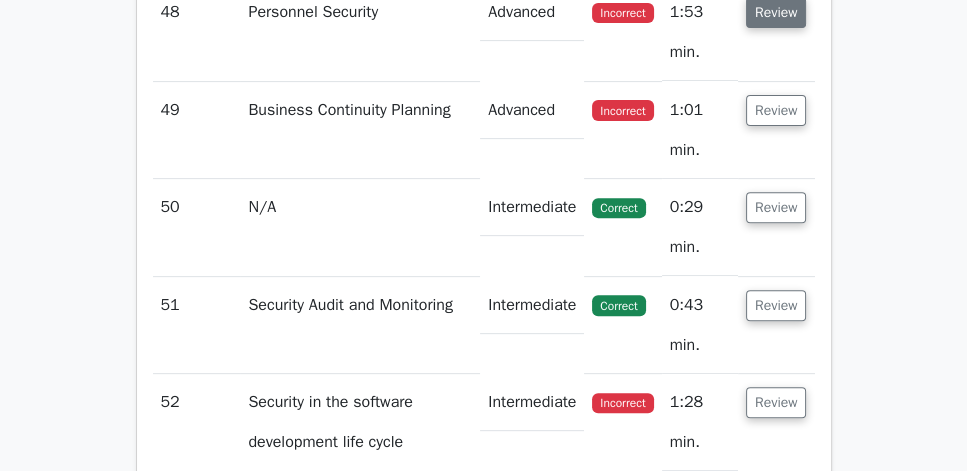 click on "Review" at bounding box center [776, 12] 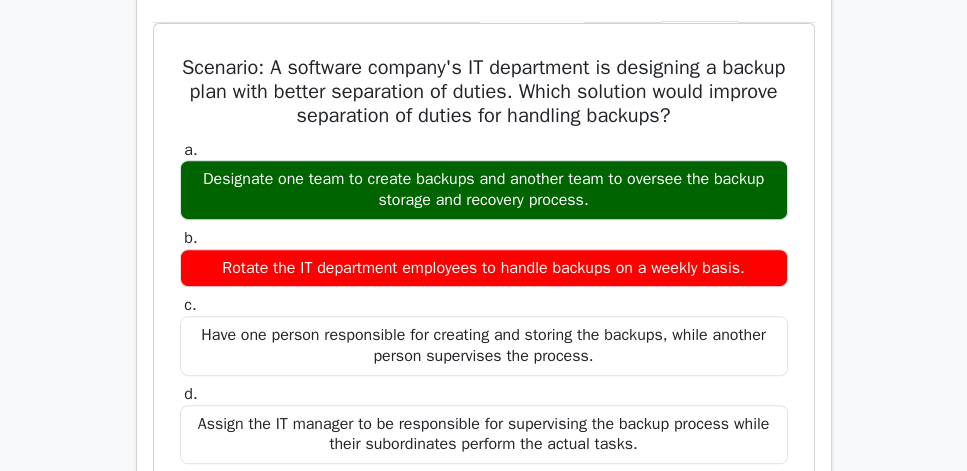 scroll, scrollTop: 7662, scrollLeft: 0, axis: vertical 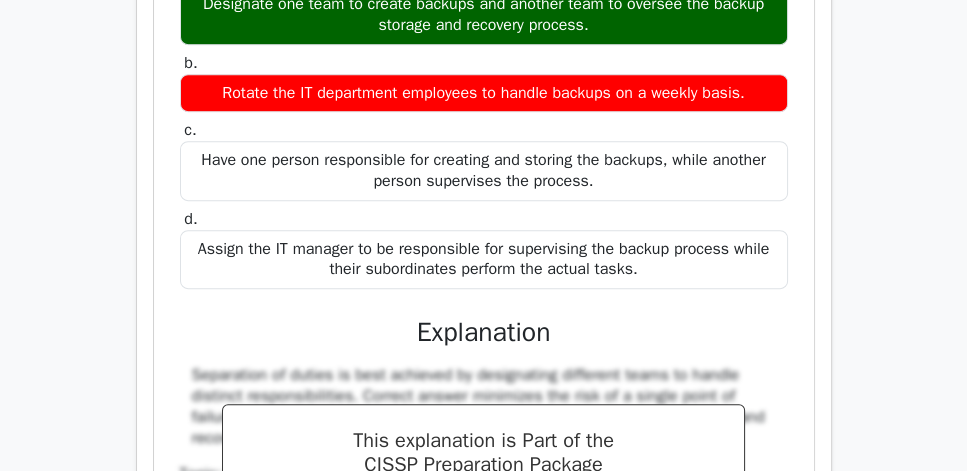 drag, startPoint x: 160, startPoint y: 87, endPoint x: 618, endPoint y: 390, distance: 549.1566 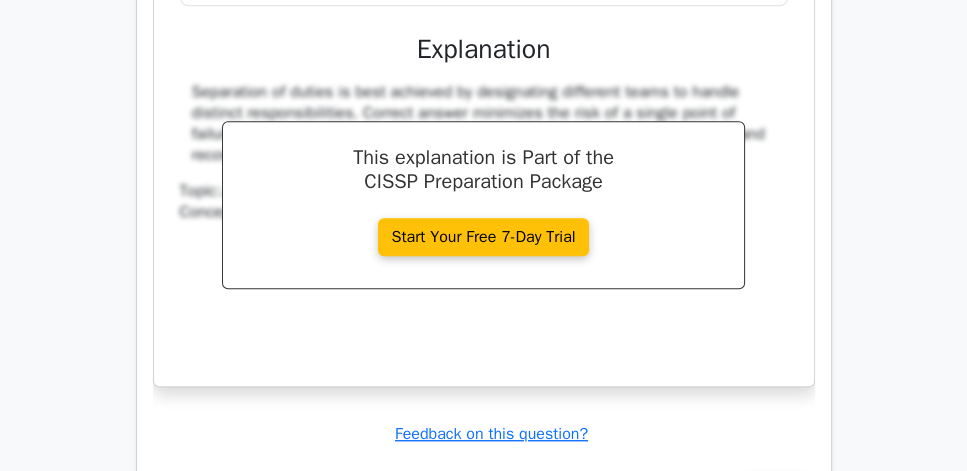 scroll, scrollTop: 7948, scrollLeft: 0, axis: vertical 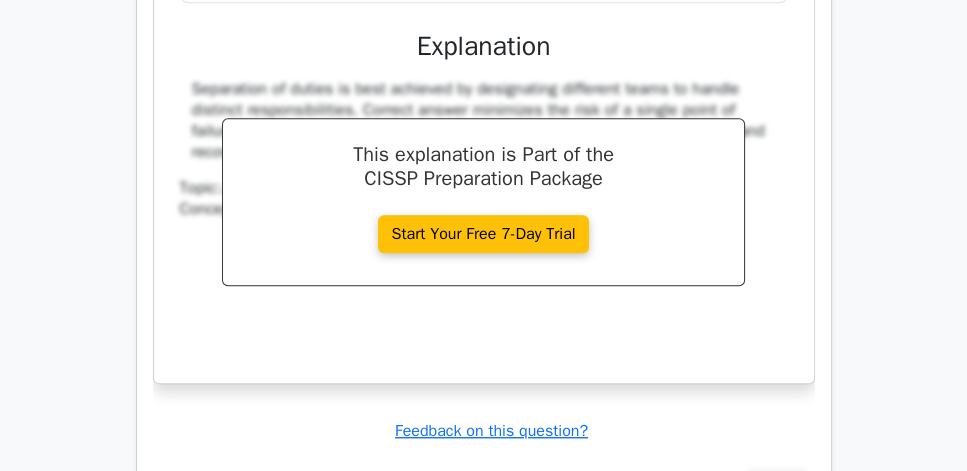 click on "Assign the IT manager to be responsible for supervising the backup process while their subordinates perform the actual tasks." at bounding box center [484, -26] 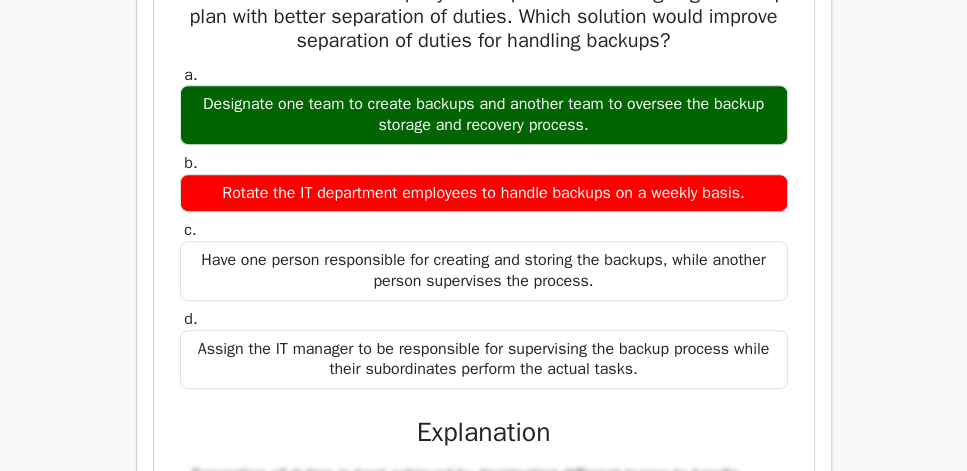 scroll, scrollTop: 7491, scrollLeft: 0, axis: vertical 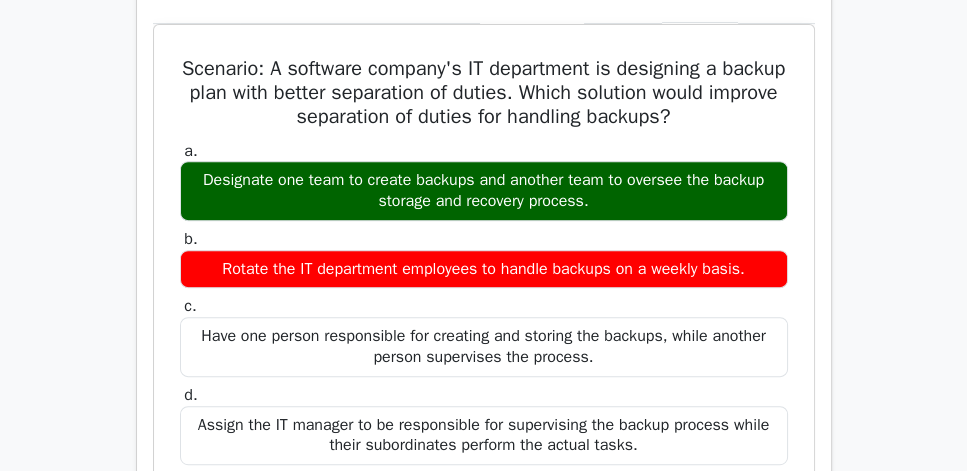 click on "Review" at bounding box center [776, -46] 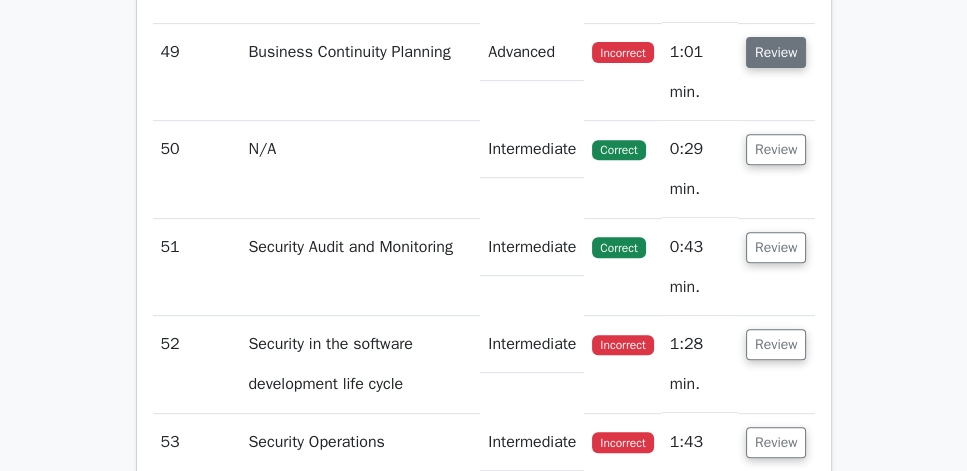 click on "Review" at bounding box center (776, 52) 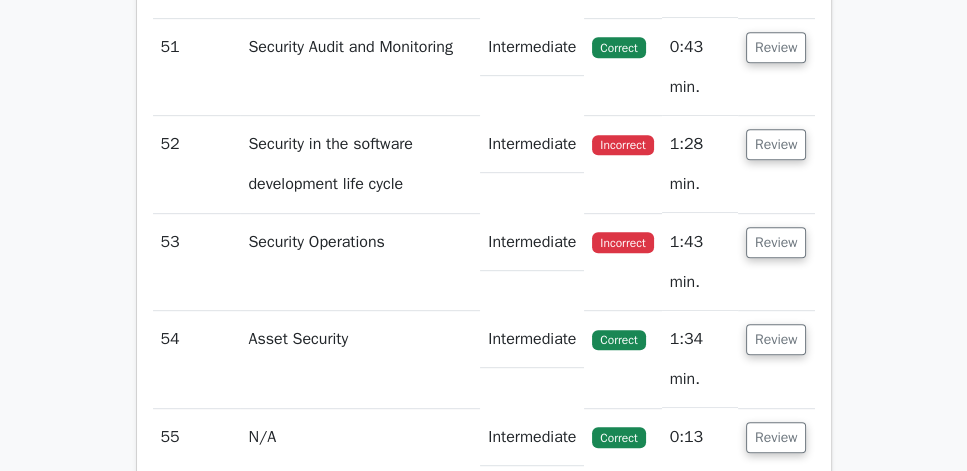 scroll, scrollTop: 7719, scrollLeft: 0, axis: vertical 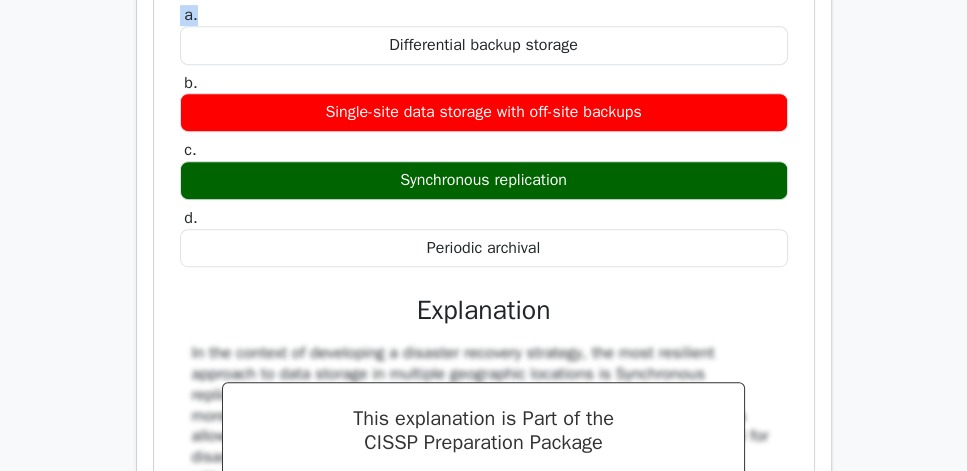 drag, startPoint x: 167, startPoint y: 125, endPoint x: 508, endPoint y: 202, distance: 349.58548 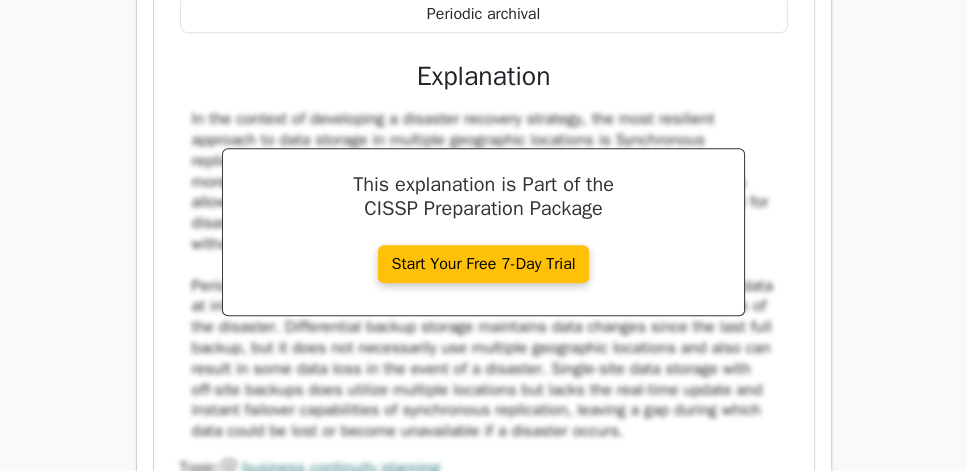 scroll, scrollTop: 8005, scrollLeft: 0, axis: vertical 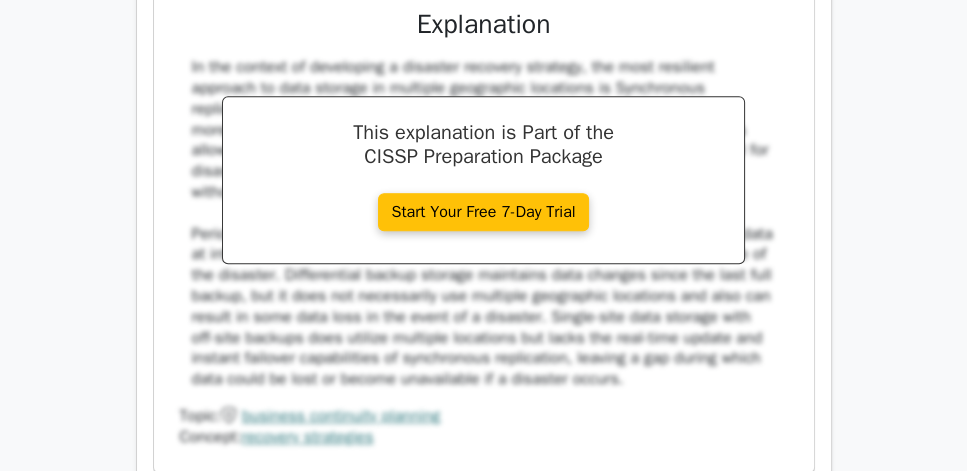 click on "Periodic archival" at bounding box center (484, -38) 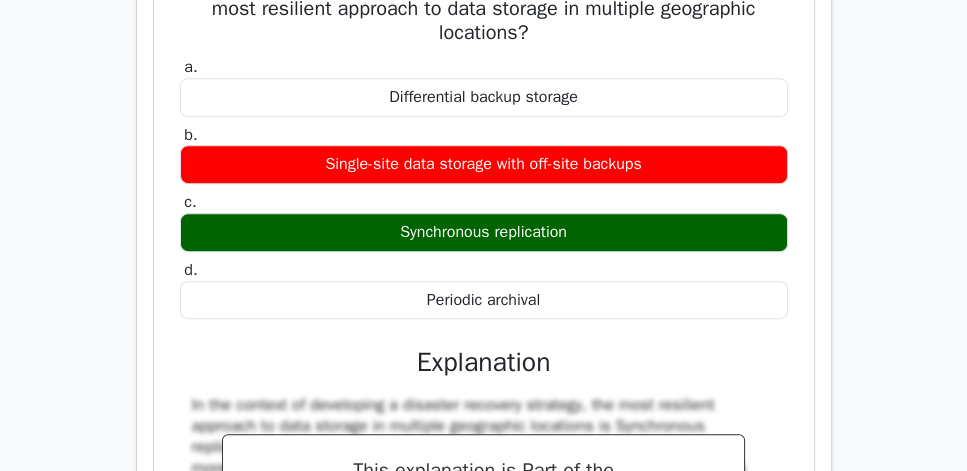 scroll, scrollTop: 7605, scrollLeft: 0, axis: vertical 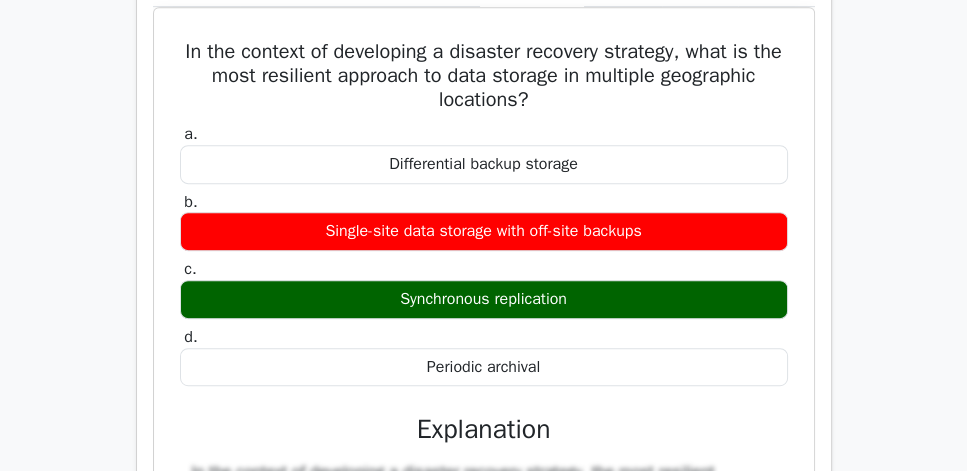 click on "Review" at bounding box center [776, -62] 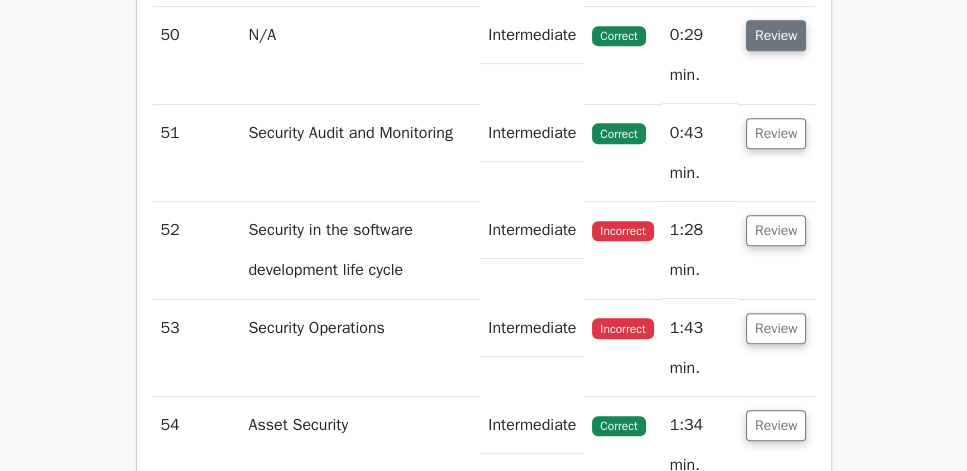 click on "Review" at bounding box center [776, 35] 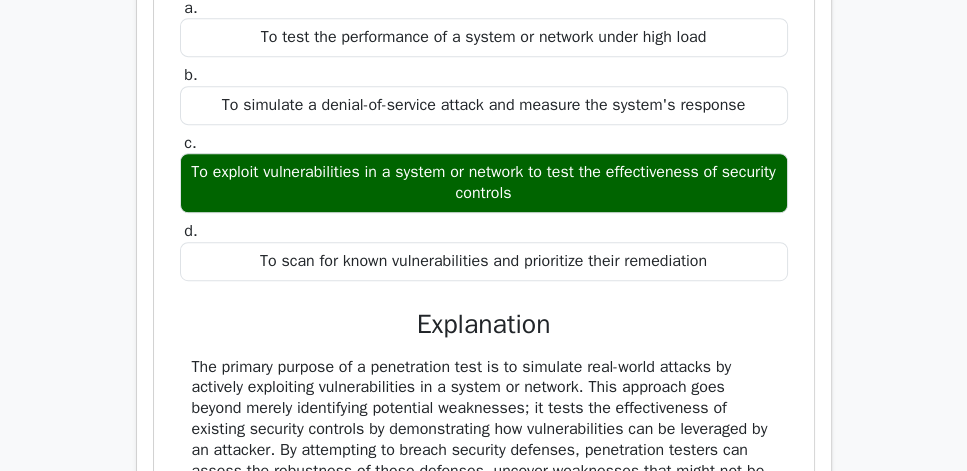 scroll, scrollTop: 7833, scrollLeft: 0, axis: vertical 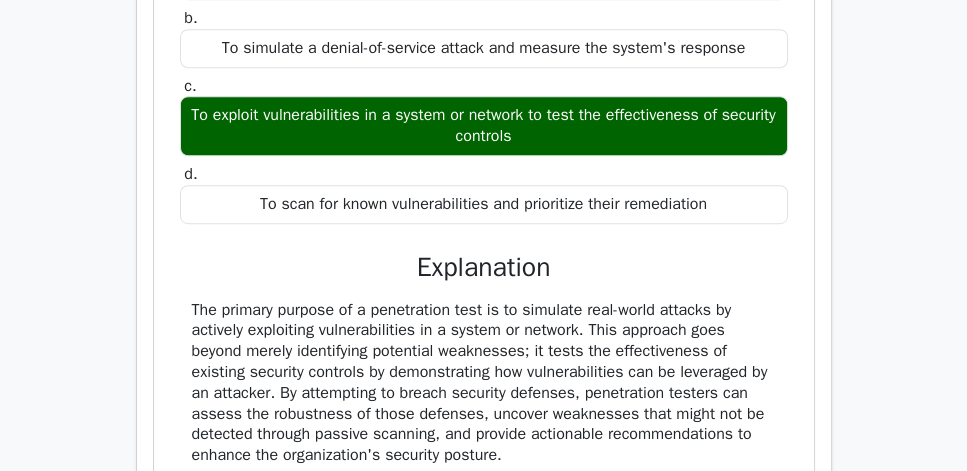 drag, startPoint x: 172, startPoint y: 120, endPoint x: 740, endPoint y: 416, distance: 640.4998 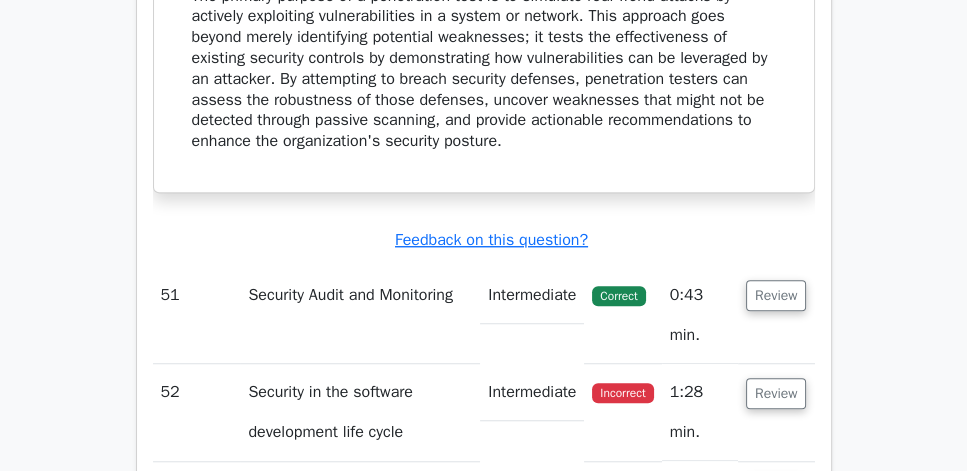 scroll, scrollTop: 8233, scrollLeft: 0, axis: vertical 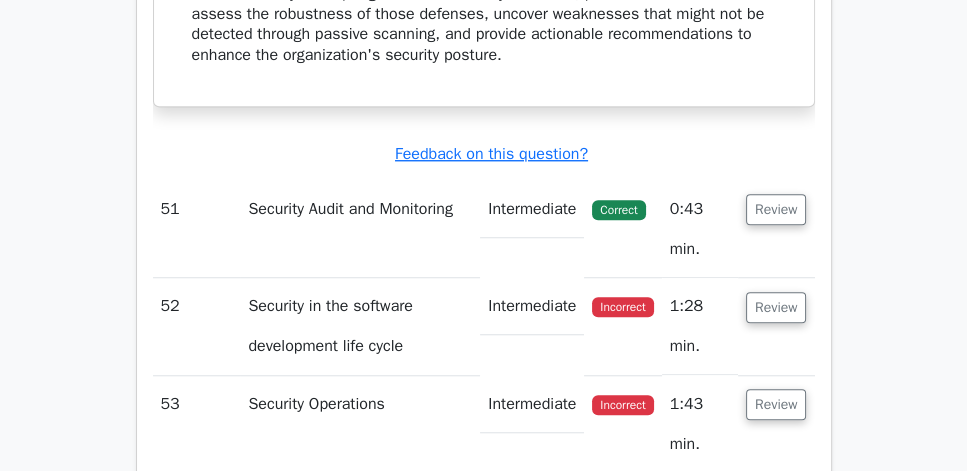 click on "a.
To test the performance of a system or network under high load
b.
To simulate a denial-of-service attack and measure the system's response
c. d." at bounding box center [484, -191] 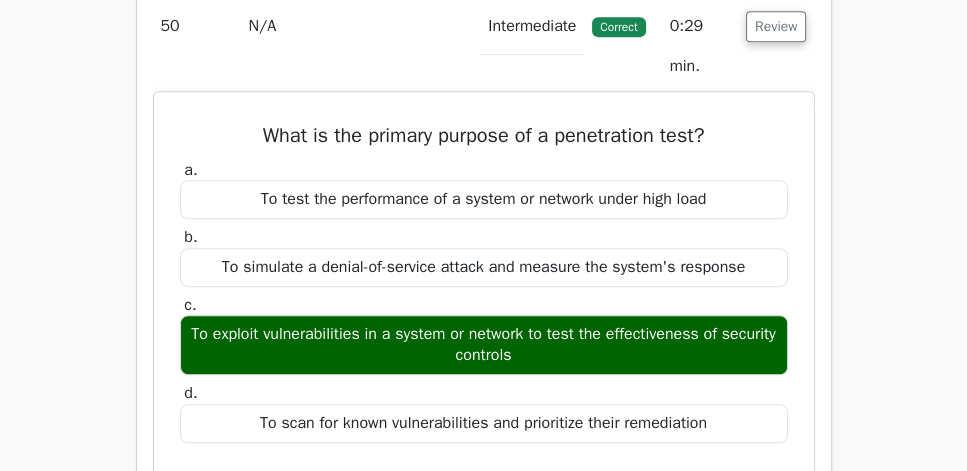 scroll, scrollTop: 7605, scrollLeft: 0, axis: vertical 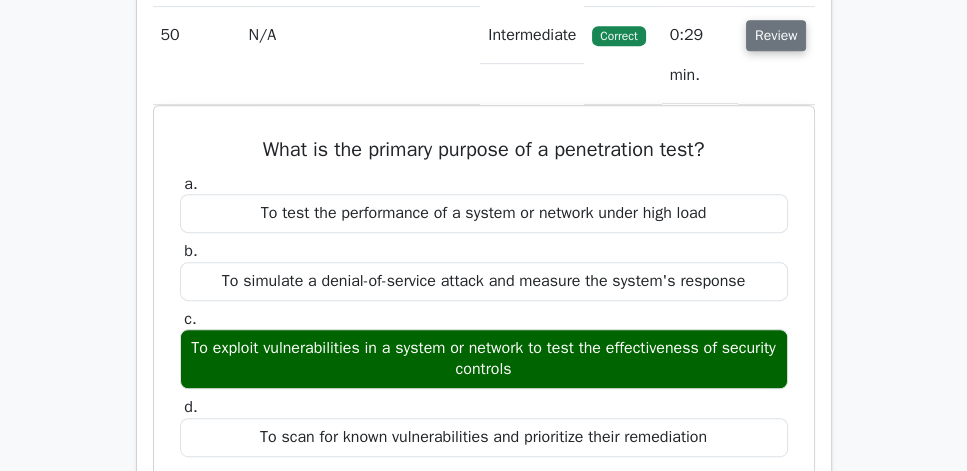 click on "Review" at bounding box center (776, 35) 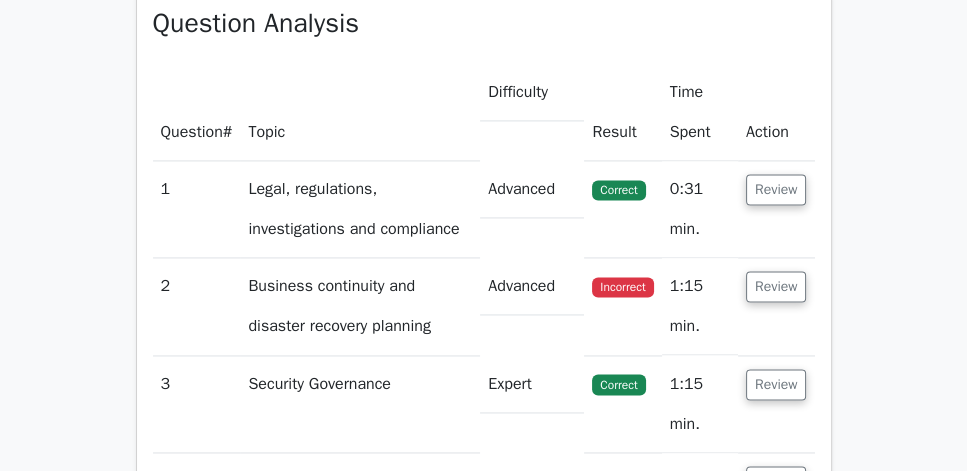 scroll, scrollTop: 2712, scrollLeft: 0, axis: vertical 